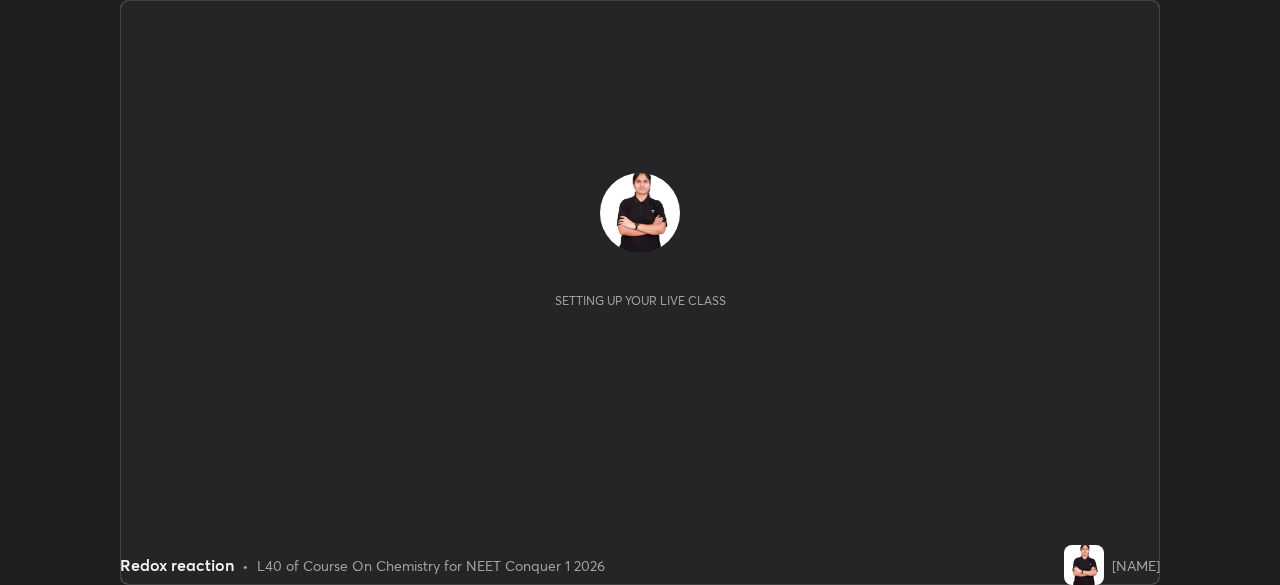 scroll, scrollTop: 0, scrollLeft: 0, axis: both 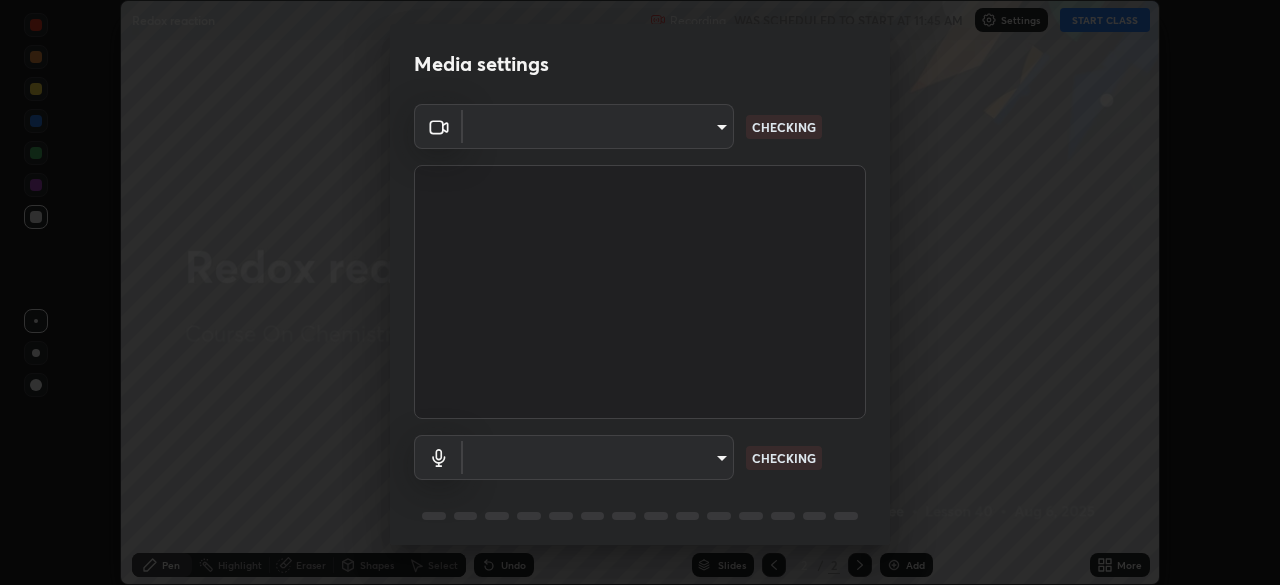type on "ed5728659d4a2628327284da790eb6393f1623e3a82d583cb44db94038f4ead1" 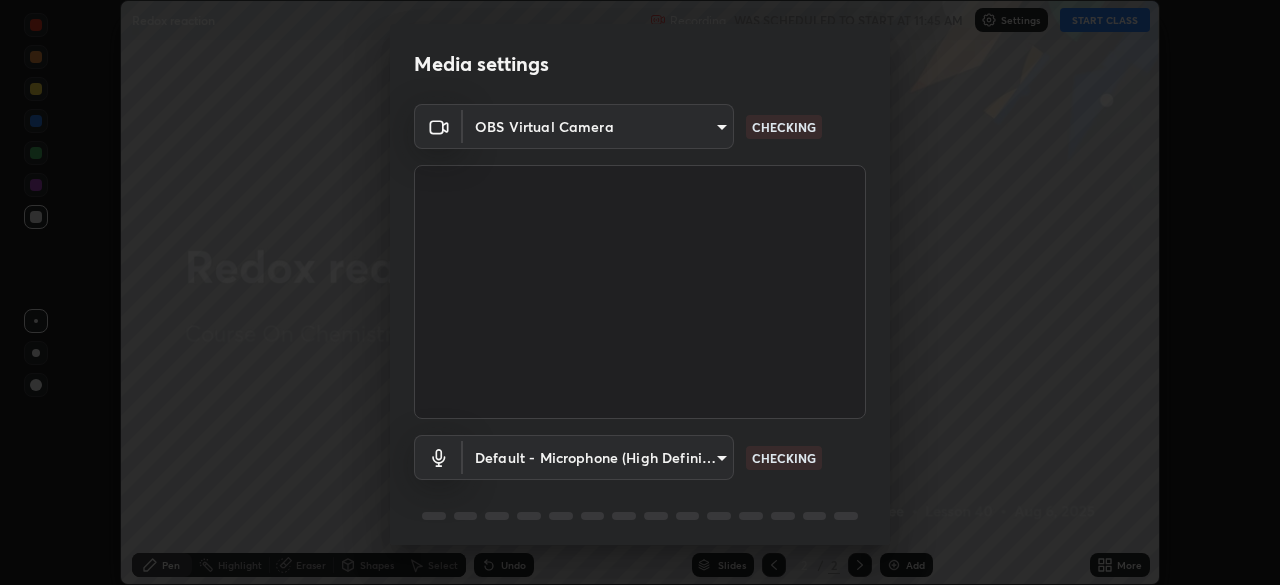 click on "Erase all Redox reaction Recording WAS SCHEDULED TO START AT  11:45 AM Settings START CLASS Setting up your live class Redox reaction • L40 of Course On Chemistry for NEET Conquer 1 2026 [NAME] Pen Highlight Eraser Shapes Select Undo Slides 2 / 2 Add More No doubts shared Encourage your learners to ask a doubt for better clarity Report an issue Reason for reporting Buffering Chat not working Audio - Video sync issue Educator video quality low ​ Attach an image Report Media settings OBS Virtual Camera ed5728659d4a2628327284da790eb6393f1623e3a82d583cb44db94038f4ead1 CHECKING Default - Microphone (High Definition Audio Device) default CHECKING 1 / 5 Next" at bounding box center [640, 292] 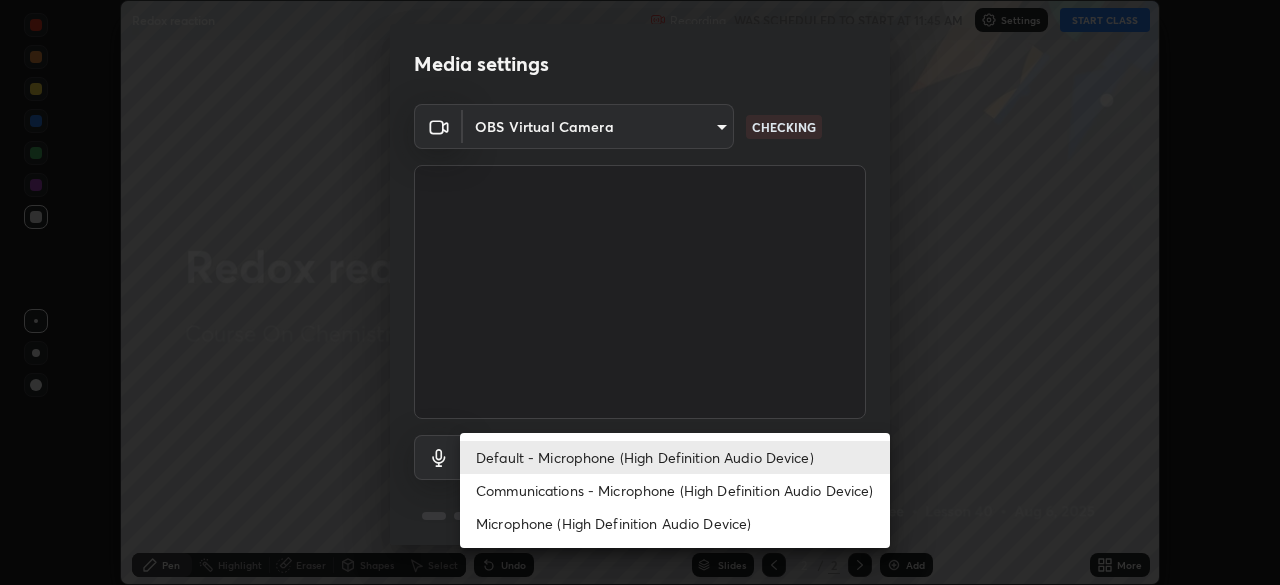 click on "Communications - Microphone (High Definition Audio Device)" at bounding box center [675, 490] 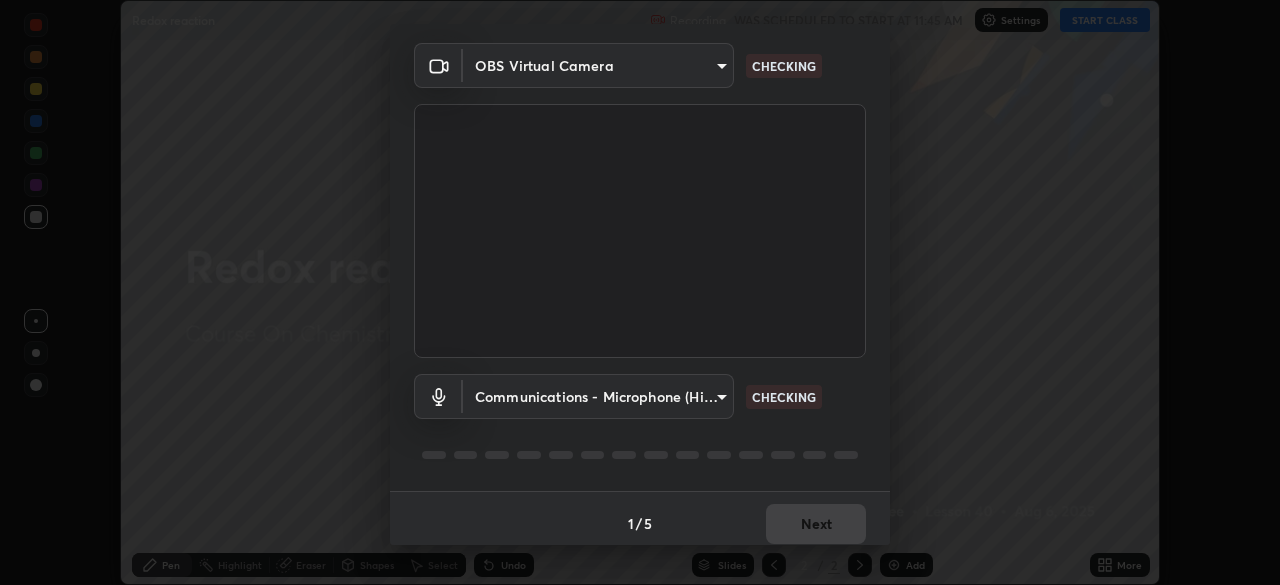 scroll, scrollTop: 71, scrollLeft: 0, axis: vertical 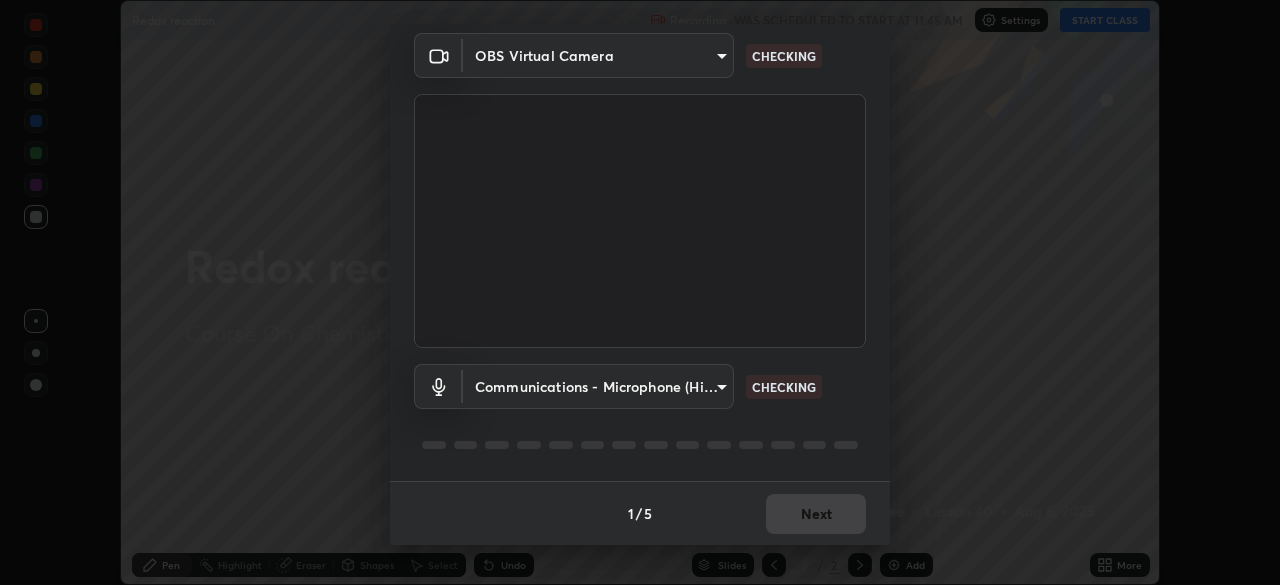 click on "Erase all Redox reaction Recording WAS SCHEDULED TO START AT  11:45 AM Settings START CLASS Setting up your live class Redox reaction • L40 of Course On Chemistry for NEET Conquer 1 2026 [NAME] Pen Highlight Eraser Shapes Select Undo Slides 2 / 2 Add More No doubts shared Encourage your learners to ask a doubt for better clarity Report an issue Reason for reporting Buffering Chat not working Audio - Video sync issue Educator video quality low ​ Attach an image Report Media settings OBS Virtual Camera ed5728659d4a2628327284da790eb6393f1623e3a82d583cb44db94038f4ead1 CHECKING Communications - Microphone (High Definition Audio Device) communications CHECKING 1 / 5 Next" at bounding box center [640, 292] 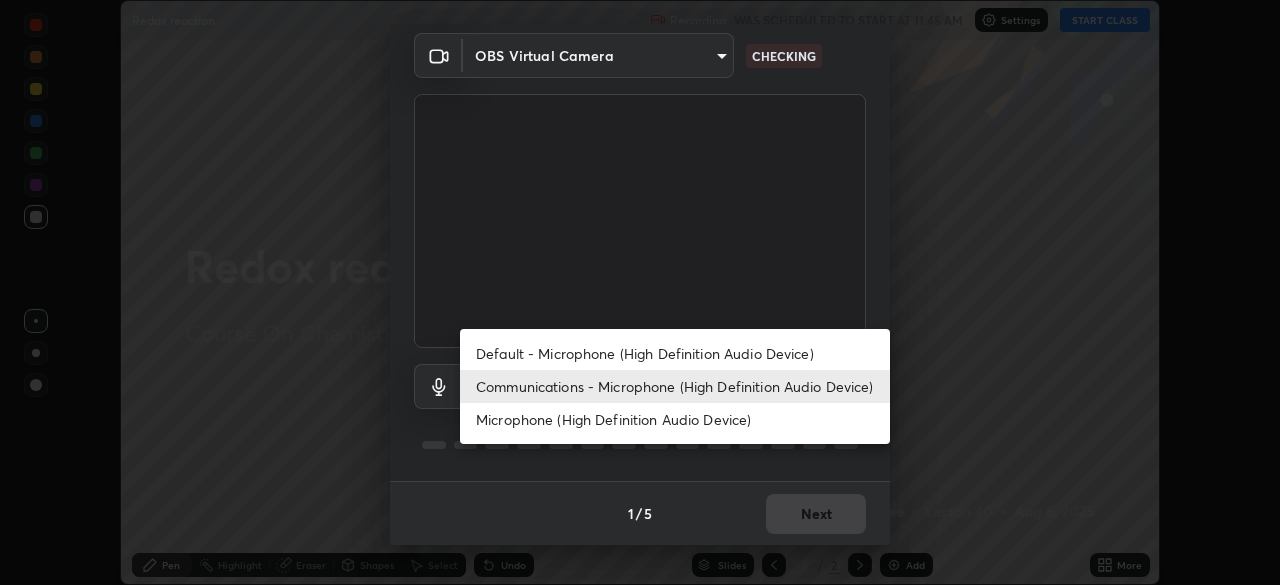 click on "Default - Microphone (High Definition Audio Device)" at bounding box center [675, 353] 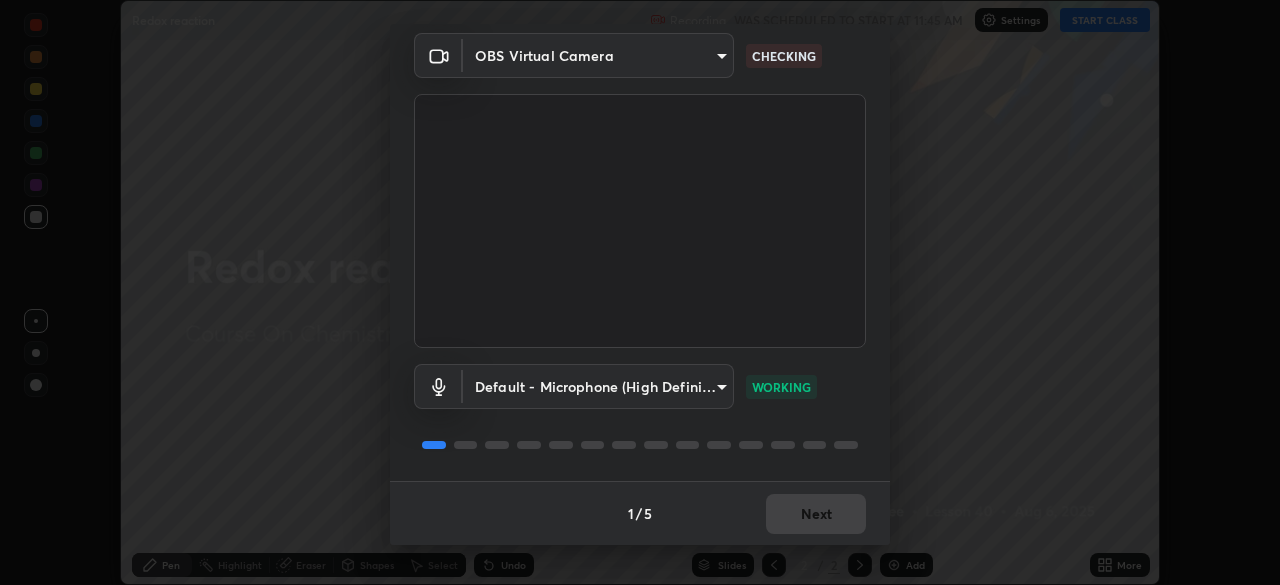 click on "Erase all Redox reaction Recording WAS SCHEDULED TO START AT  11:45 AM Settings START CLASS Setting up your live class Redox reaction • L40 of Course On Chemistry for NEET Conquer 1 2026 [NAME] Pen Highlight Eraser Shapes Select Undo Slides 2 / 2 Add More No doubts shared Encourage your learners to ask a doubt for better clarity Report an issue Reason for reporting Buffering Chat not working Audio - Video sync issue Educator video quality low ​ Attach an image Report Media settings OBS Virtual Camera ed5728659d4a2628327284da790eb6393f1623e3a82d583cb44db94038f4ead1 CHECKING Default - Microphone (High Definition Audio Device) default WORKING 1 / 5 Next" at bounding box center [640, 292] 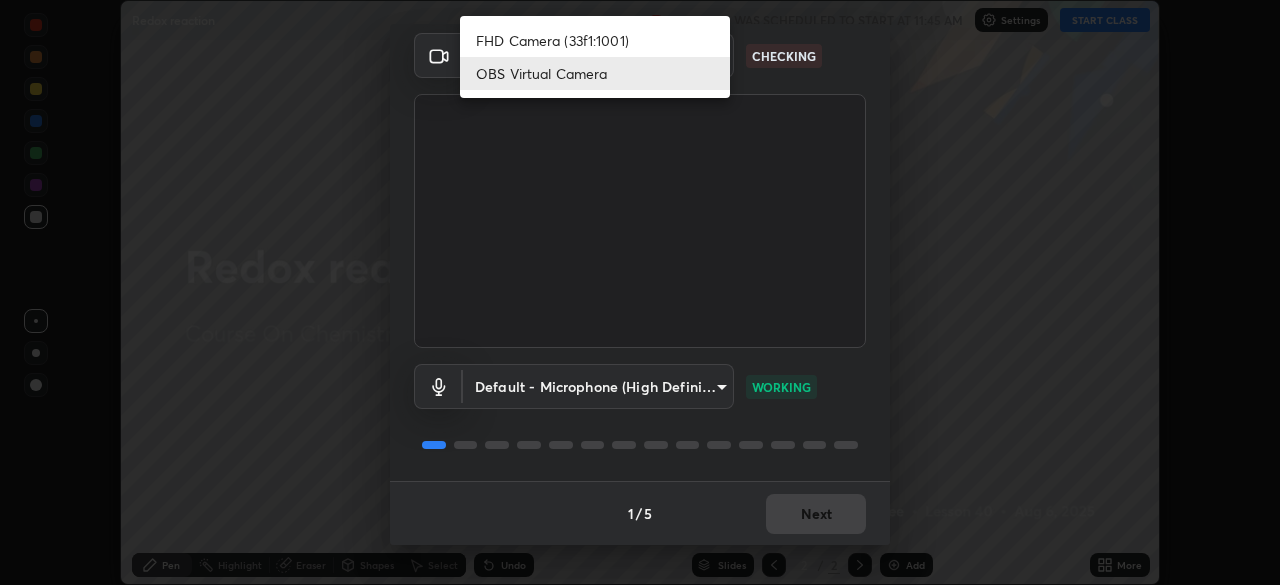 click on "FHD Camera ([DEVICE_ID]) OBS Virtual Camera" at bounding box center [595, 57] 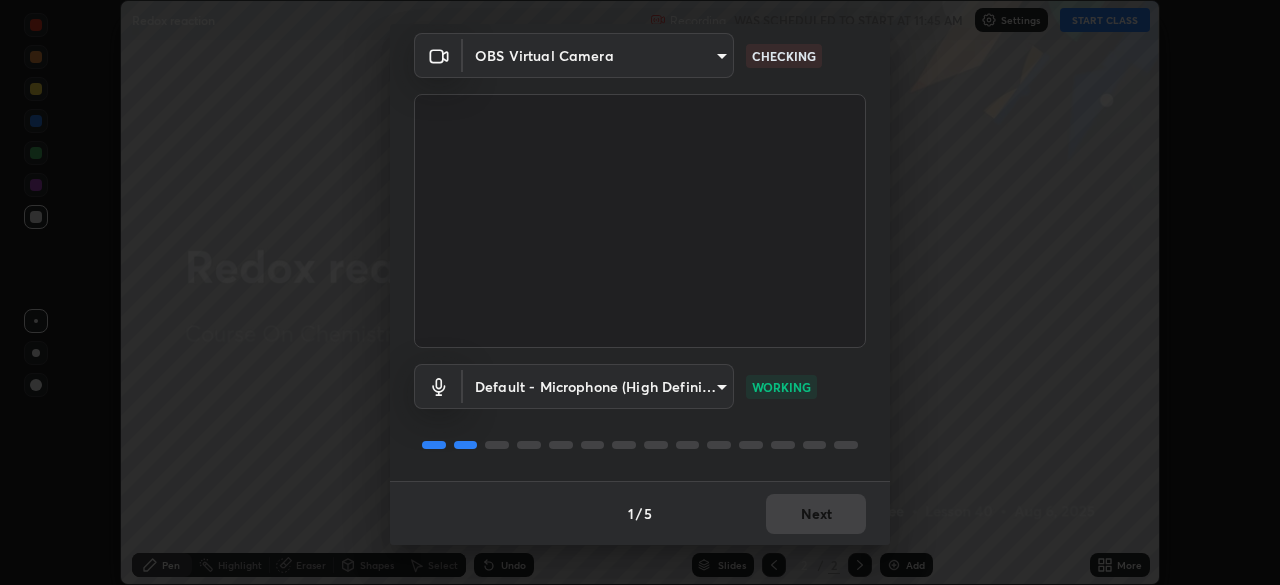 click on "Erase all Redox reaction Recording WAS SCHEDULED TO START AT  11:45 AM Settings START CLASS Setting up your live class Redox reaction • L40 of Course On Chemistry for NEET Conquer 1 2026 [NAME] Pen Highlight Eraser Shapes Select Undo Slides 2 / 2 Add More No doubts shared Encourage your learners to ask a doubt for better clarity Report an issue Reason for reporting Buffering Chat not working Audio - Video sync issue Educator video quality low ​ Attach an image Report Media settings OBS Virtual Camera ed5728659d4a2628327284da790eb6393f1623e3a82d583cb44db94038f4ead1 CHECKING Default - Microphone (High Definition Audio Device) default WORKING 1 / 5 Next" at bounding box center (640, 292) 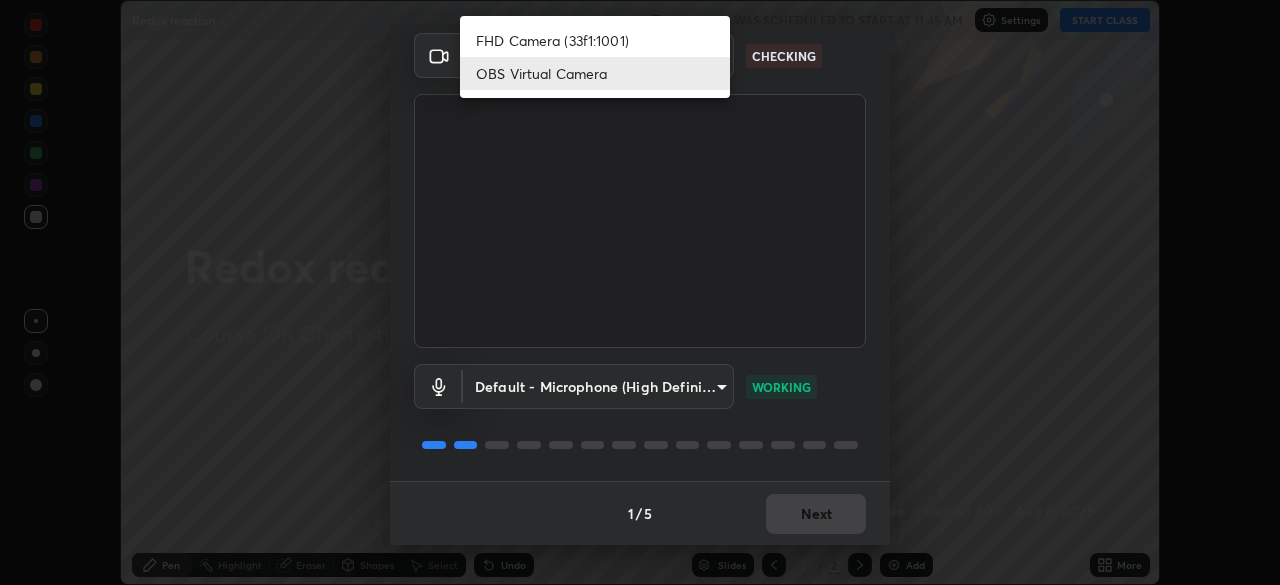 click on "OBS Virtual Camera" at bounding box center (595, 73) 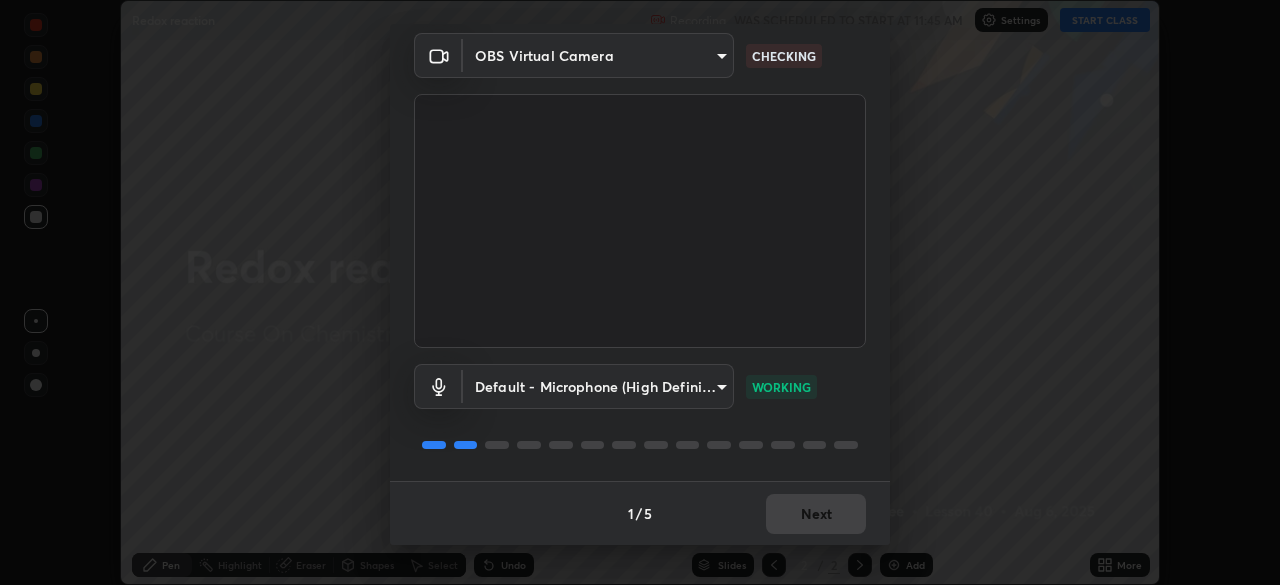 click on "Erase all Redox reaction Recording WAS SCHEDULED TO START AT  11:45 AM Settings START CLASS Setting up your live class Redox reaction • L40 of Course On Chemistry for NEET Conquer 1 2026 [NAME] Pen Highlight Eraser Shapes Select Undo Slides 2 / 2 Add More No doubts shared Encourage your learners to ask a doubt for better clarity Report an issue Reason for reporting Buffering Chat not working Audio - Video sync issue Educator video quality low ​ Attach an image Report Media settings OBS Virtual Camera ed5728659d4a2628327284da790eb6393f1623e3a82d583cb44db94038f4ead1 CHECKING Default - Microphone (High Definition Audio Device) default WORKING 1 / 5 Next" at bounding box center (640, 292) 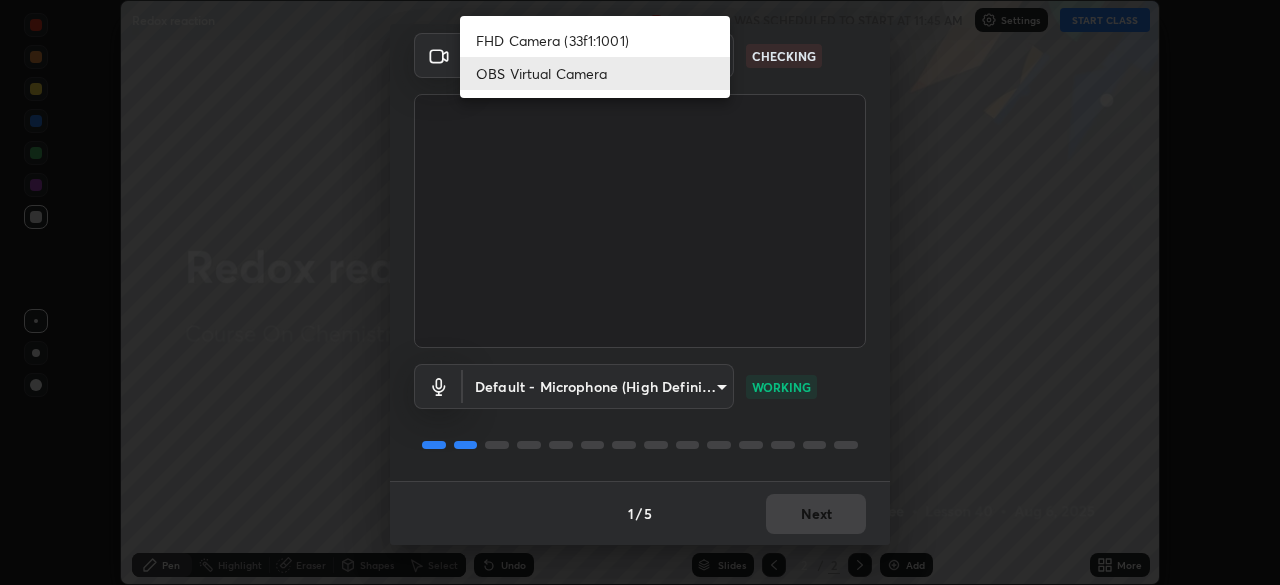 click on "FHD Camera (33f1:1001)" at bounding box center [595, 40] 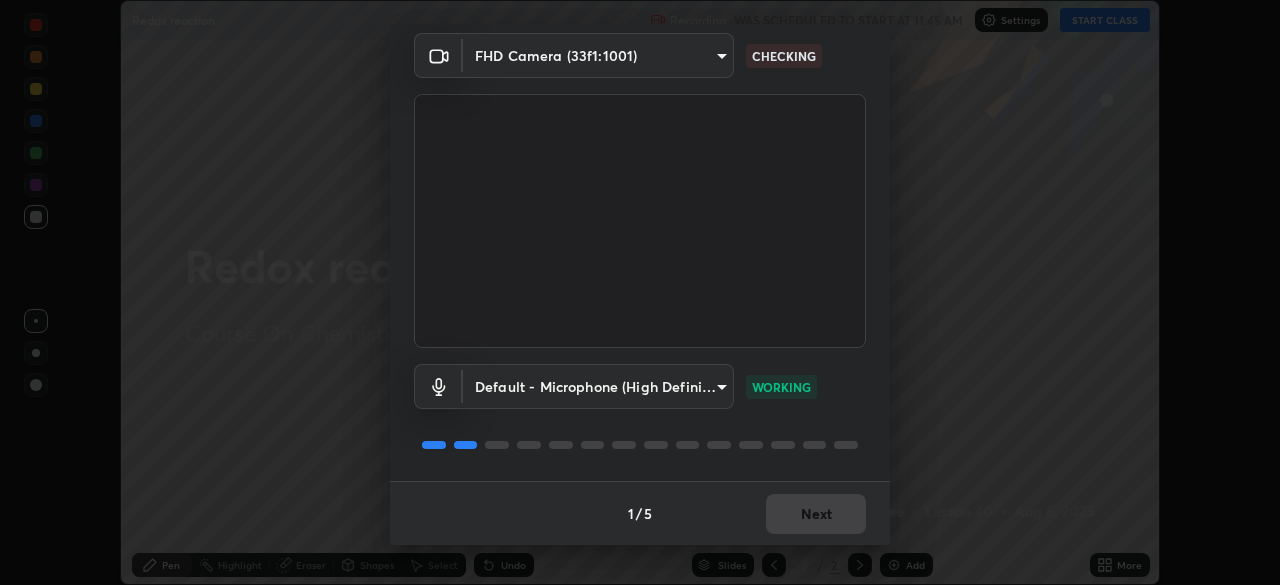 click on "Erase all Redox reaction Recording WAS SCHEDULED TO START AT  11:45 AM Settings START CLASS Setting up your live class Redox reaction • L40 of Course On Chemistry for NEET Conquer 1 2026 [NAME] Pen Highlight Eraser Shapes Select Undo Slides 2 / 2 Add More No doubts shared Encourage your learners to ask a doubt for better clarity Report an issue Reason for reporting Buffering Chat not working Audio - Video sync issue Educator video quality low ​ Attach an image Report Media settings FHD Camera ([DEVICE_ID]) ca069a65e5ea3f6729243fba2e627400a85880f39a8f10243d35133b80c9819e CHECKING Default - Microphone (High Definition Audio Device) default WORKING 1 / 5 Next" at bounding box center [640, 292] 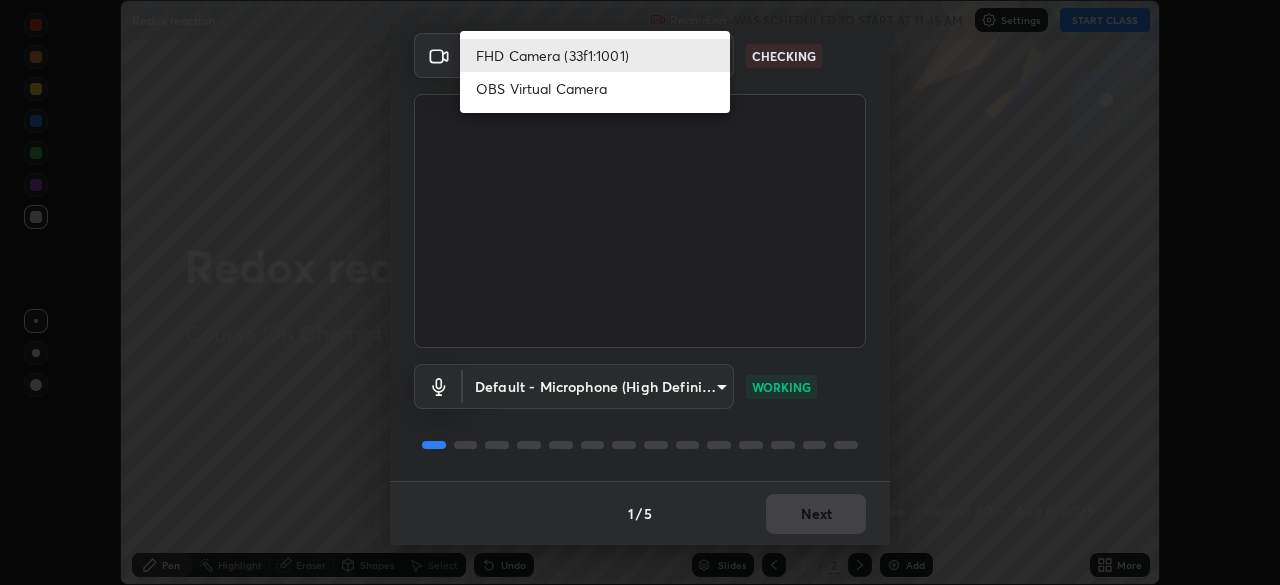 click on "OBS Virtual Camera" at bounding box center [595, 88] 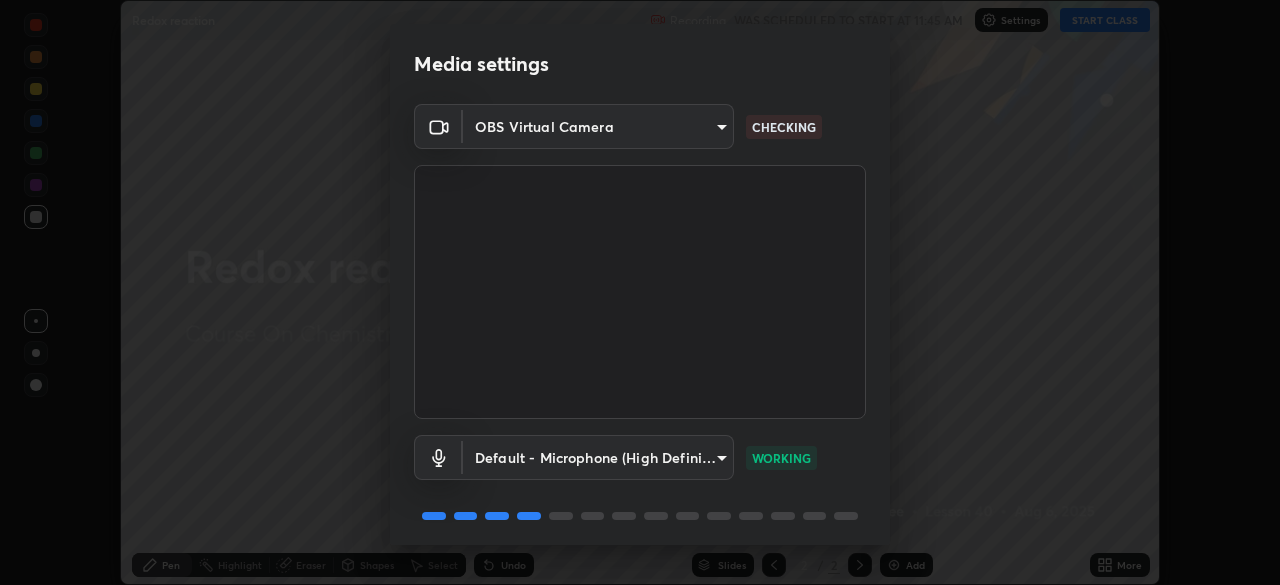 scroll, scrollTop: 71, scrollLeft: 0, axis: vertical 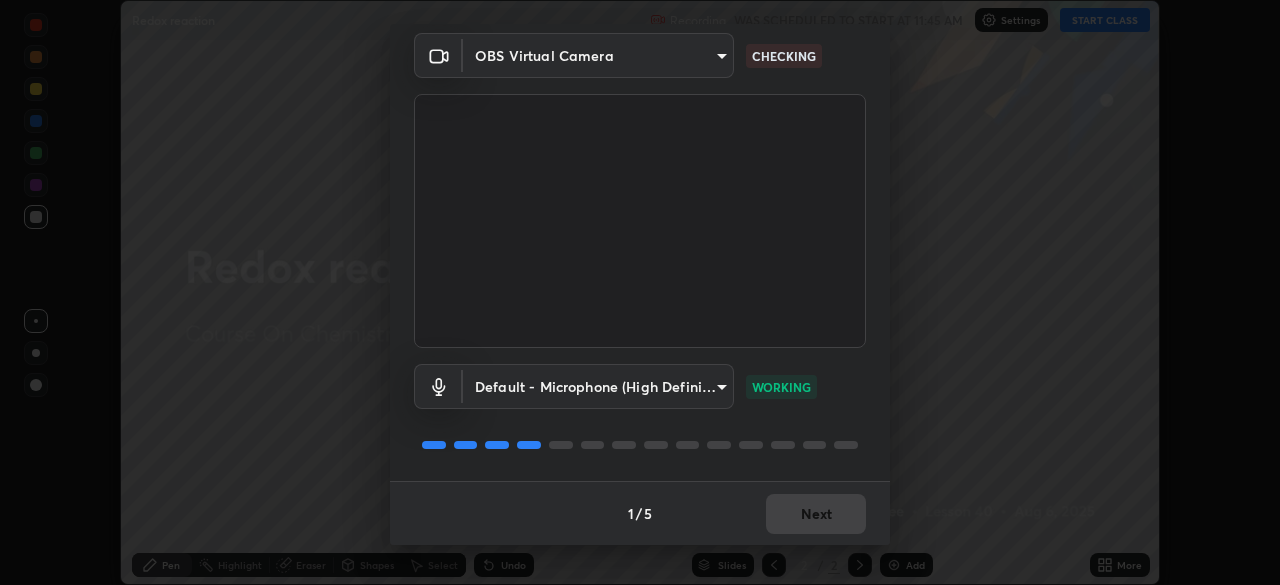 click on "1 / 5 Next" at bounding box center (640, 513) 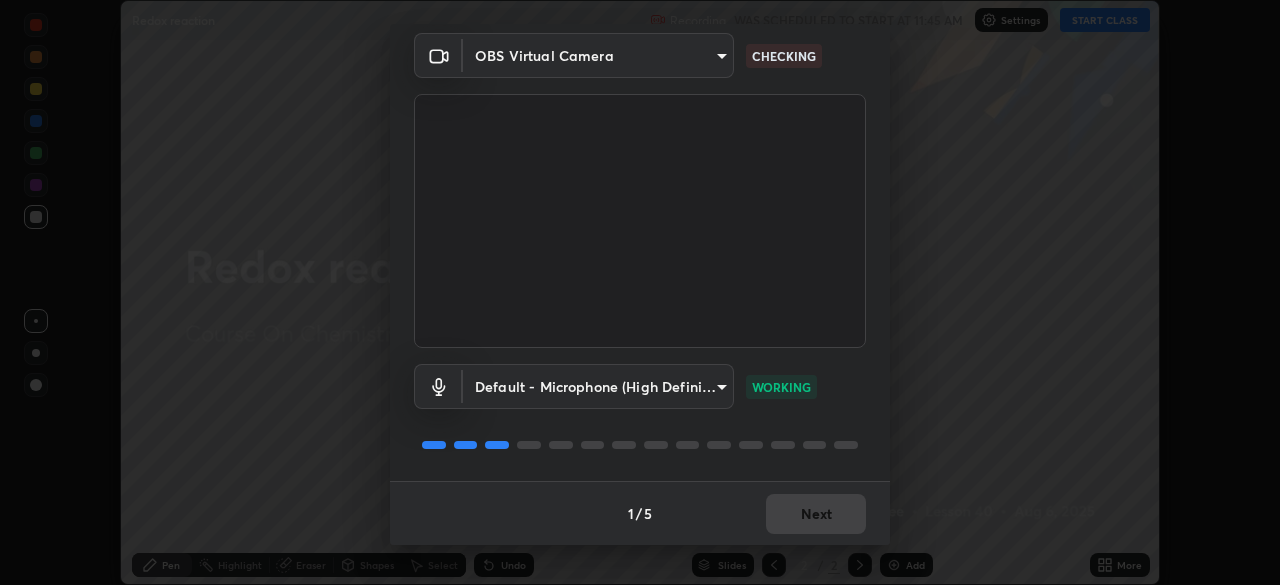 click on "1 / 5 Next" at bounding box center [640, 513] 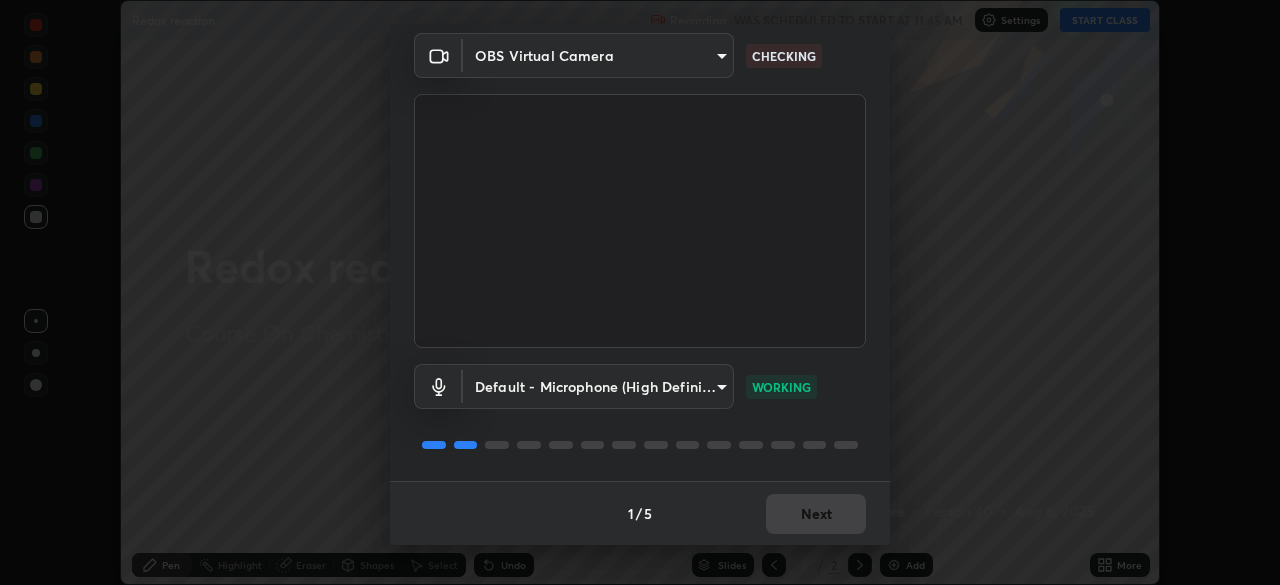 click on "1 / 5 Next" at bounding box center (640, 513) 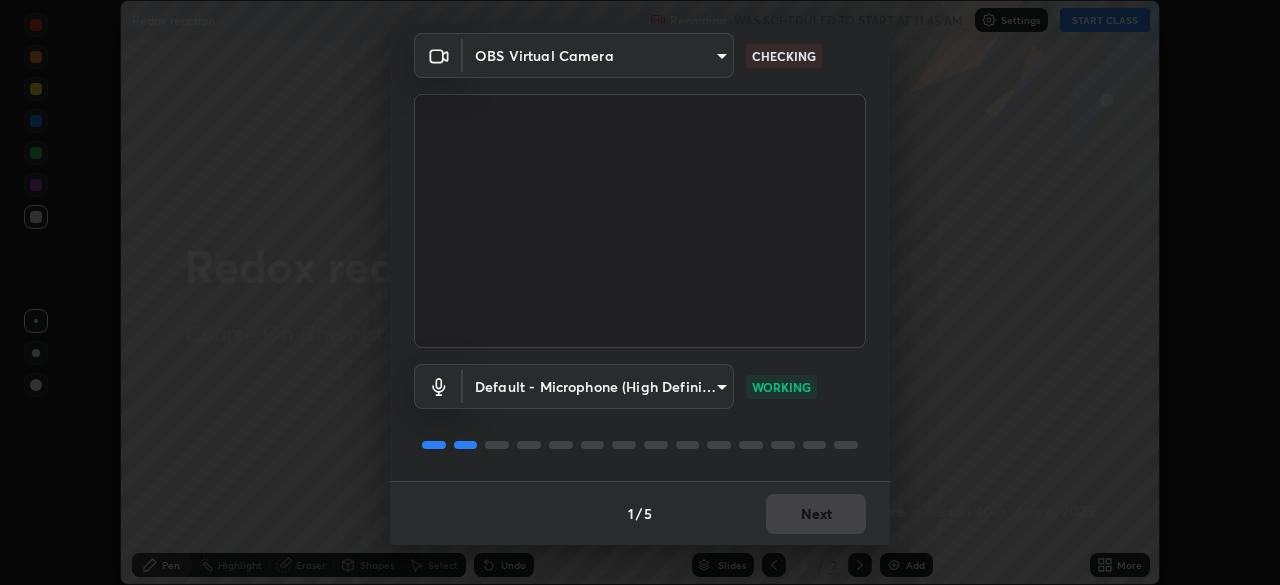 scroll, scrollTop: 0, scrollLeft: 0, axis: both 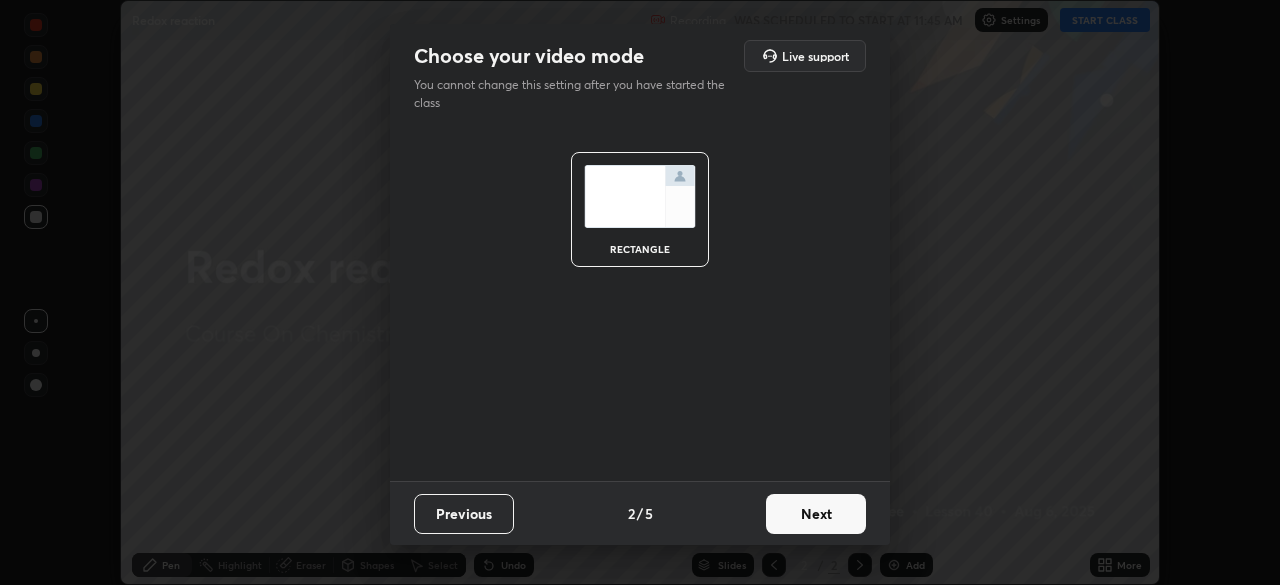click on "Next" at bounding box center [816, 514] 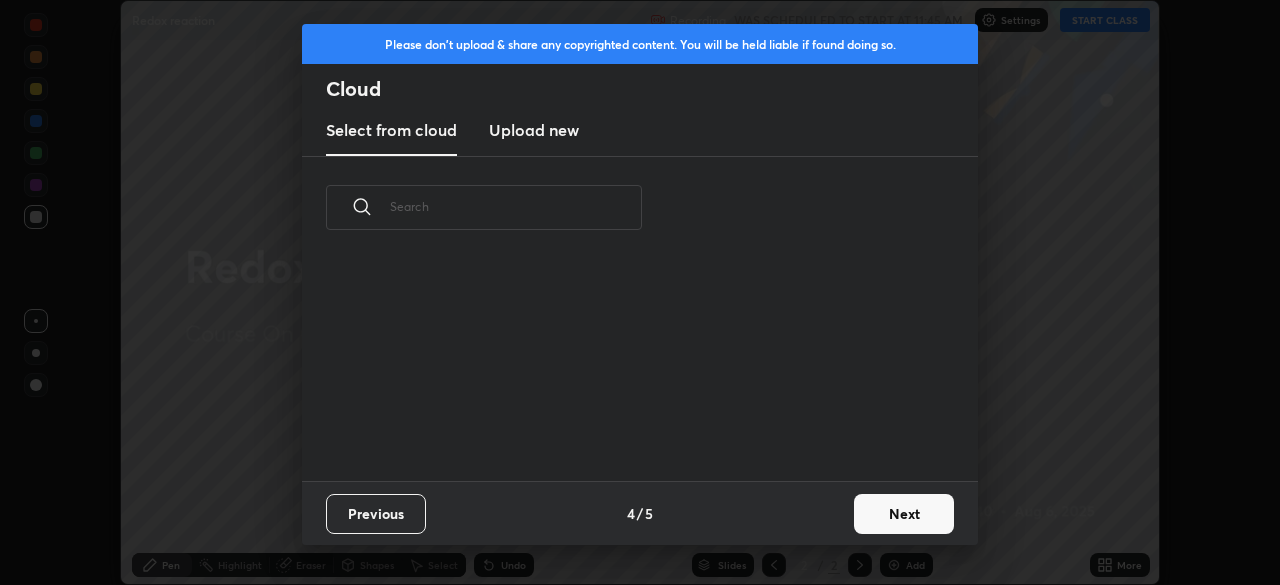 click on "Previous 4 / 5 Next" at bounding box center [640, 513] 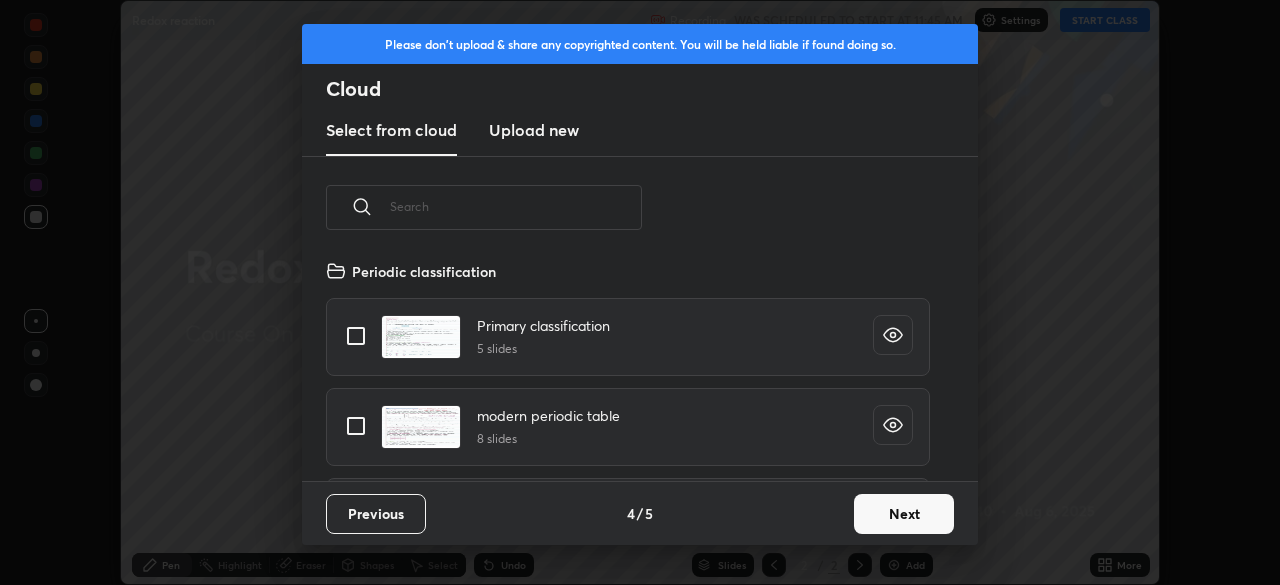 scroll, scrollTop: 7, scrollLeft: 11, axis: both 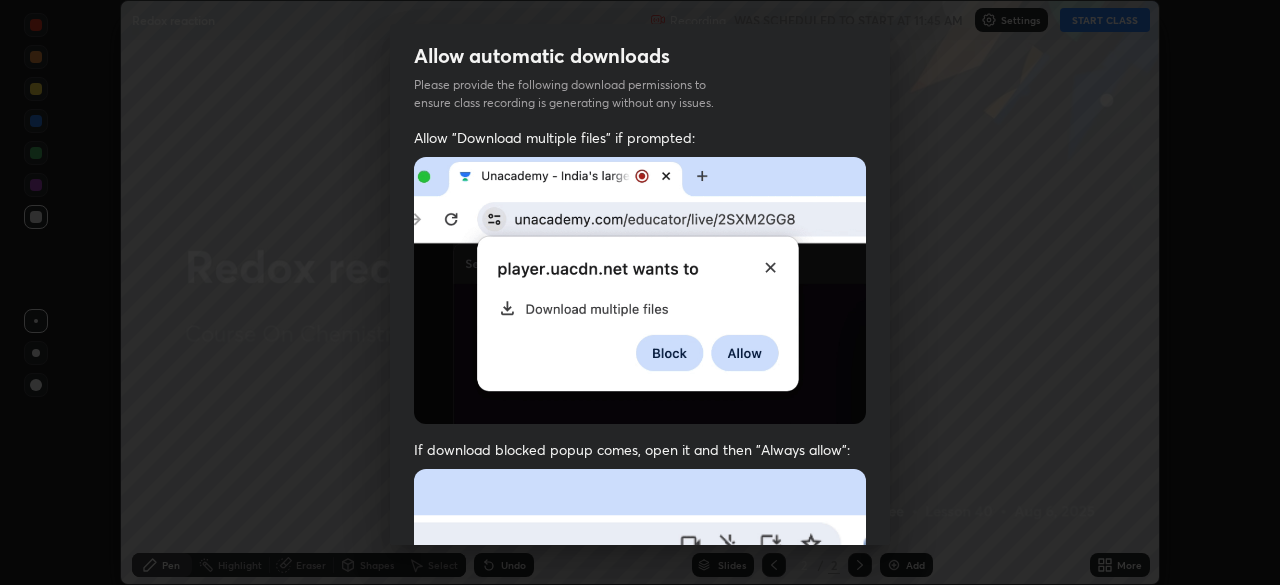 click on "Allow automatic downloads Please provide the following download permissions to ensure class recording is generating without any issues. Allow "Download multiple files" if prompted: If download blocked popup comes, open it and then "Always allow": I agree that if I don't provide required permissions, class recording will not be generated Previous 5 / 5 Done" at bounding box center [640, 292] 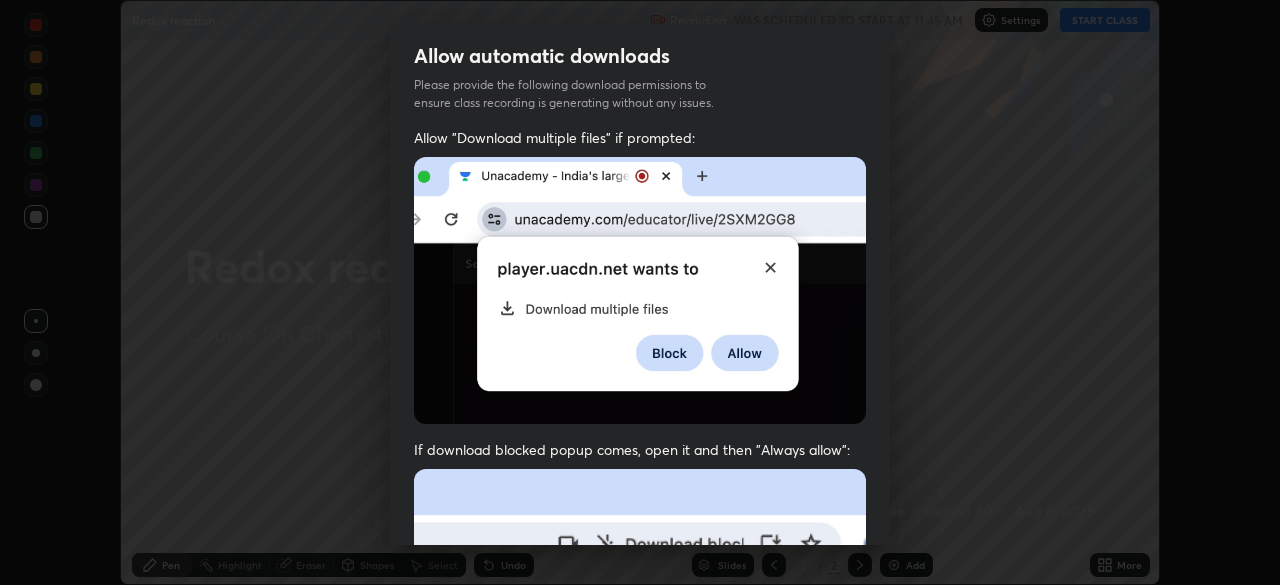 click on "Allow automatic downloads Please provide the following download permissions to ensure class recording is generating without any issues. Allow "Download multiple files" if prompted: If download blocked popup comes, open it and then "Always allow": I agree that if I don't provide required permissions, class recording will not be generated Previous 5 / 5 Done" at bounding box center [640, 292] 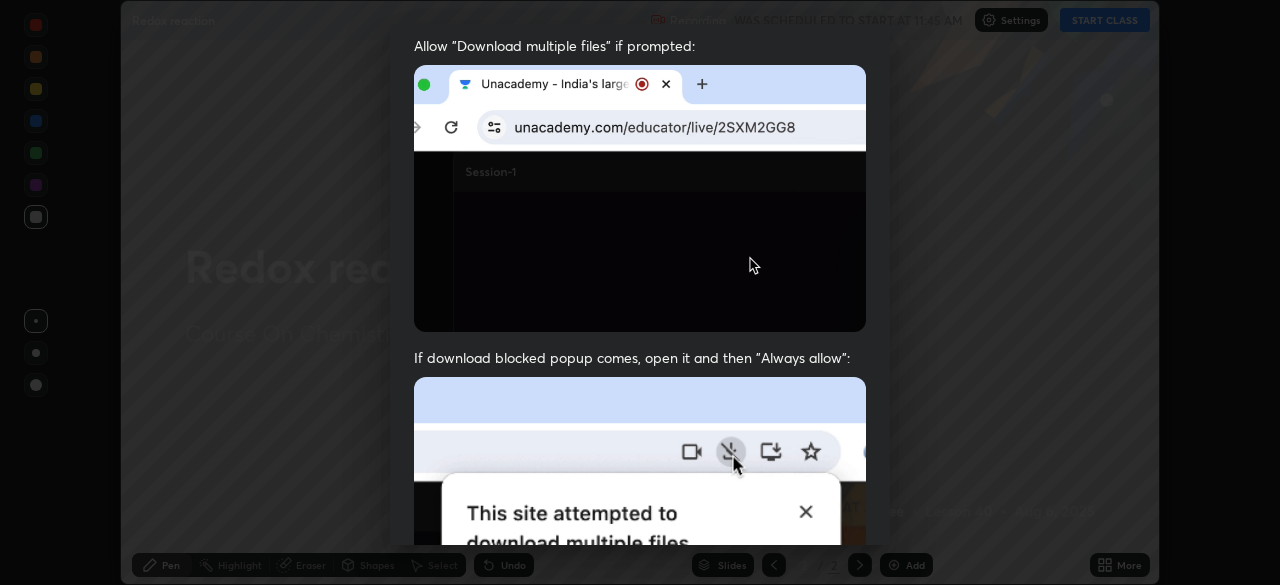 click on "If download blocked popup comes, open it and then "Always allow":" at bounding box center (640, 581) 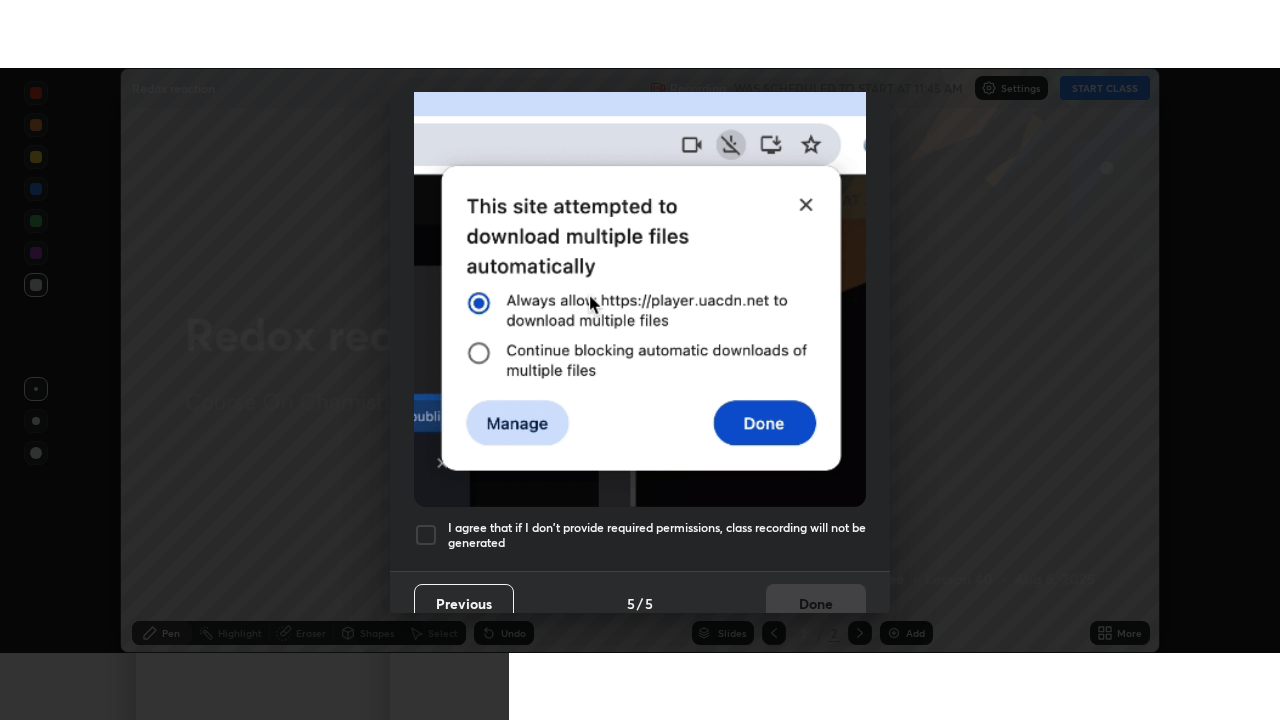 scroll, scrollTop: 479, scrollLeft: 0, axis: vertical 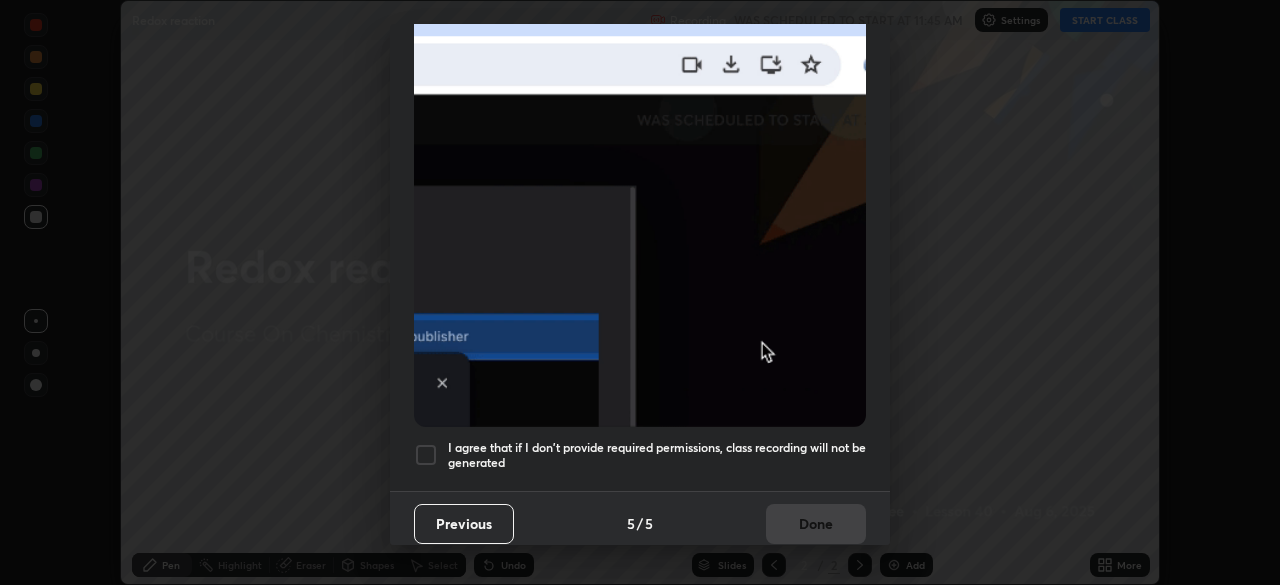 click on "I agree that if I don't provide required permissions, class recording will not be generated" at bounding box center [657, 455] 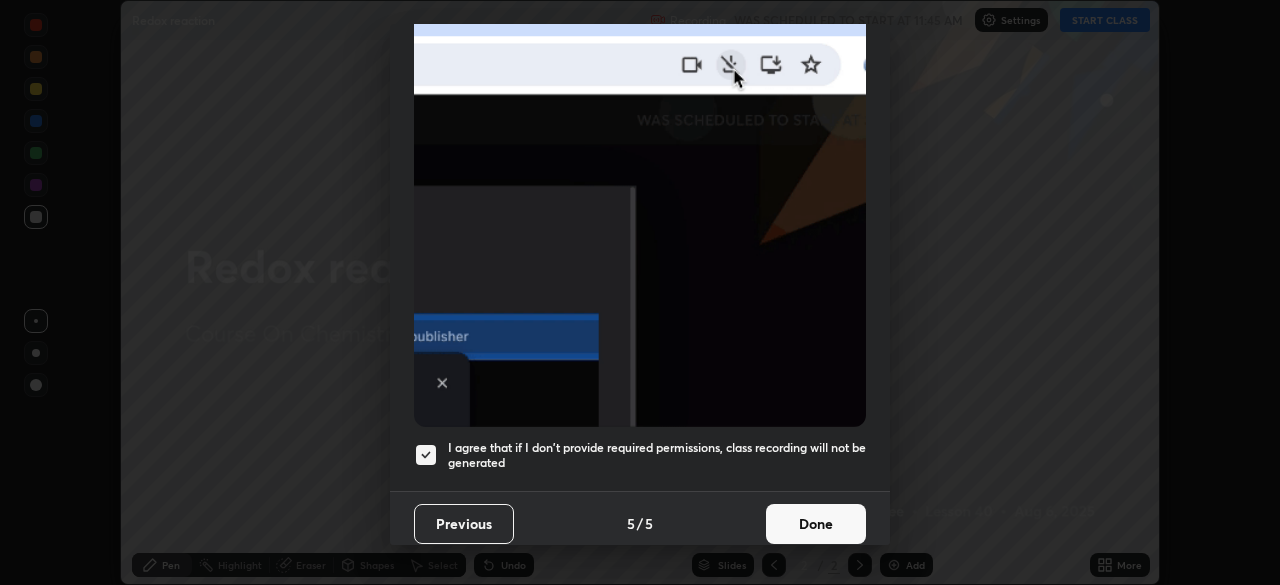 click on "Done" at bounding box center (816, 524) 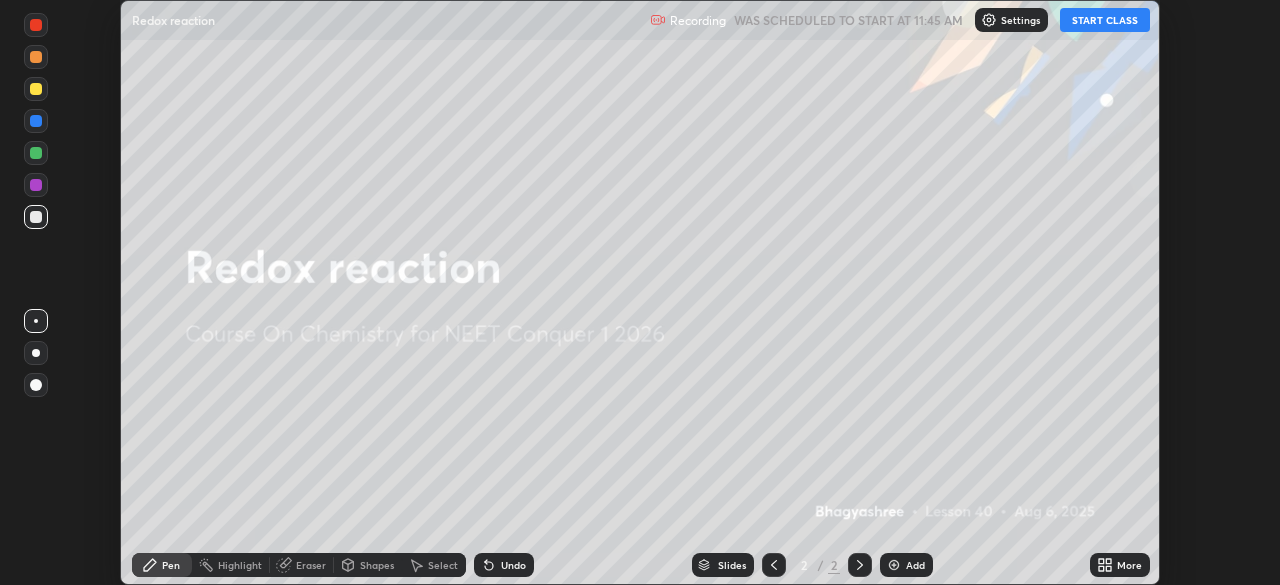 click 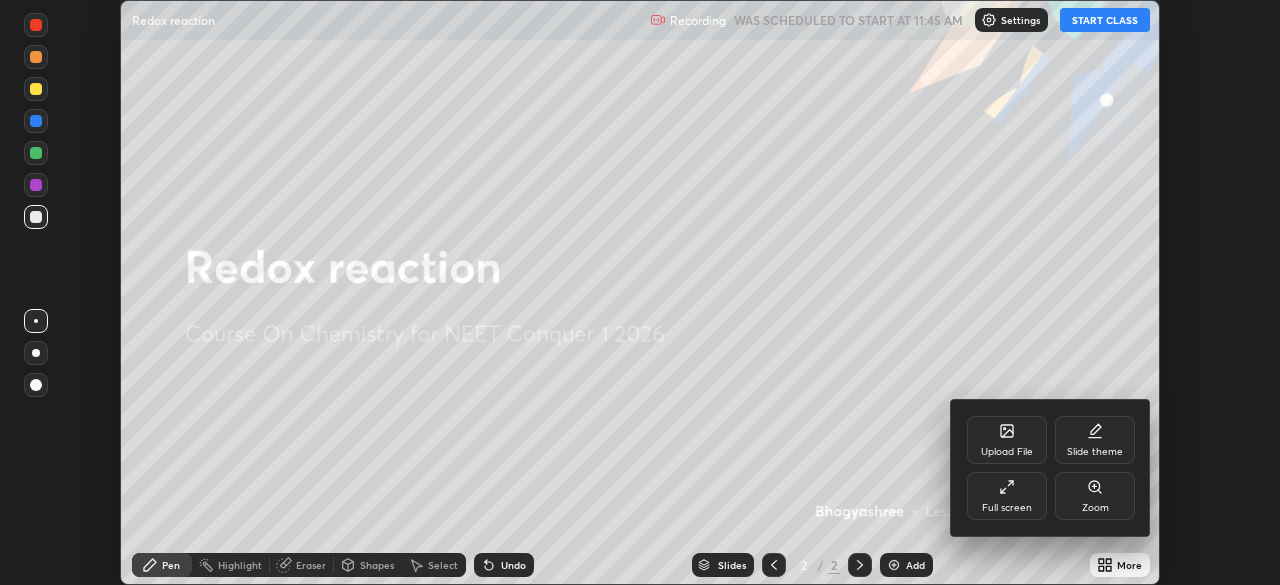 click on "Full screen" at bounding box center [1007, 496] 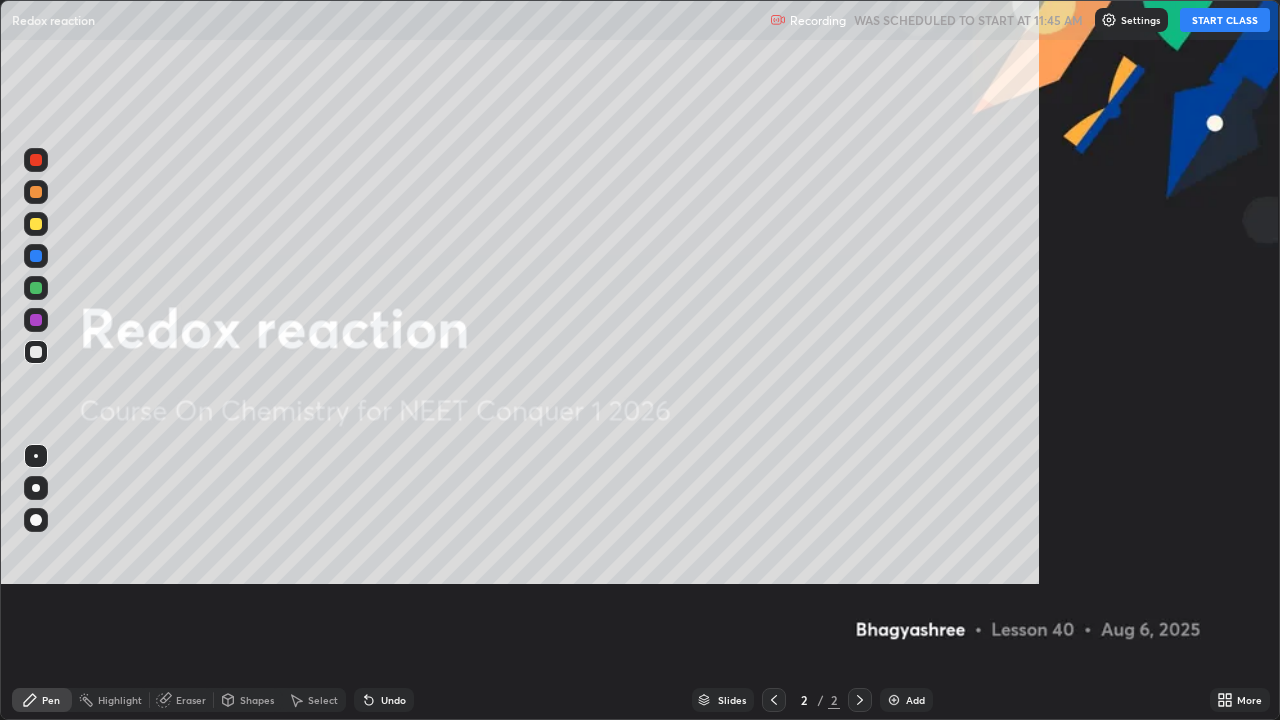 scroll, scrollTop: 99280, scrollLeft: 98720, axis: both 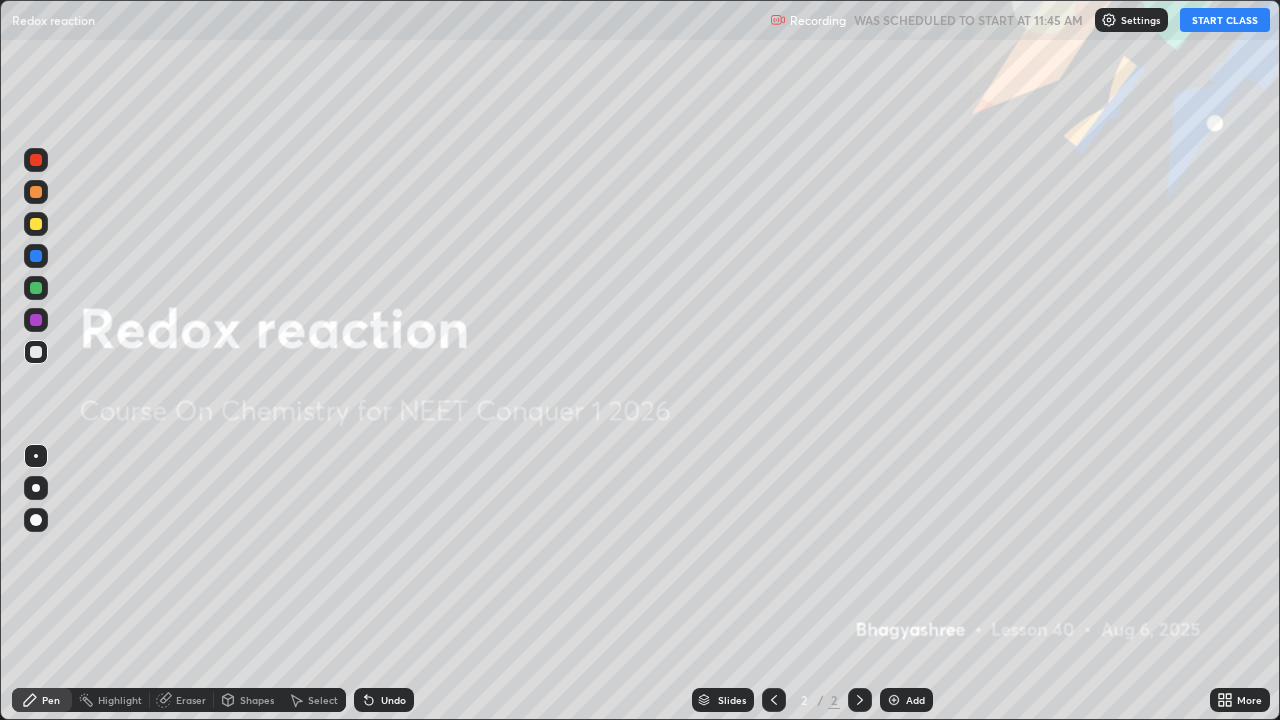 click at bounding box center (894, 700) 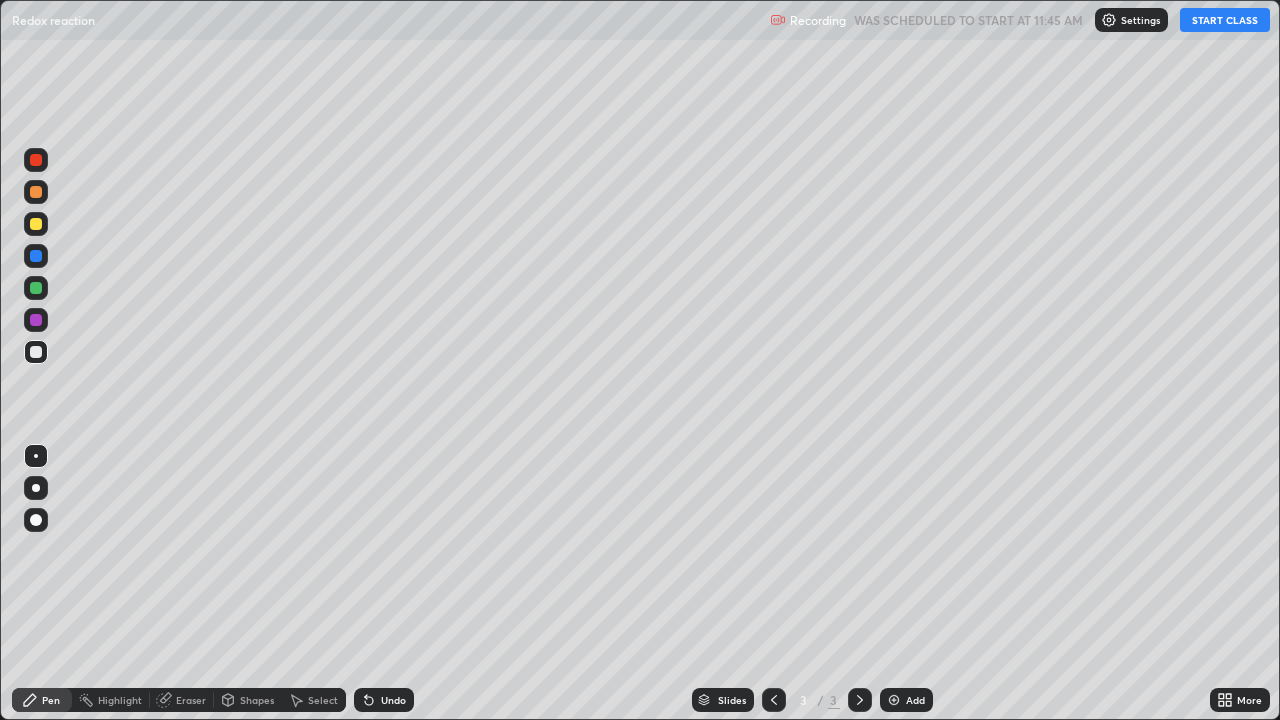 click on "Setting up your live class" at bounding box center (640, 360) 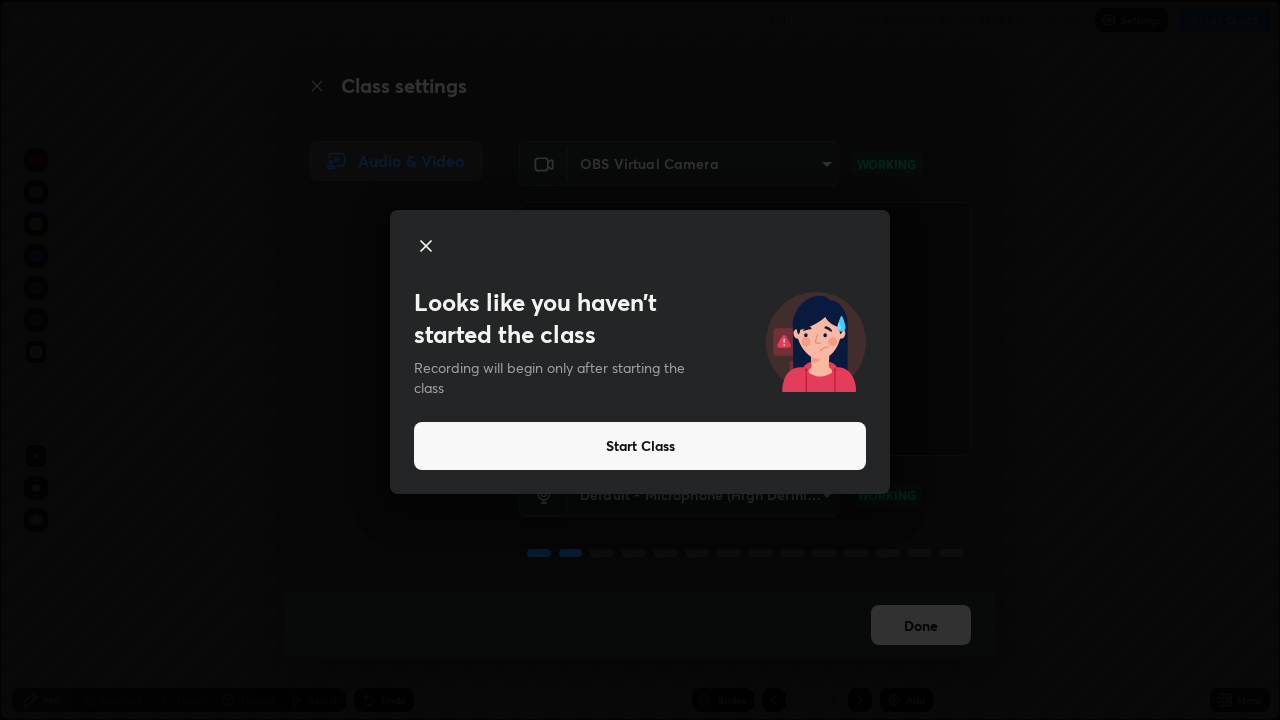 click on "Start Class" at bounding box center [640, 446] 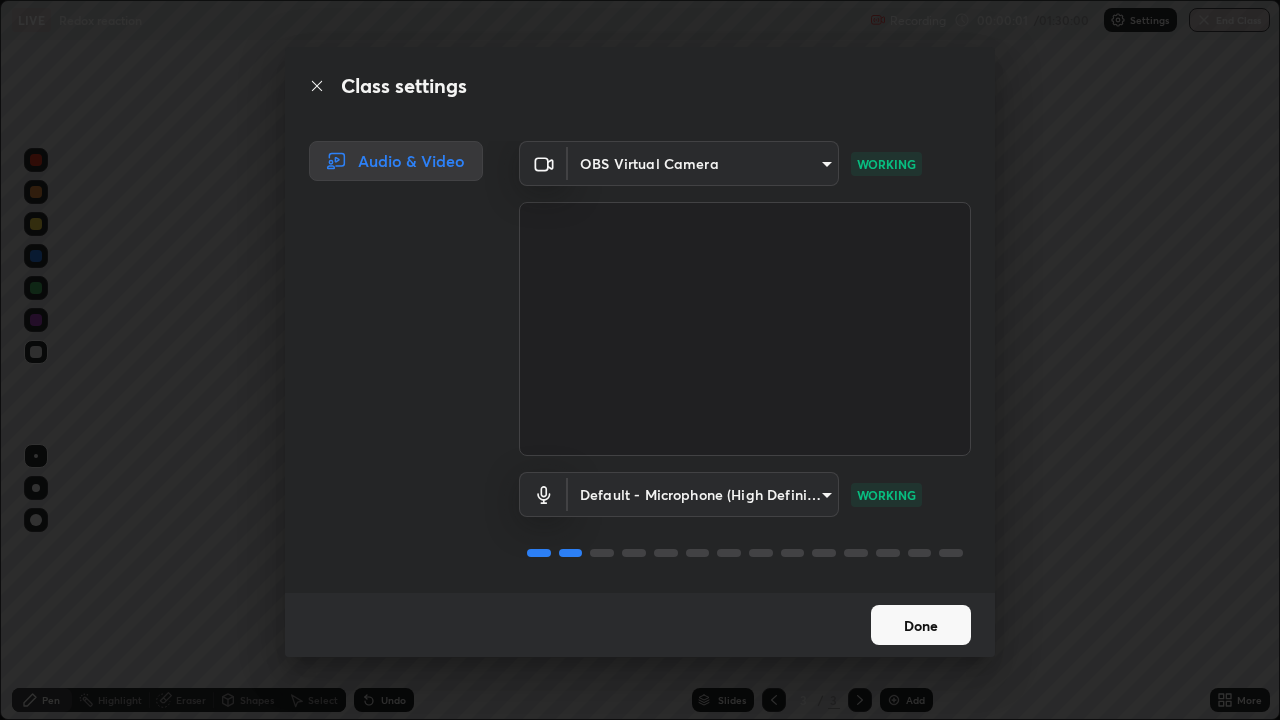 click on "Done" at bounding box center (921, 625) 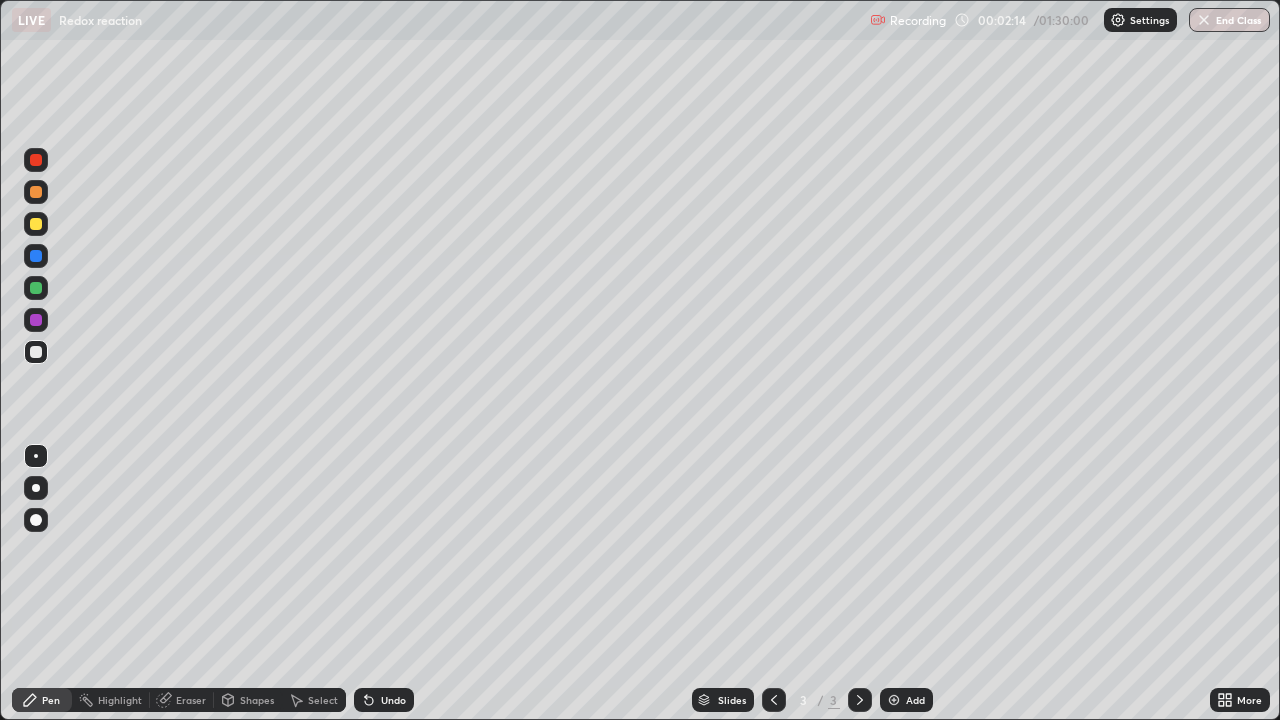 click at bounding box center [36, 320] 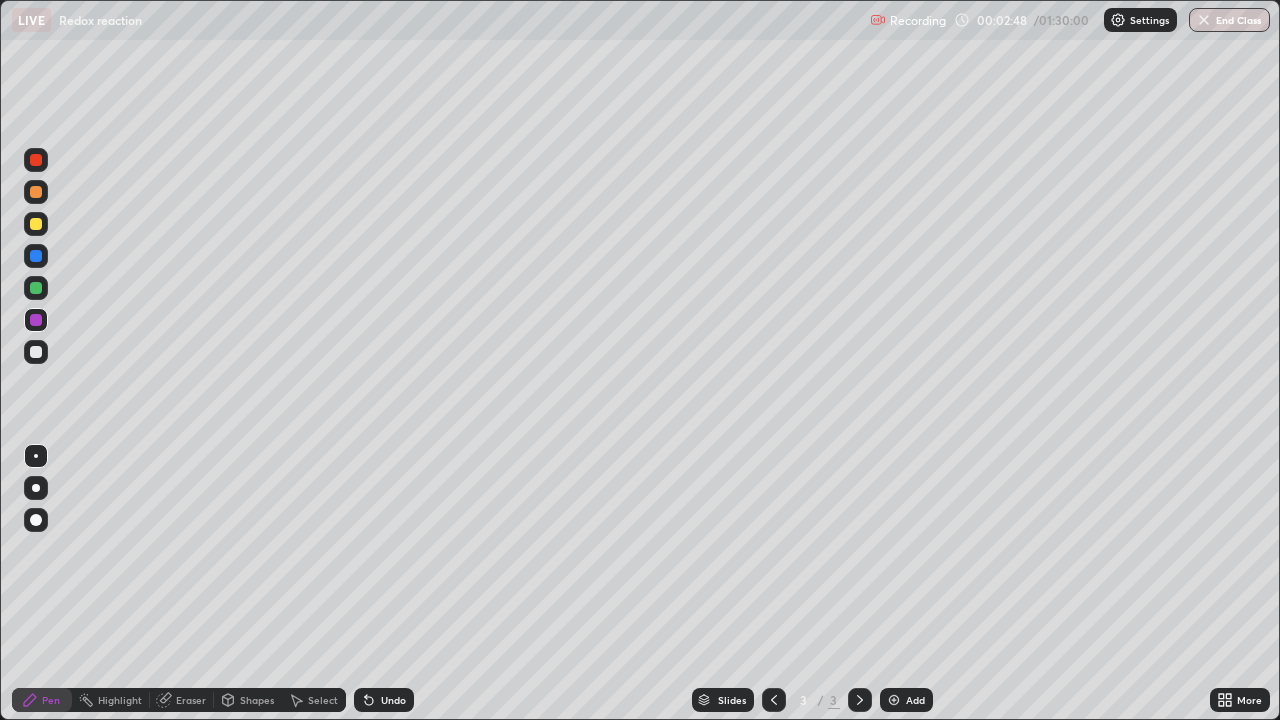 click at bounding box center [36, 352] 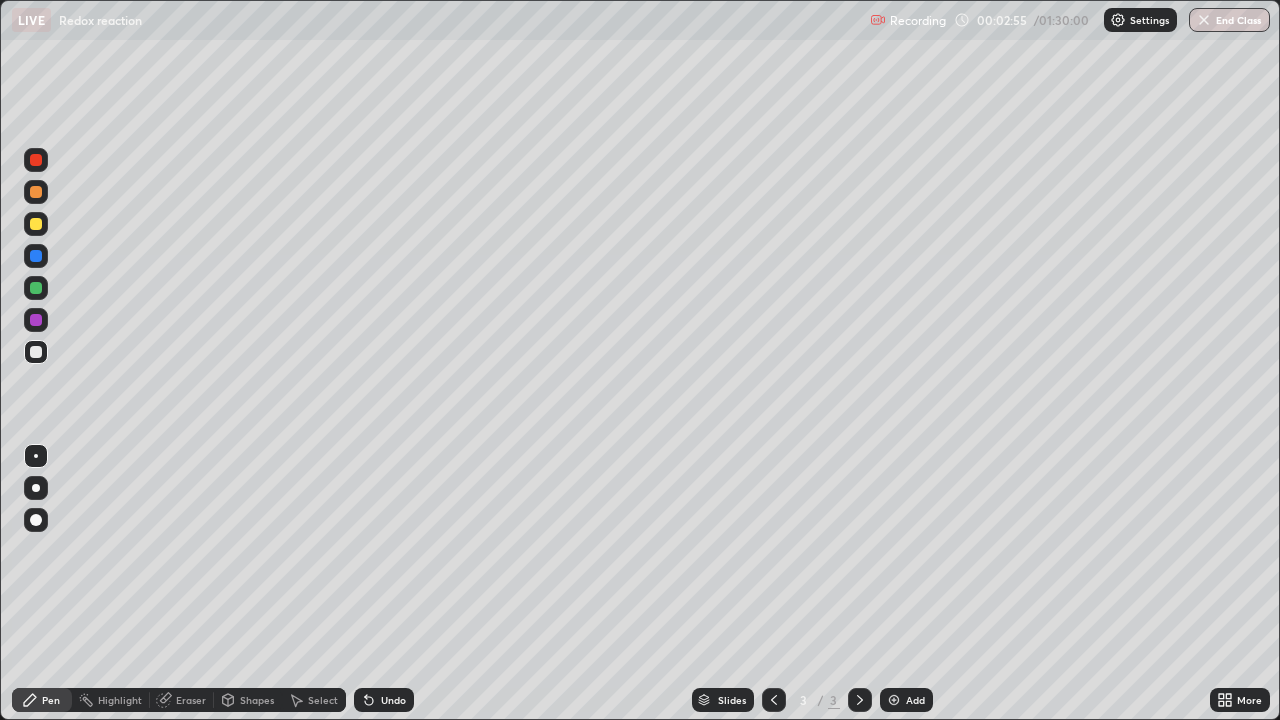 click at bounding box center (36, 320) 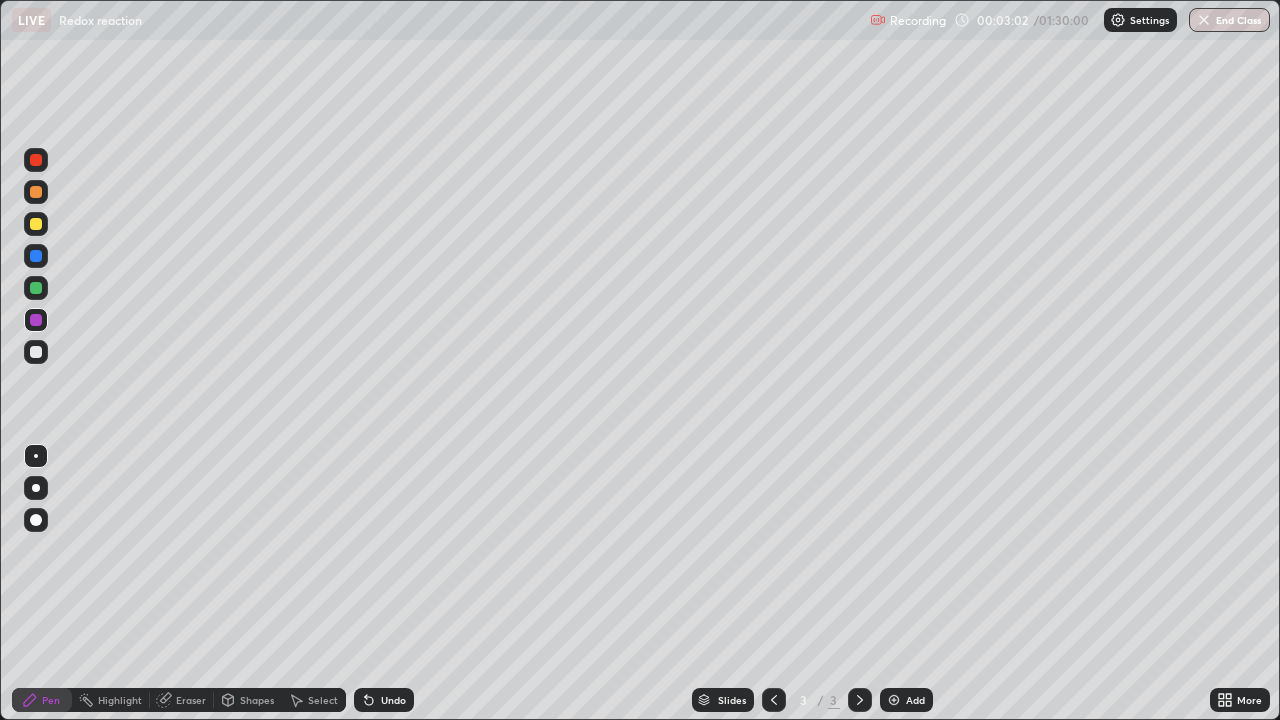 click at bounding box center [36, 352] 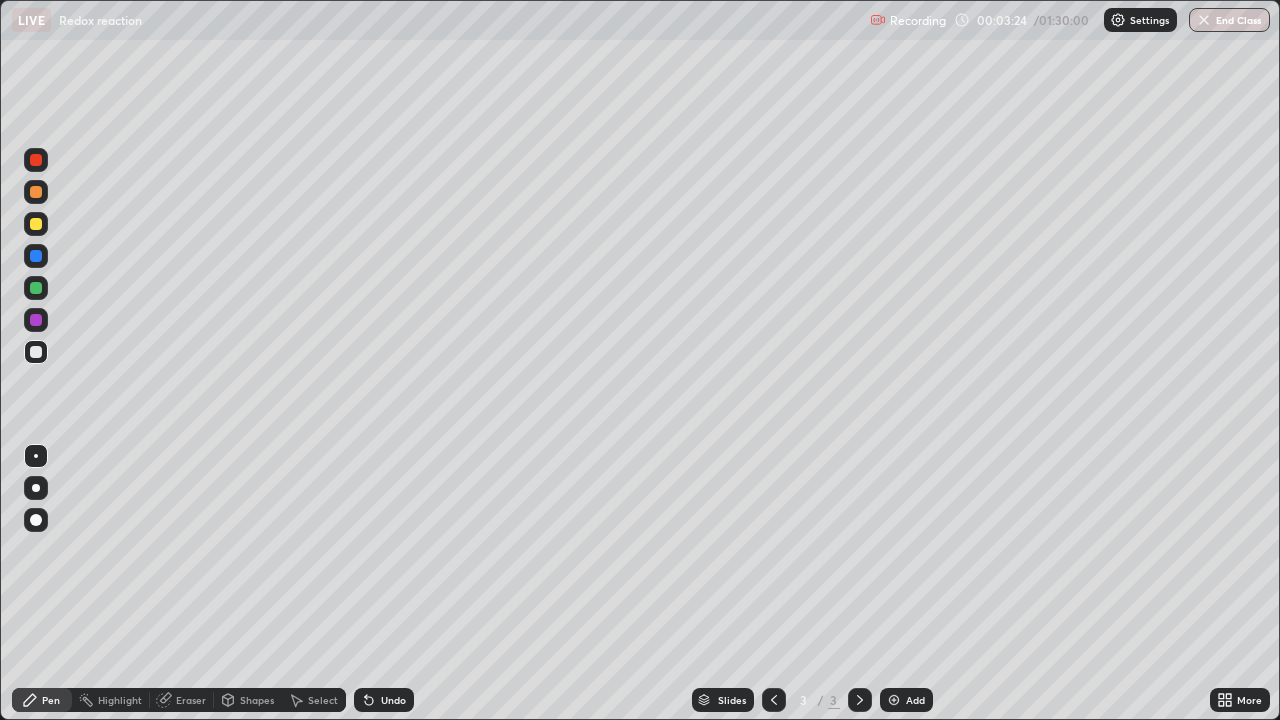click at bounding box center (36, 352) 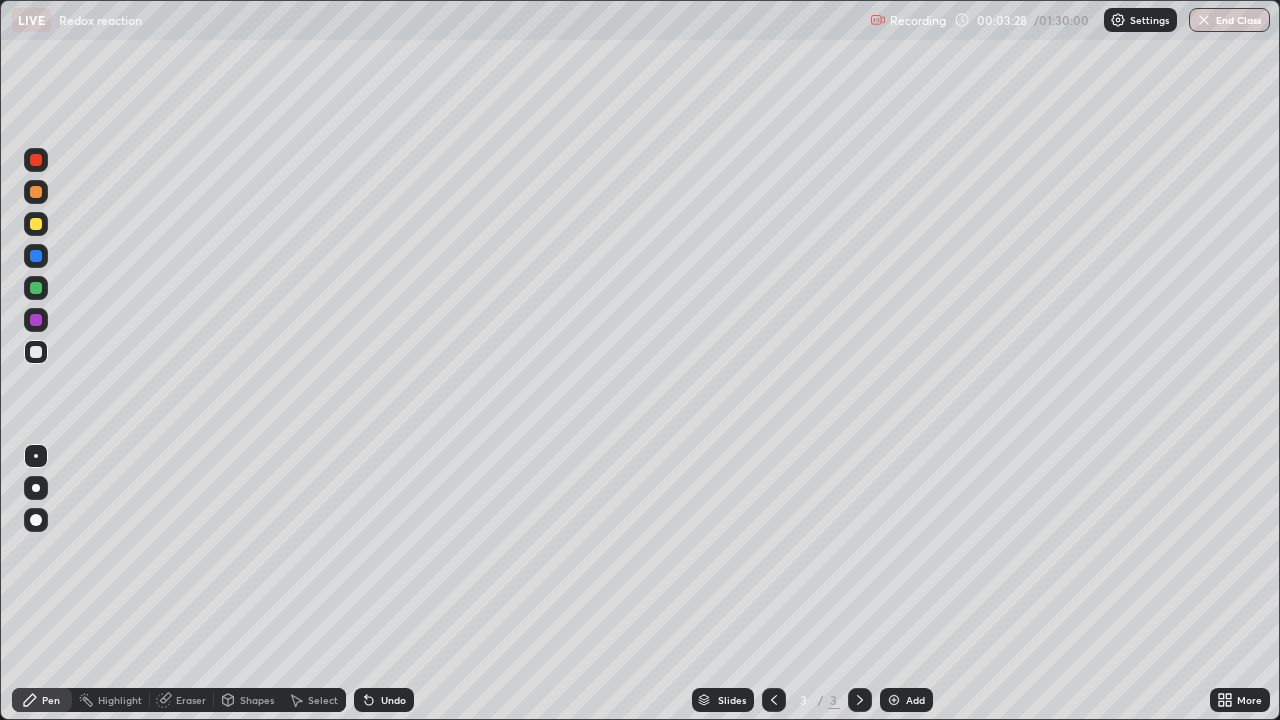 click at bounding box center (36, 320) 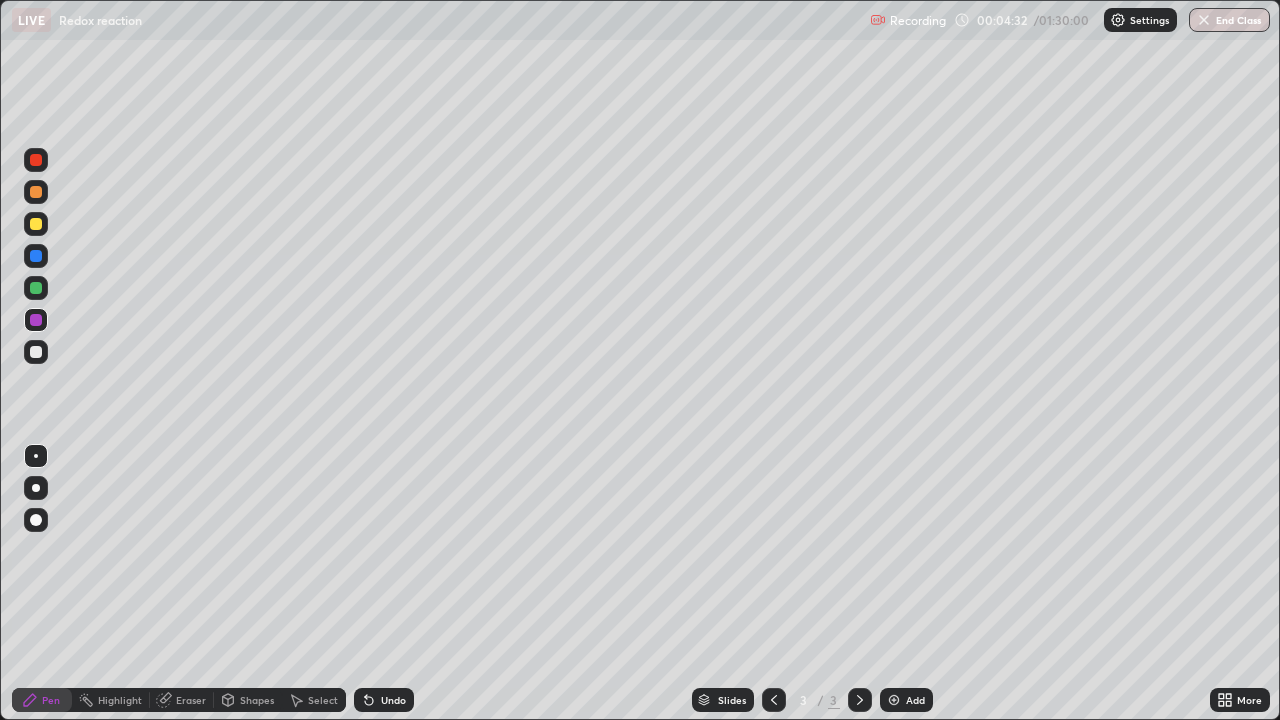 click at bounding box center [36, 352] 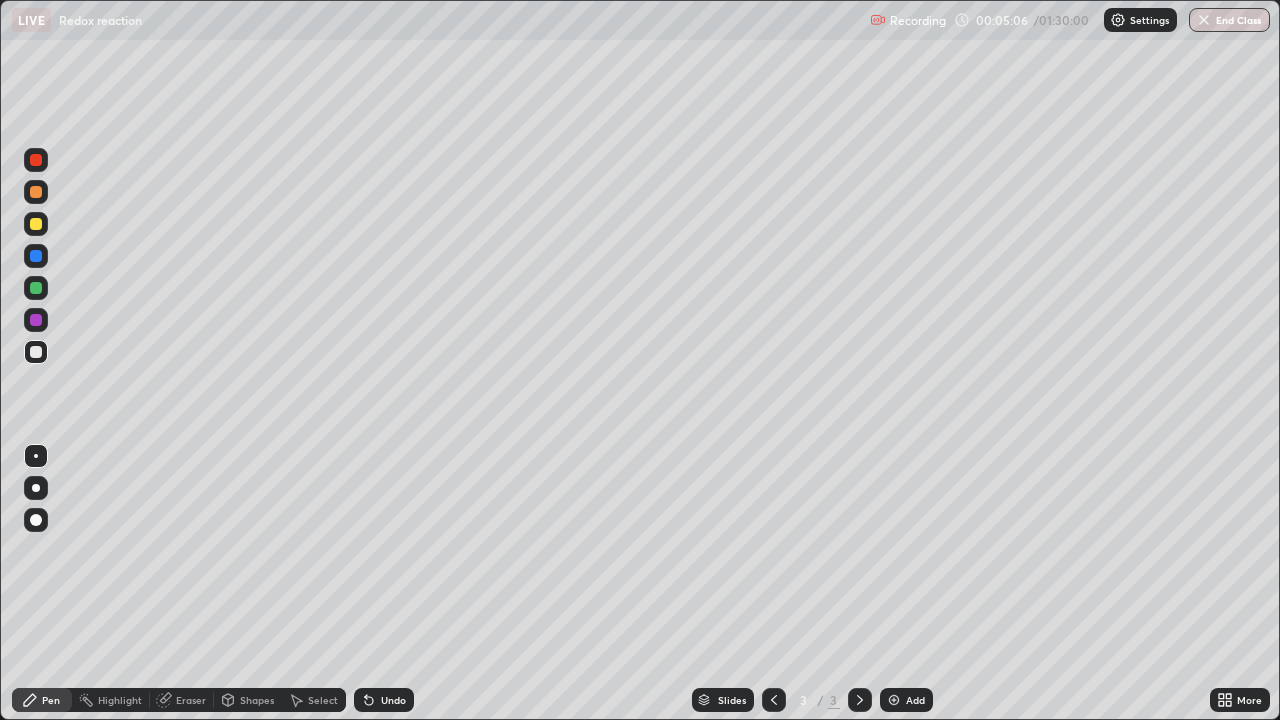 click 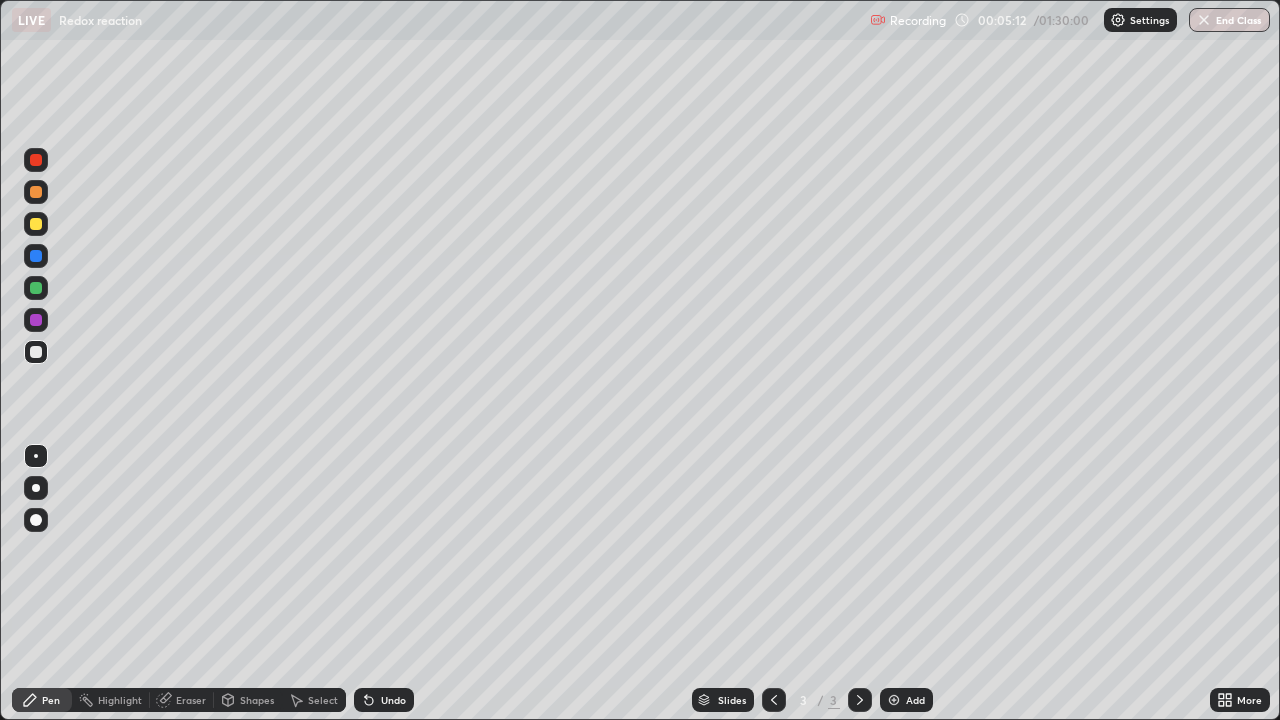 click at bounding box center (36, 224) 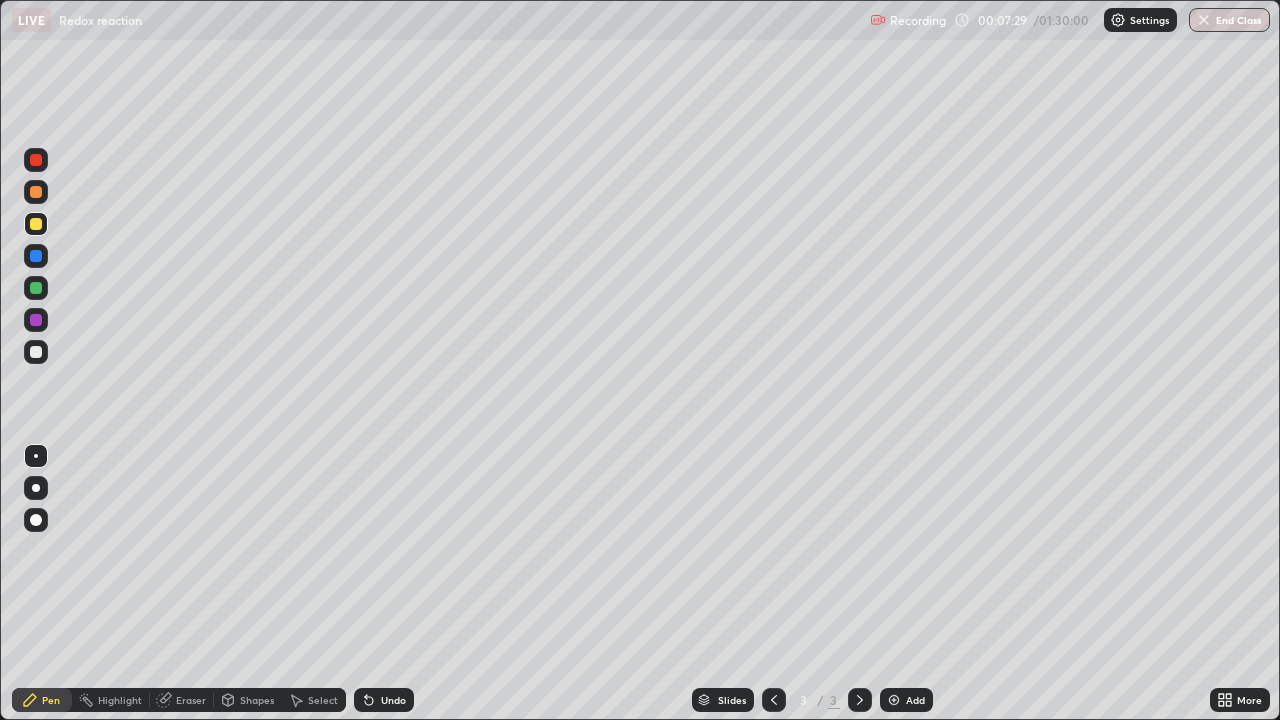 click at bounding box center (36, 352) 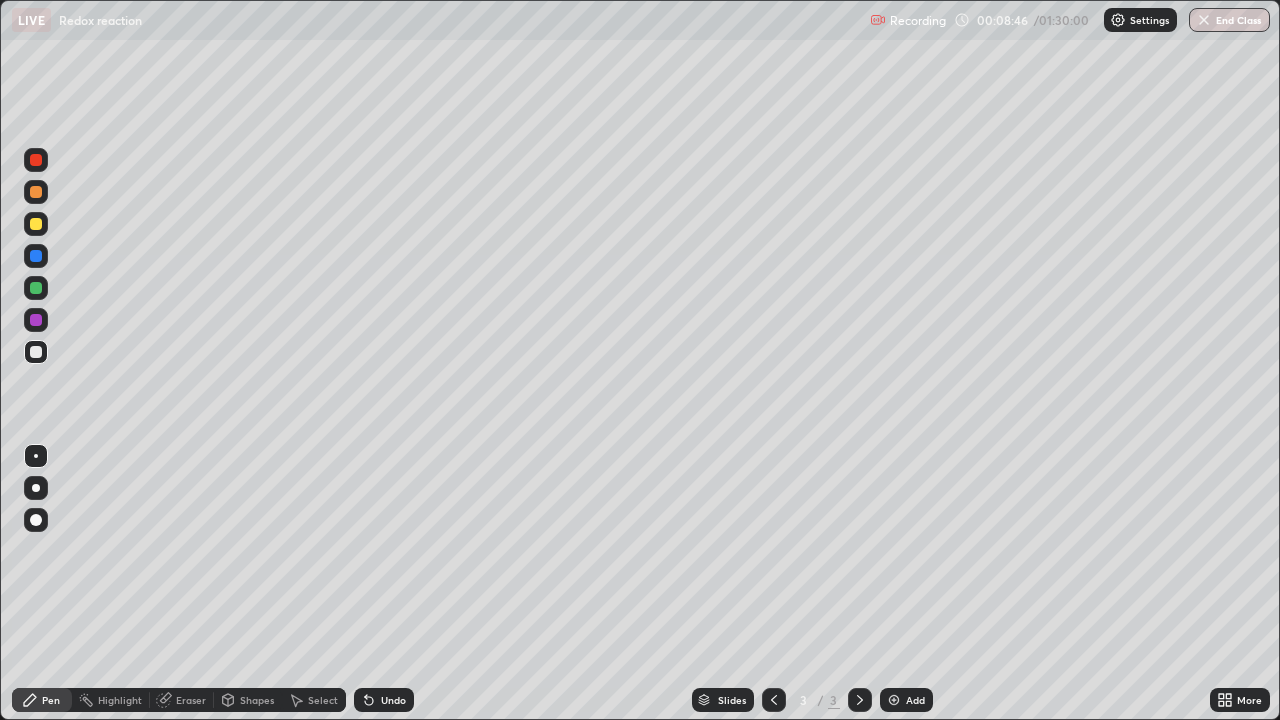 click on "Eraser" at bounding box center [182, 700] 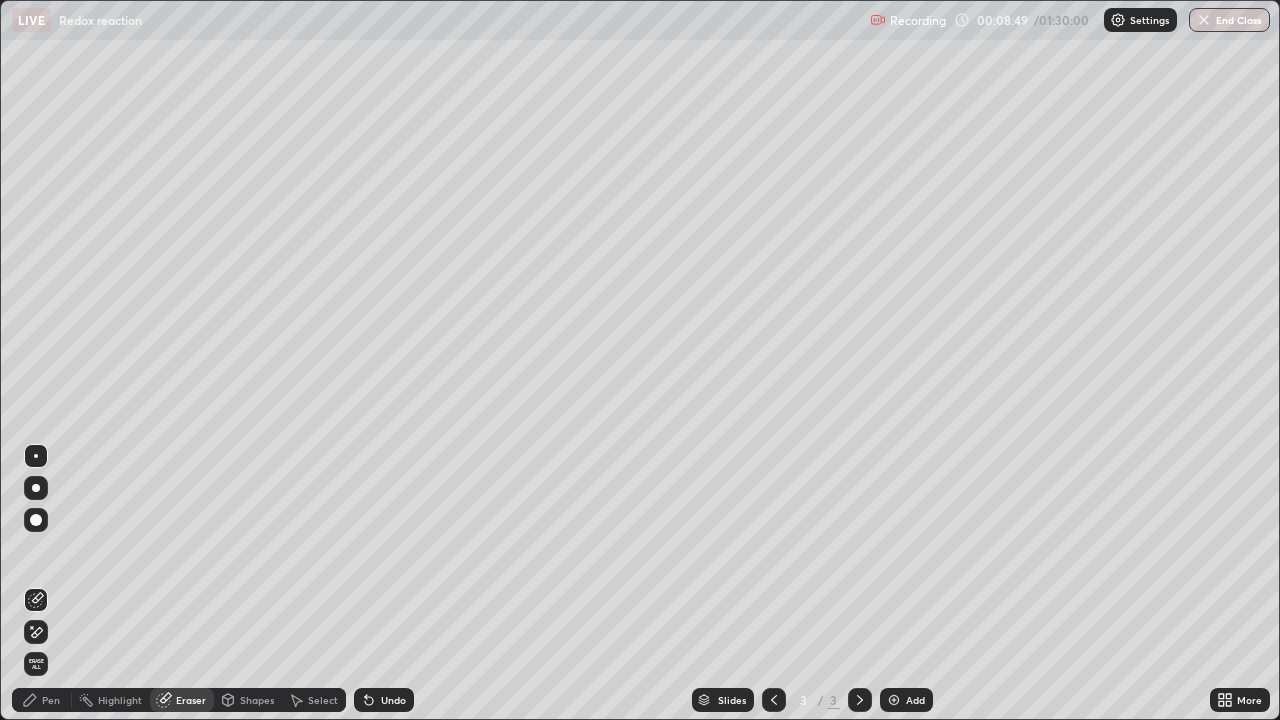 click on "Pen" at bounding box center (42, 700) 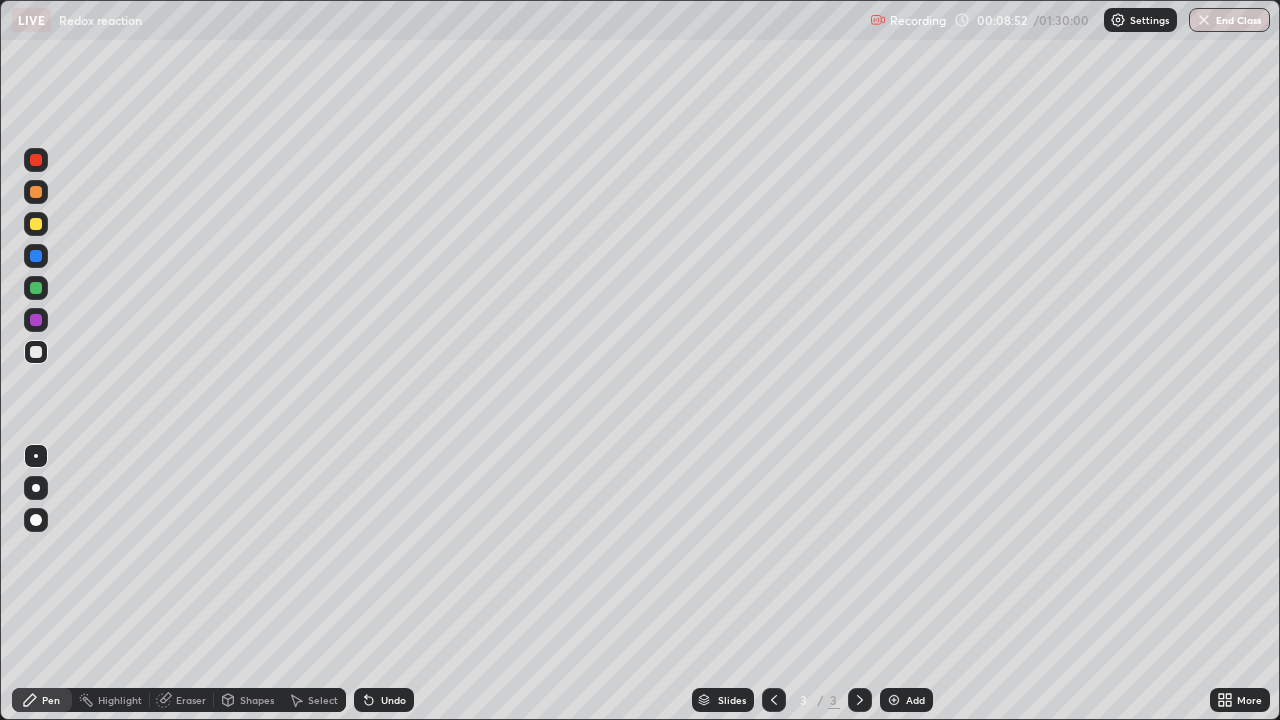click at bounding box center [36, 160] 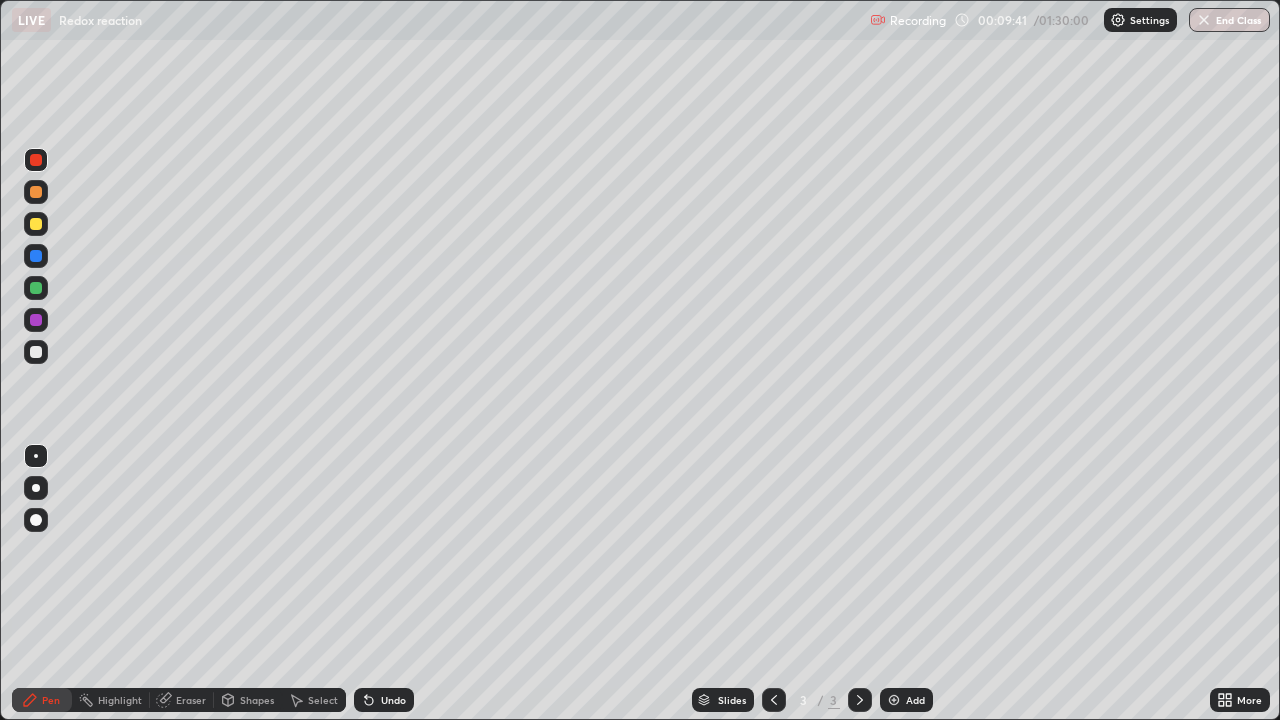 click on "Eraser" at bounding box center [182, 700] 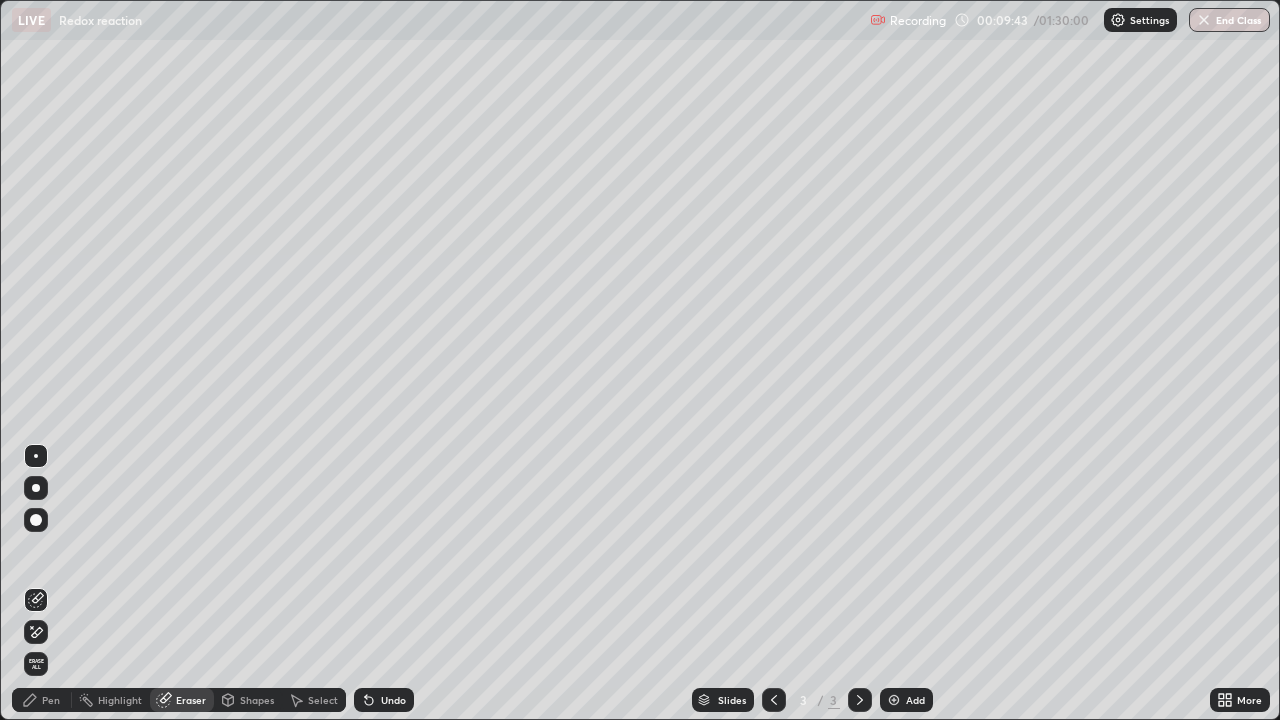 click on "Pen" at bounding box center [42, 700] 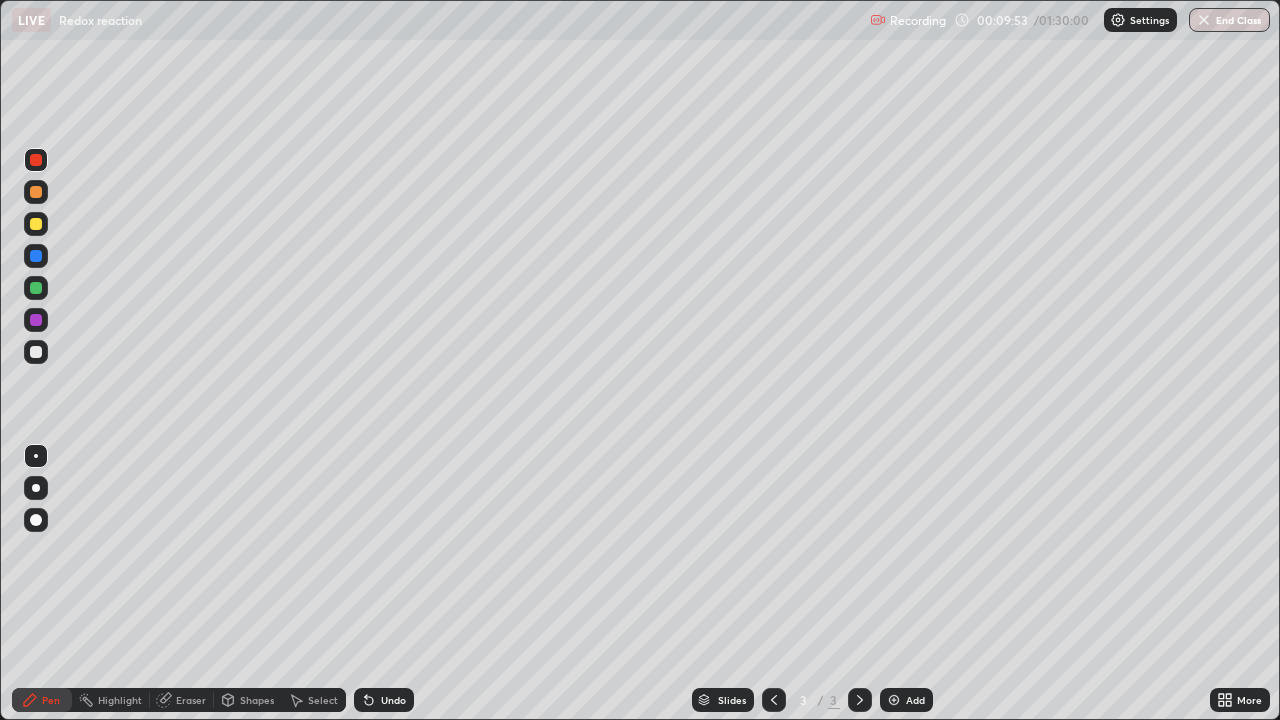 click on "Add" at bounding box center [906, 700] 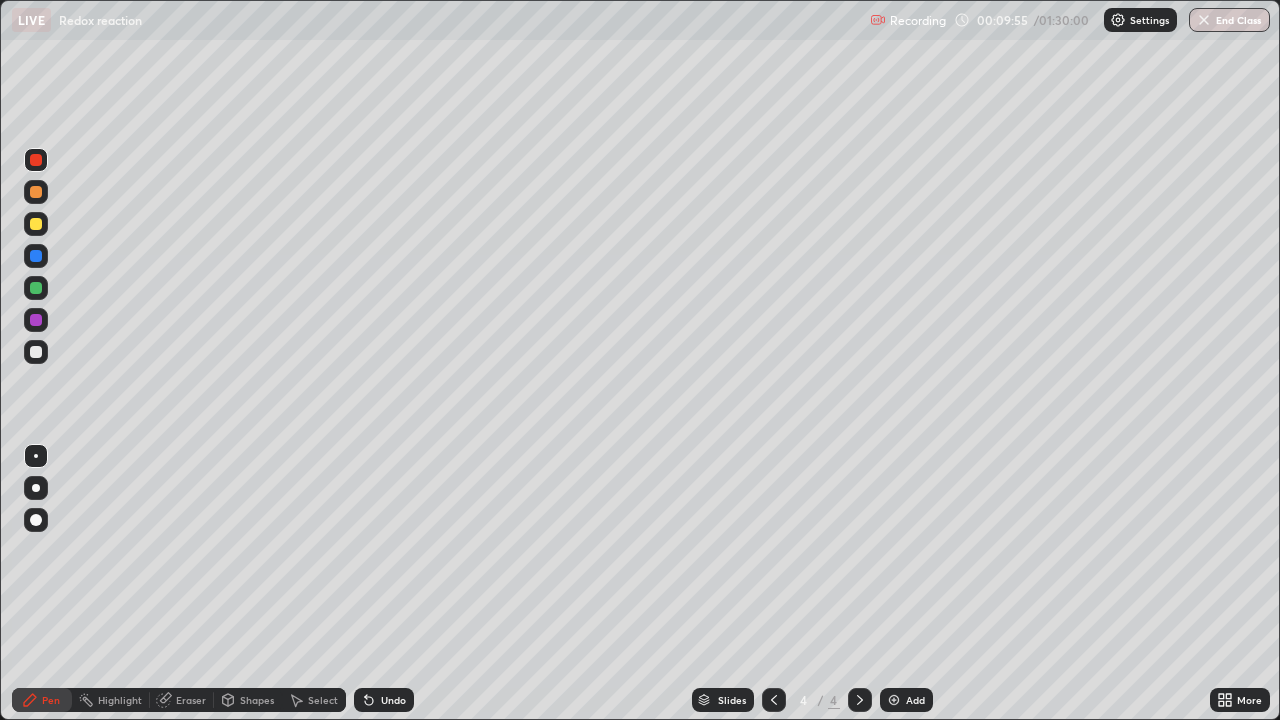 click at bounding box center [36, 256] 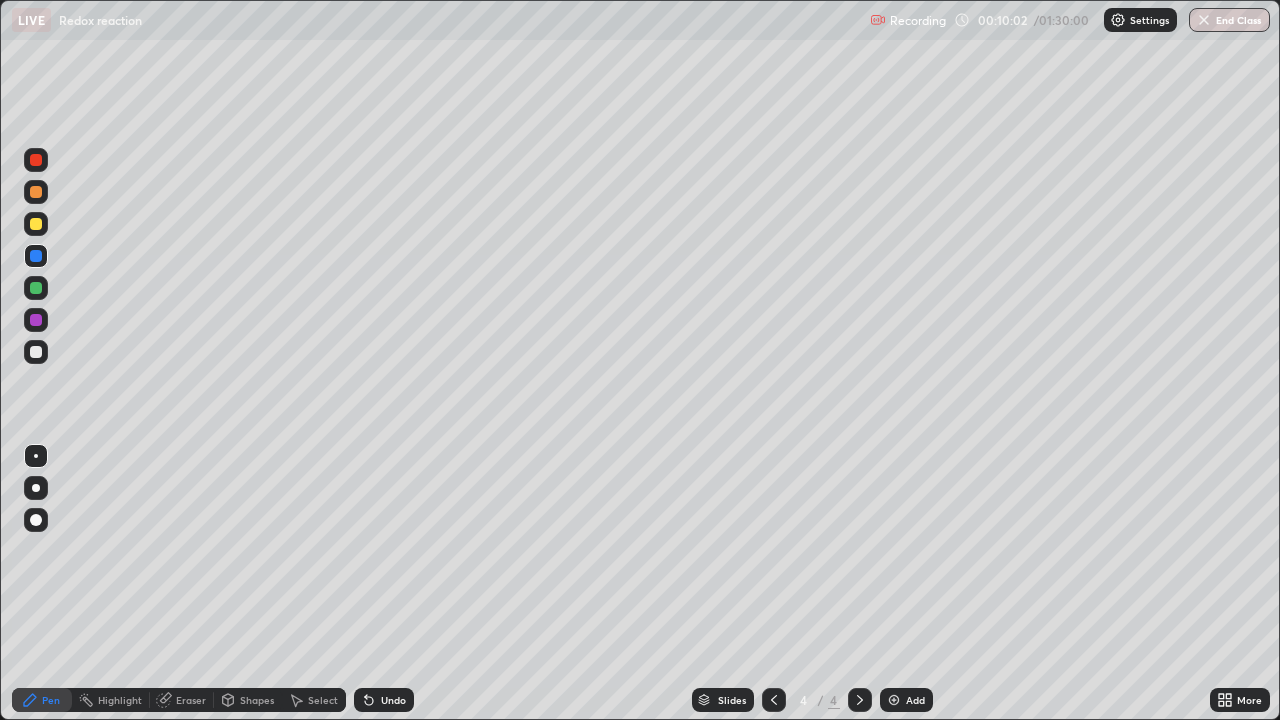 click at bounding box center [36, 352] 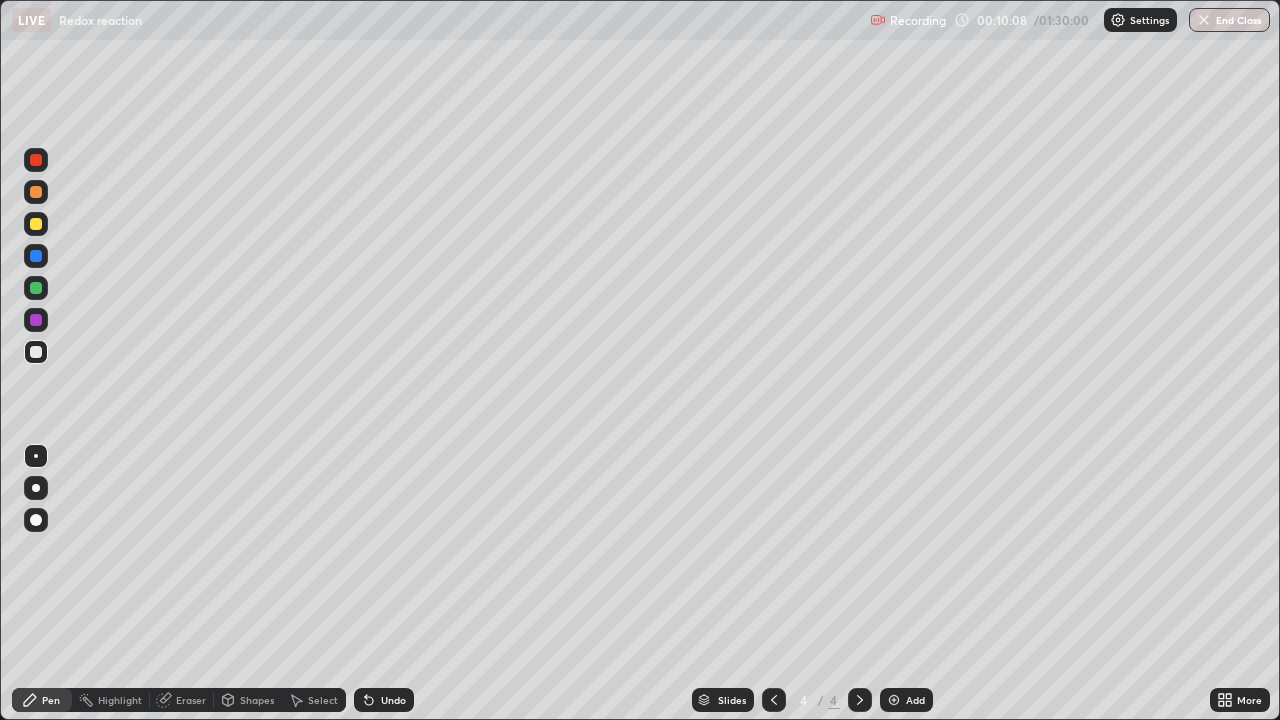 click at bounding box center [36, 256] 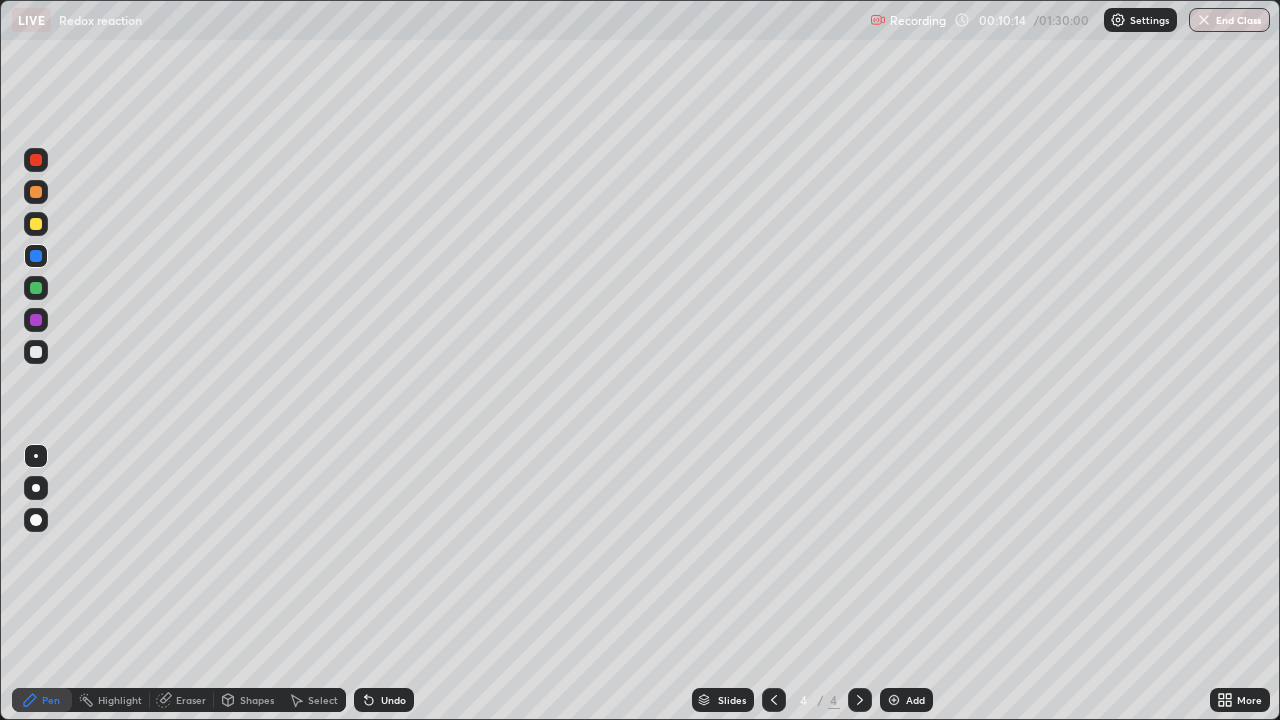 click at bounding box center [36, 352] 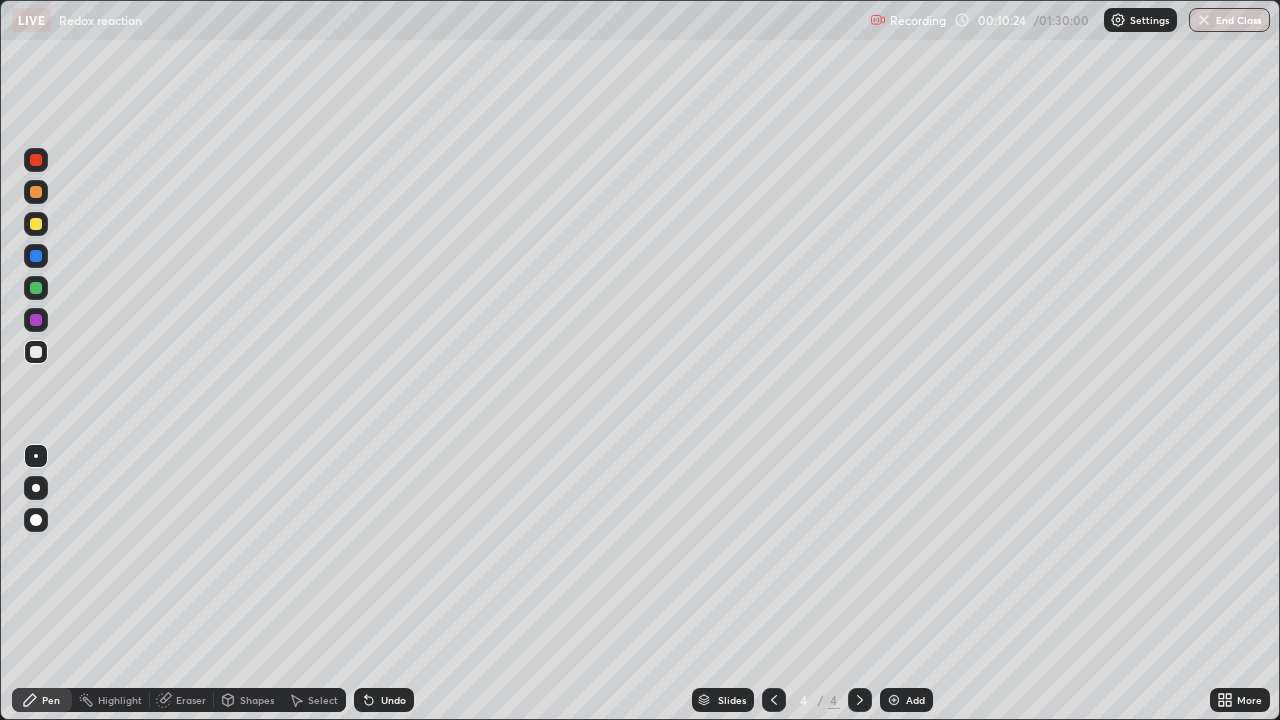click at bounding box center [36, 320] 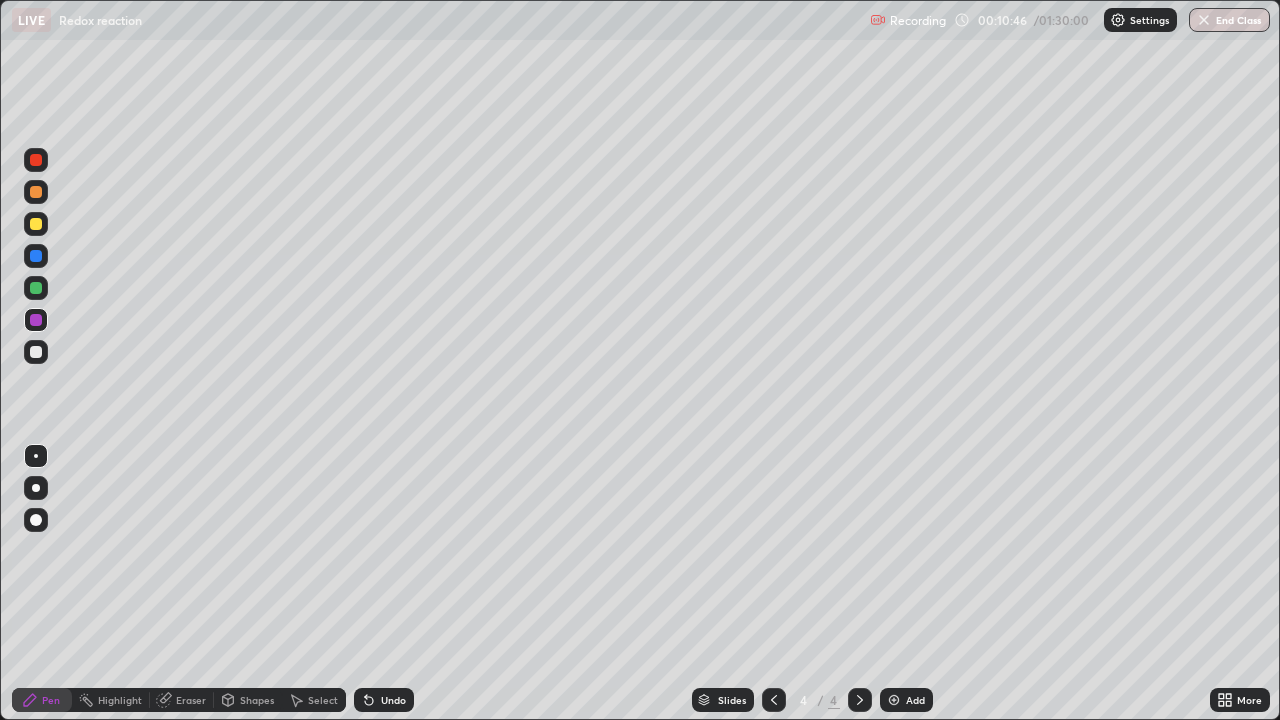 click 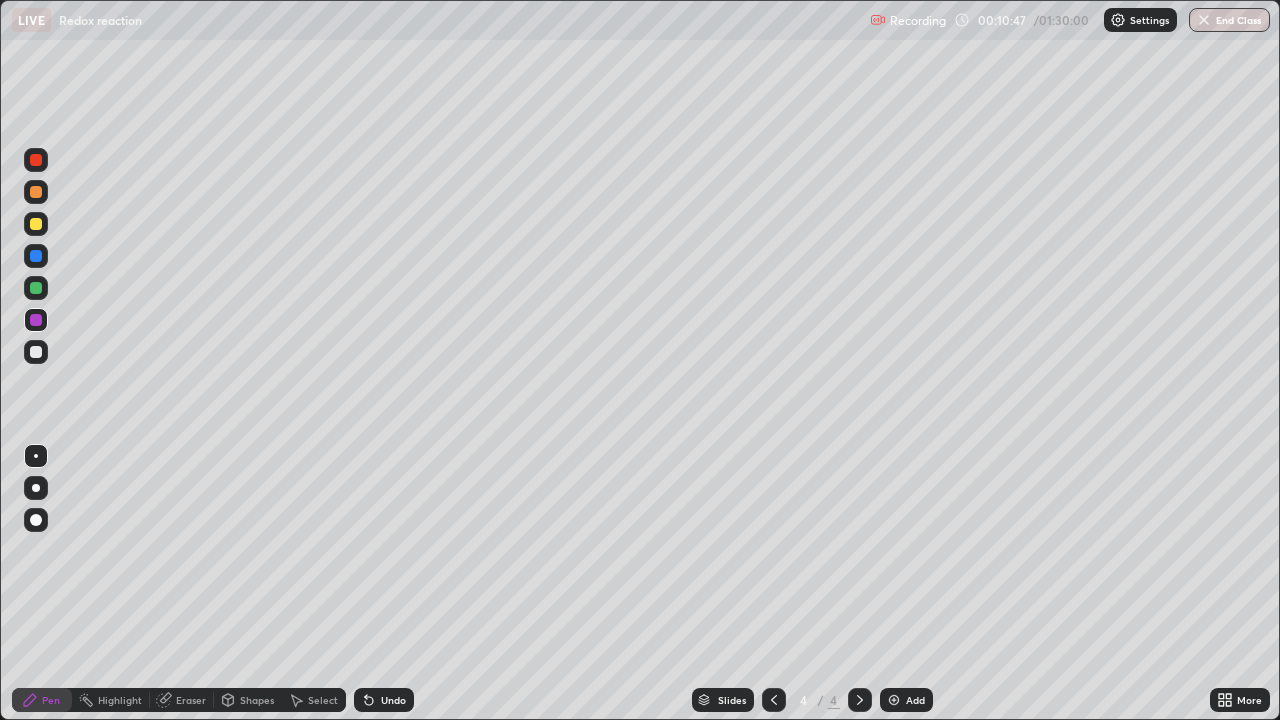click on "Undo" at bounding box center [384, 700] 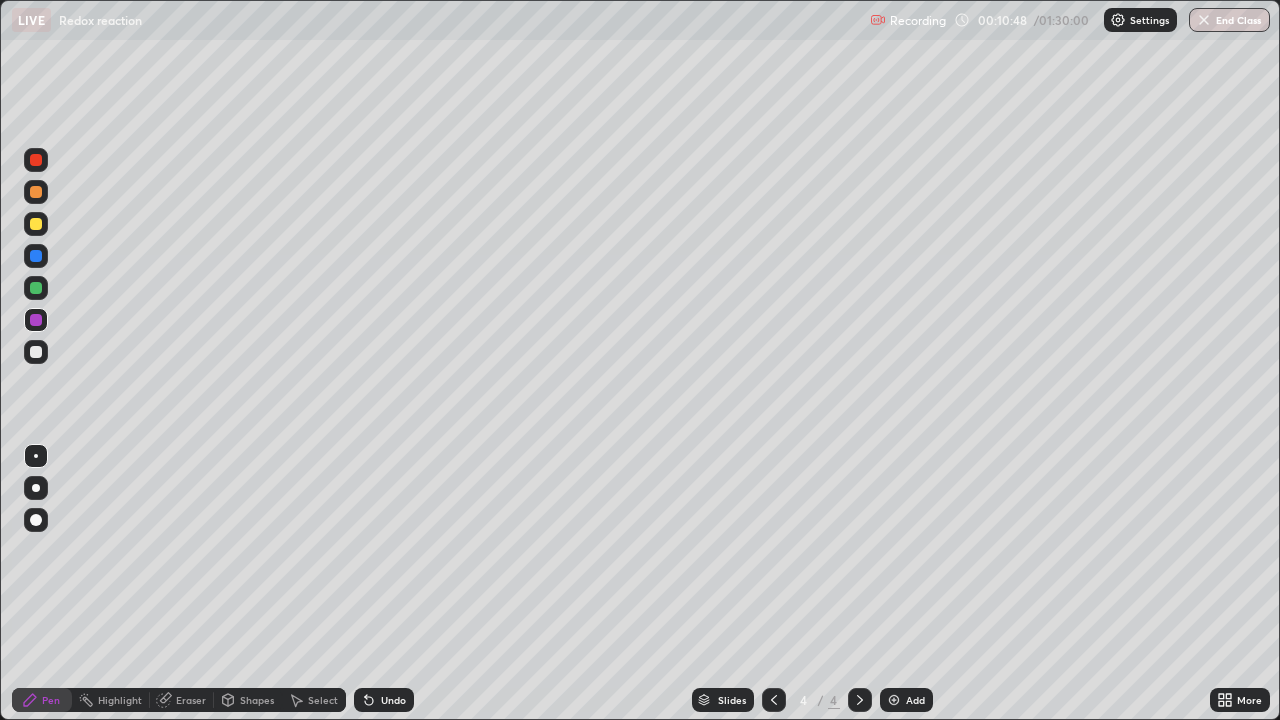 click on "Undo" at bounding box center (384, 700) 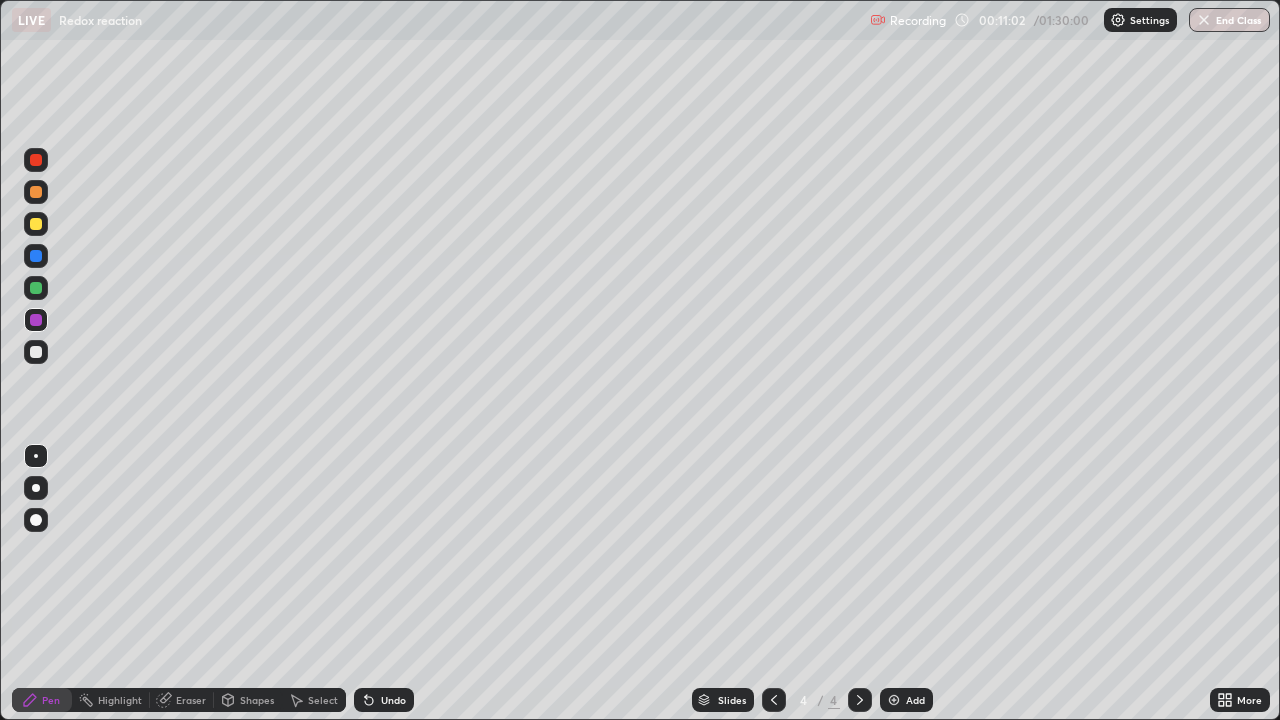 click on "Select" at bounding box center [323, 700] 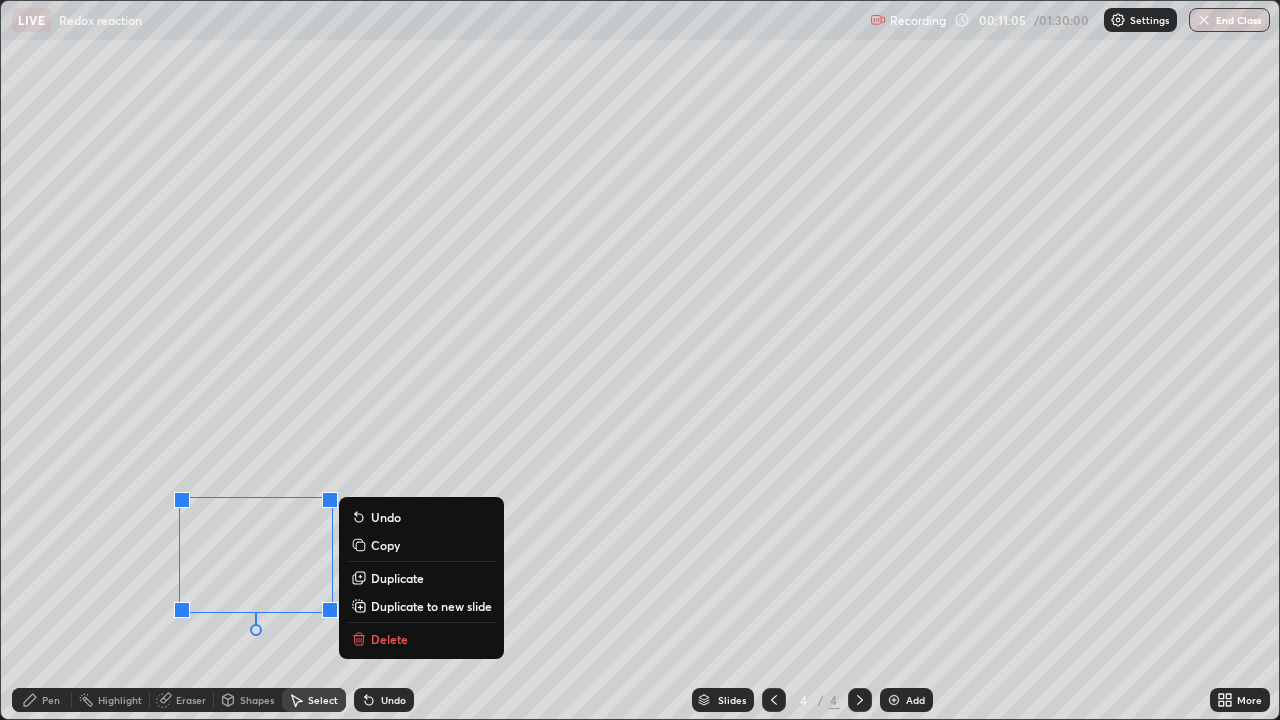 click on "Delete" at bounding box center (389, 639) 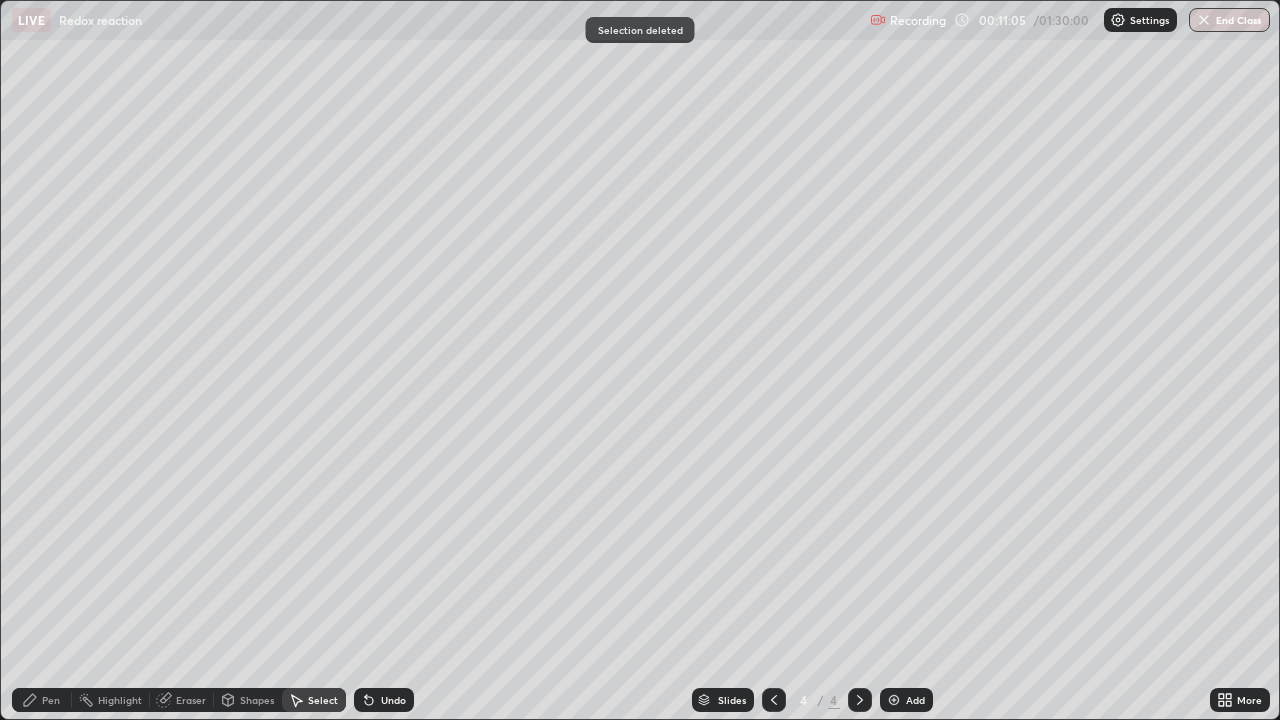 click on "Pen" at bounding box center [51, 700] 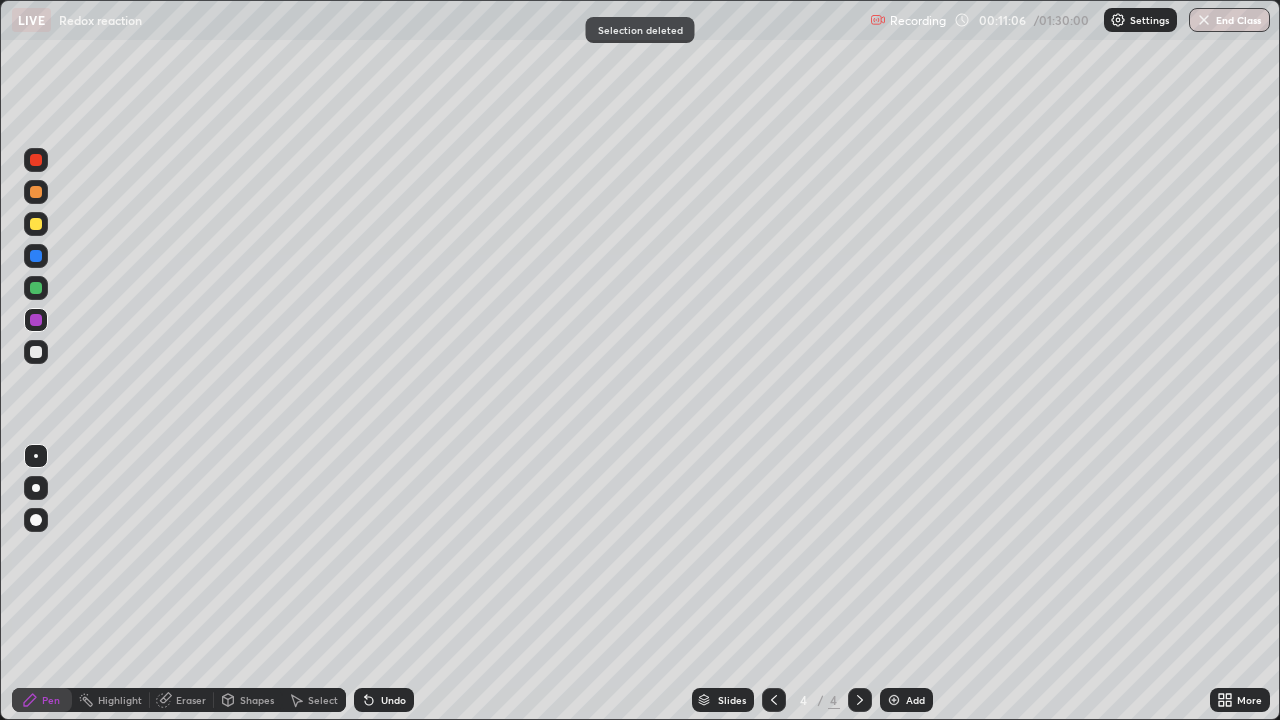 click at bounding box center (36, 288) 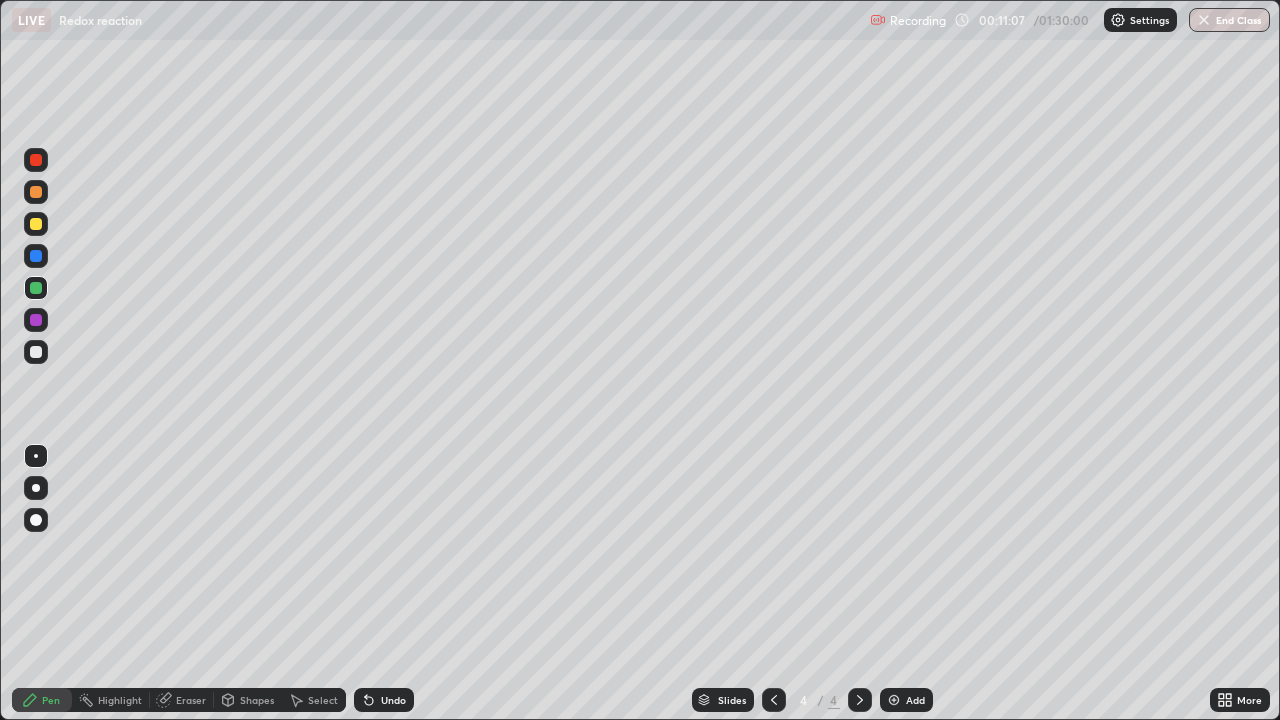 click at bounding box center [36, 320] 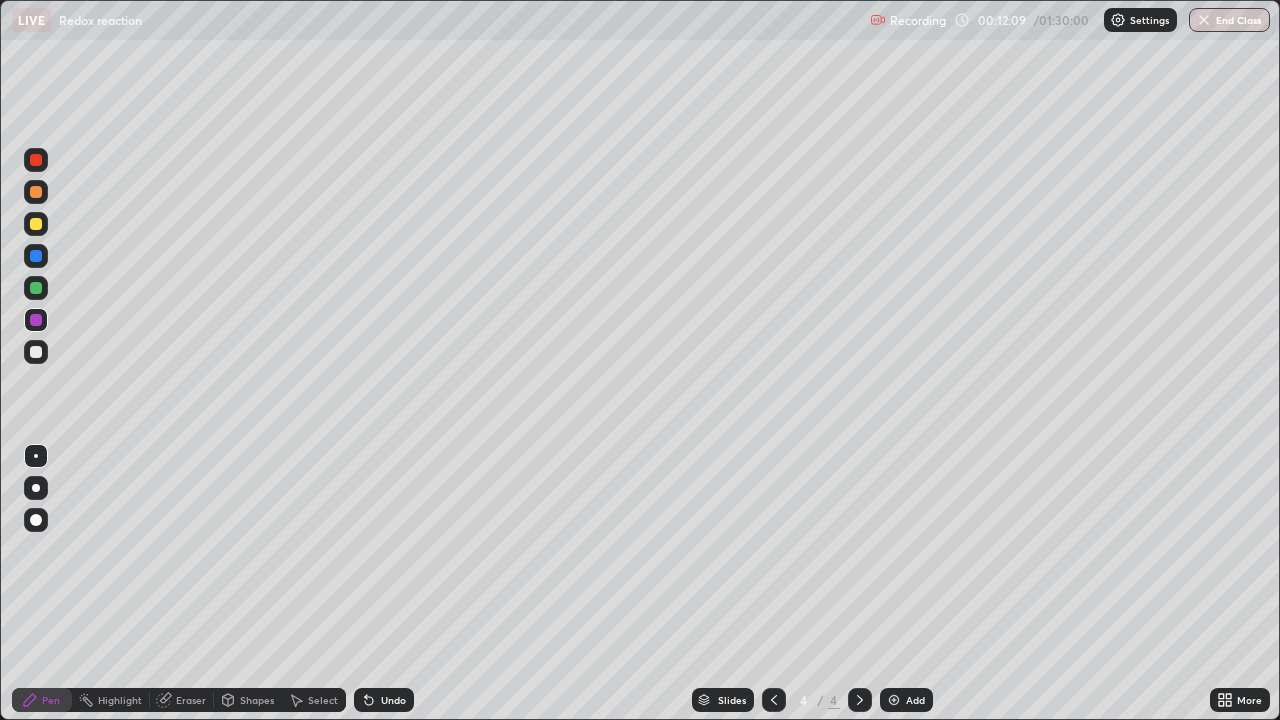 click at bounding box center [36, 352] 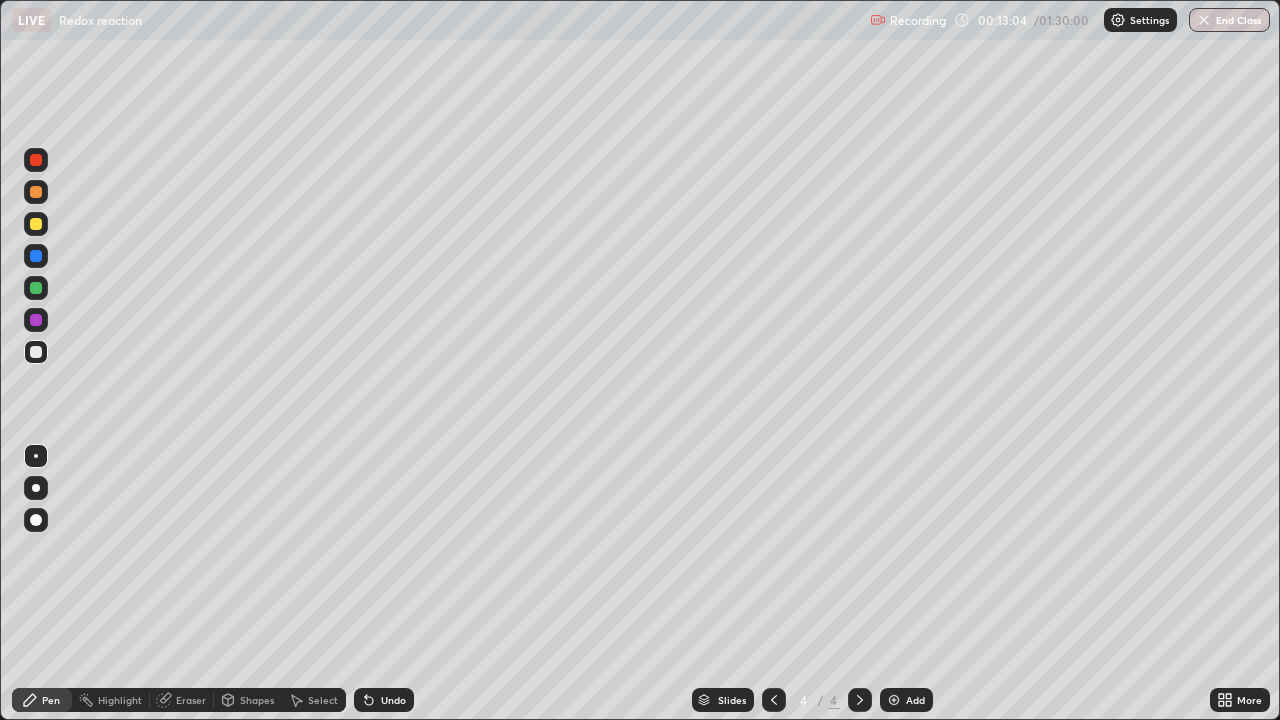 click at bounding box center [36, 320] 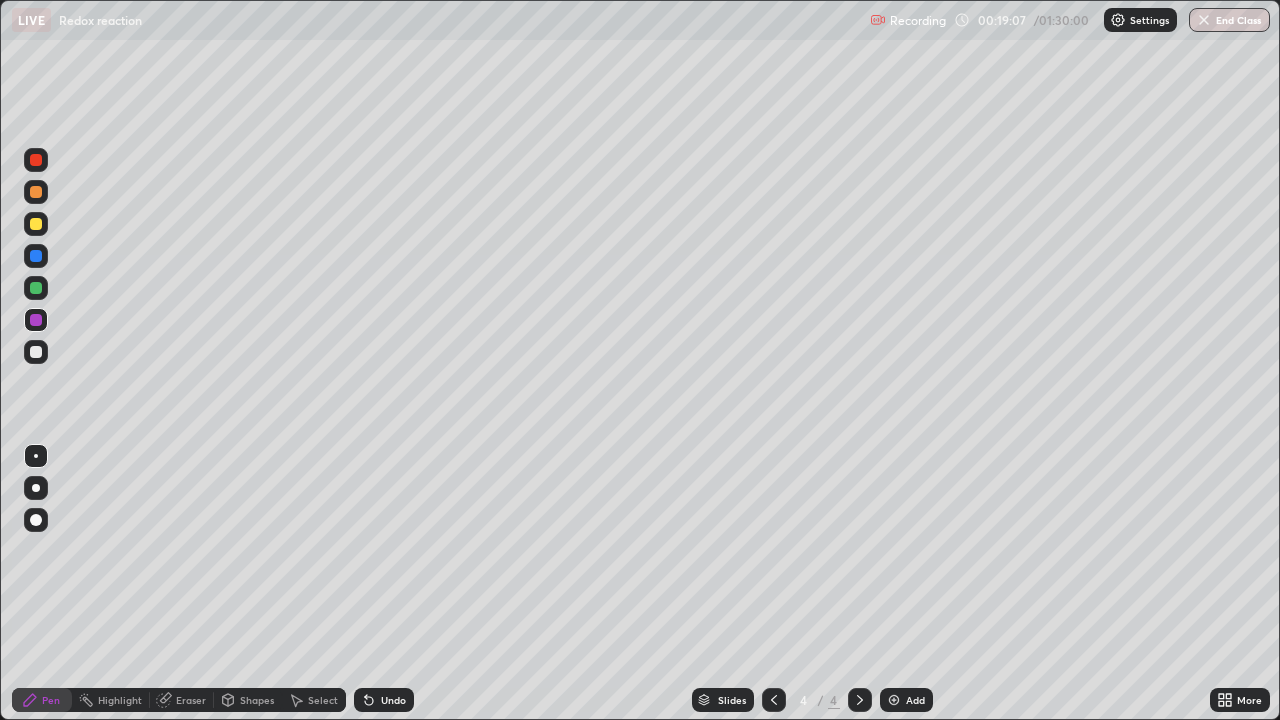 click at bounding box center [894, 700] 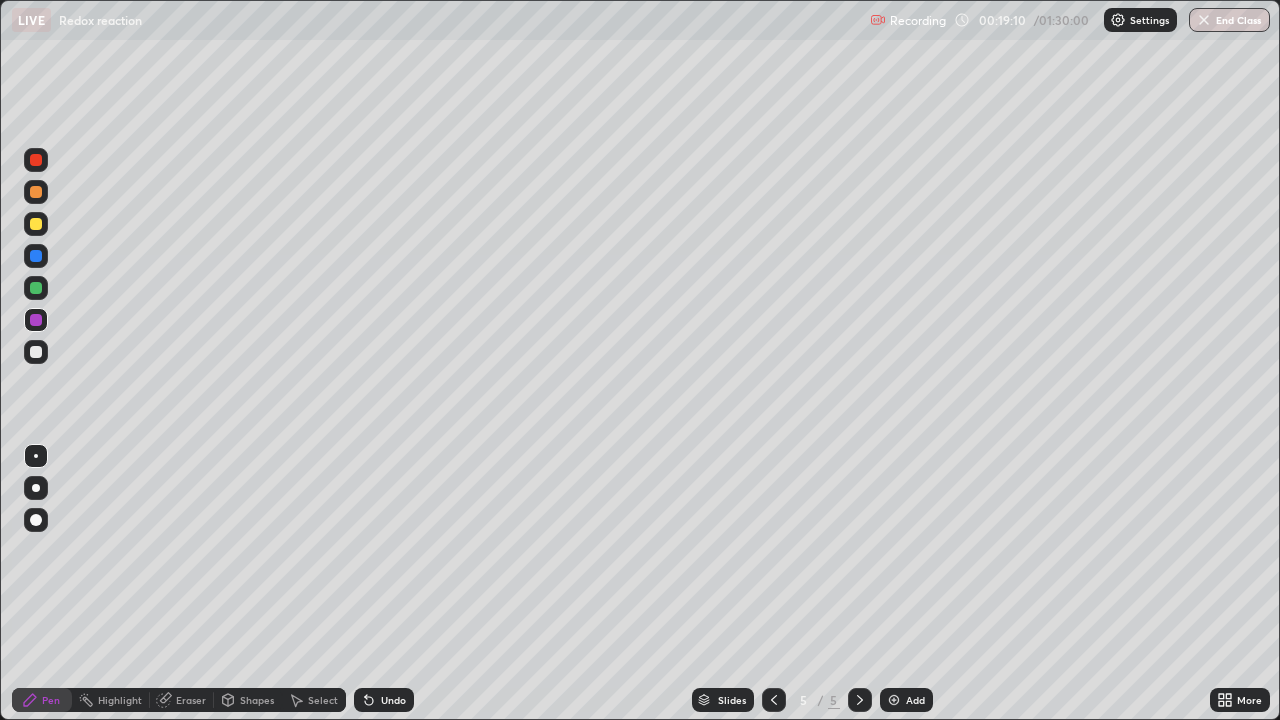 click at bounding box center [36, 224] 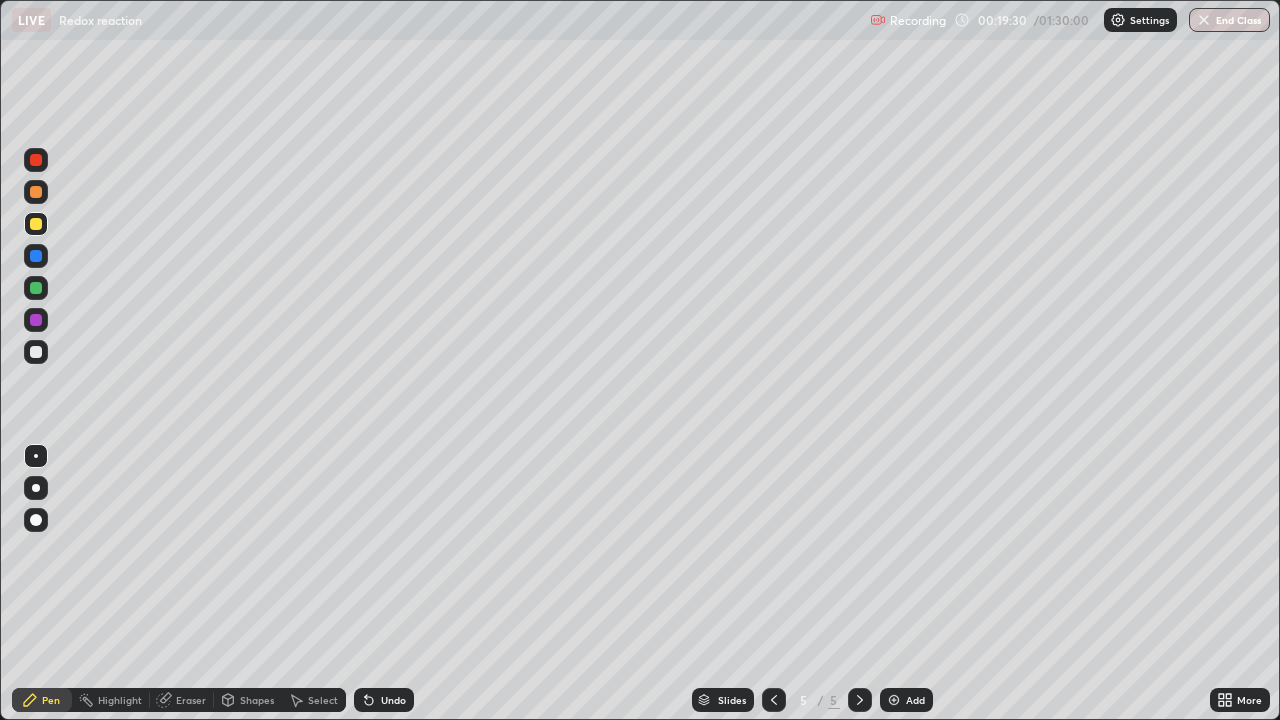click at bounding box center [36, 352] 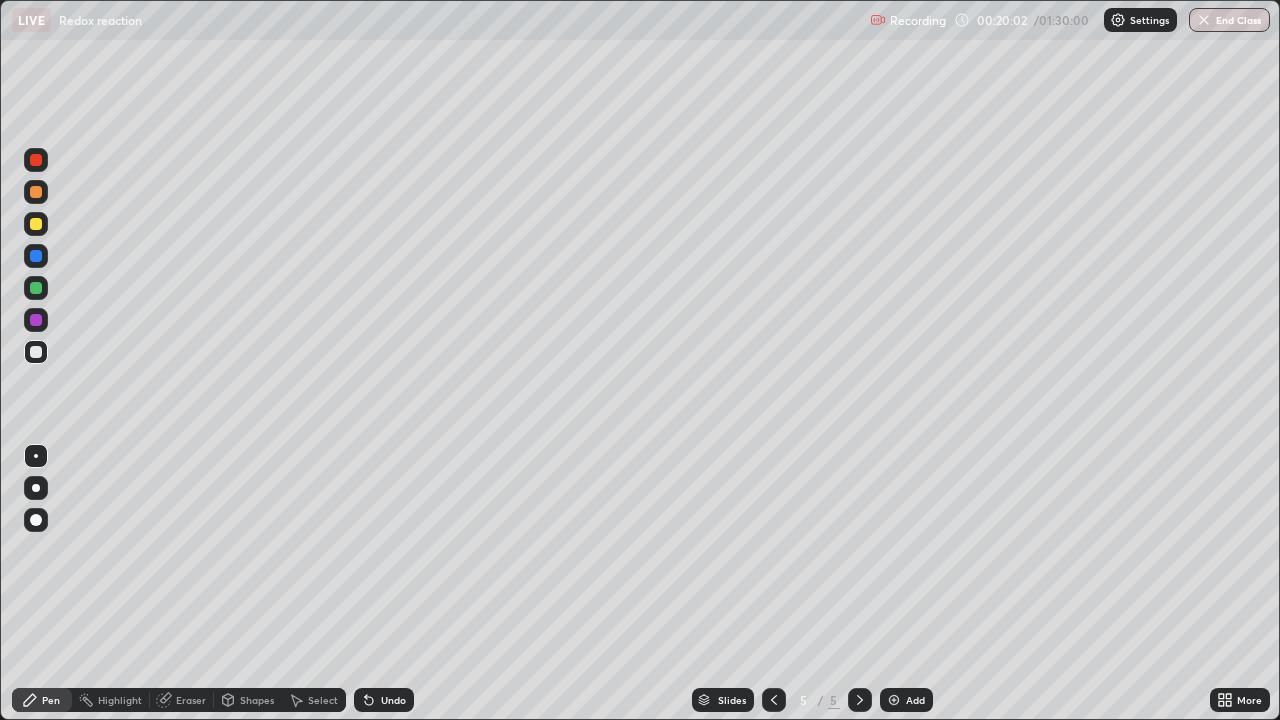 click on "Eraser" at bounding box center [191, 700] 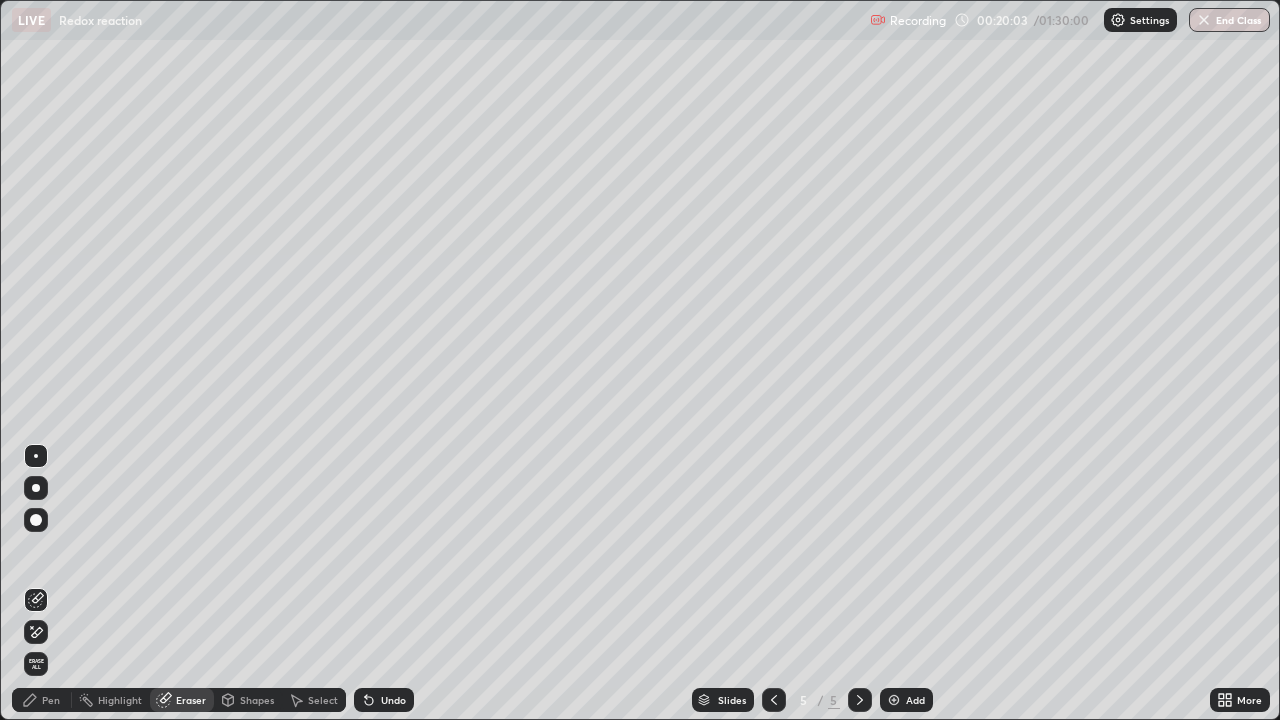 click on "Pen" at bounding box center (42, 700) 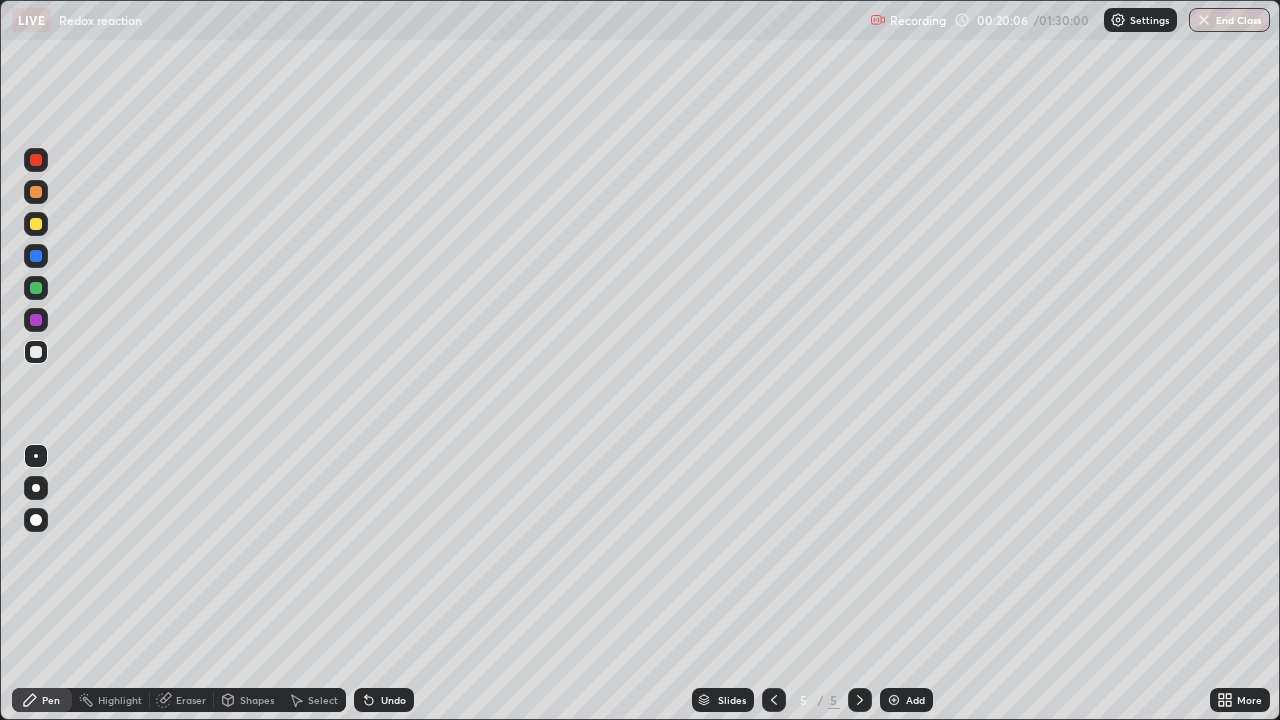 click at bounding box center [36, 224] 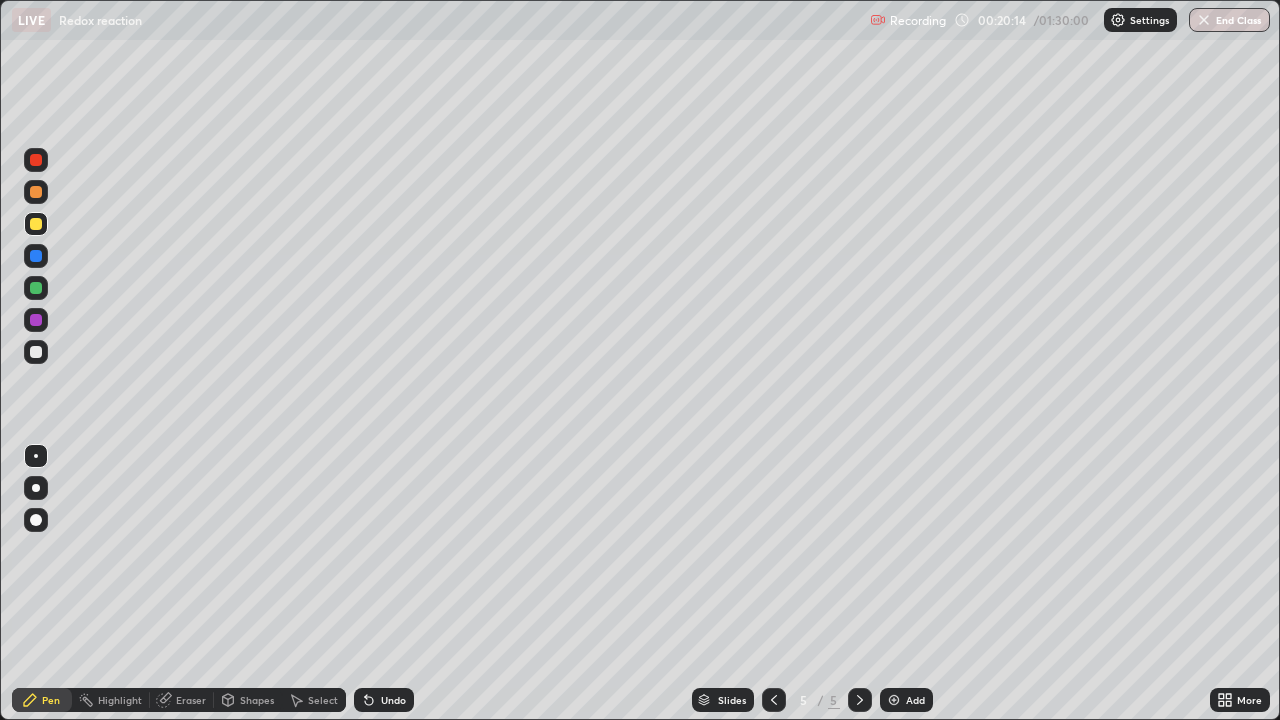 click at bounding box center (36, 352) 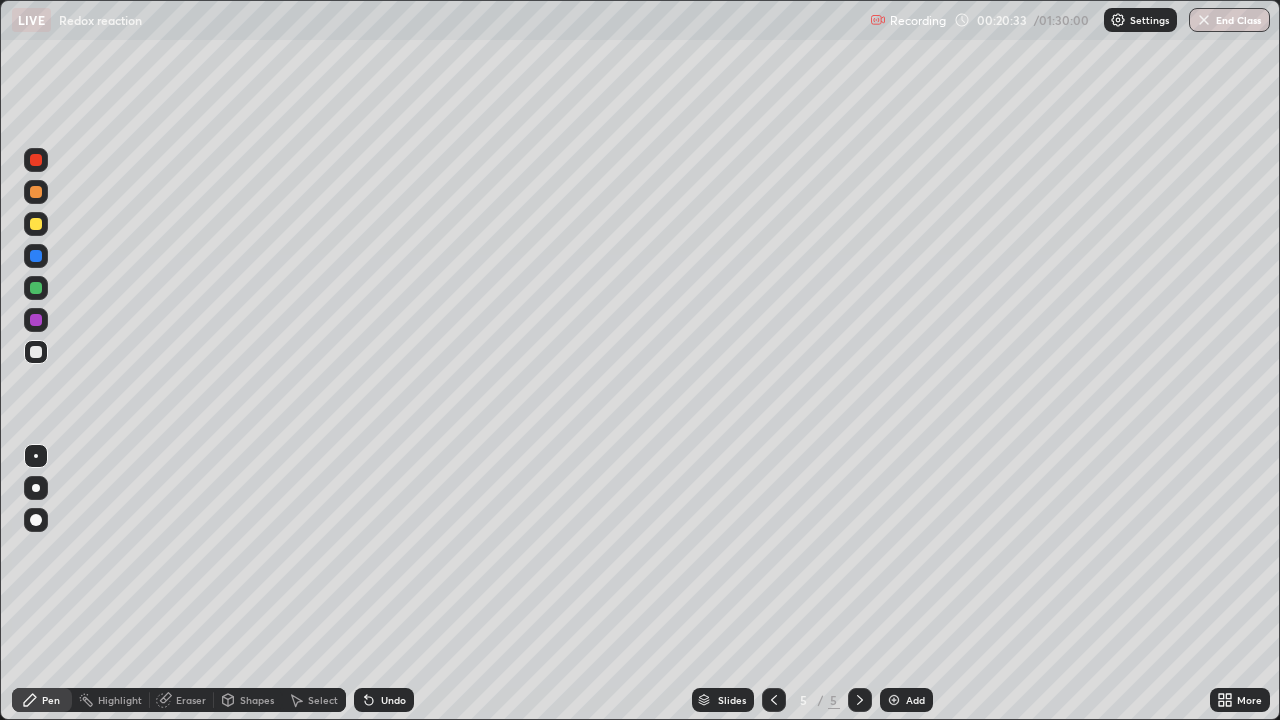 click at bounding box center [36, 320] 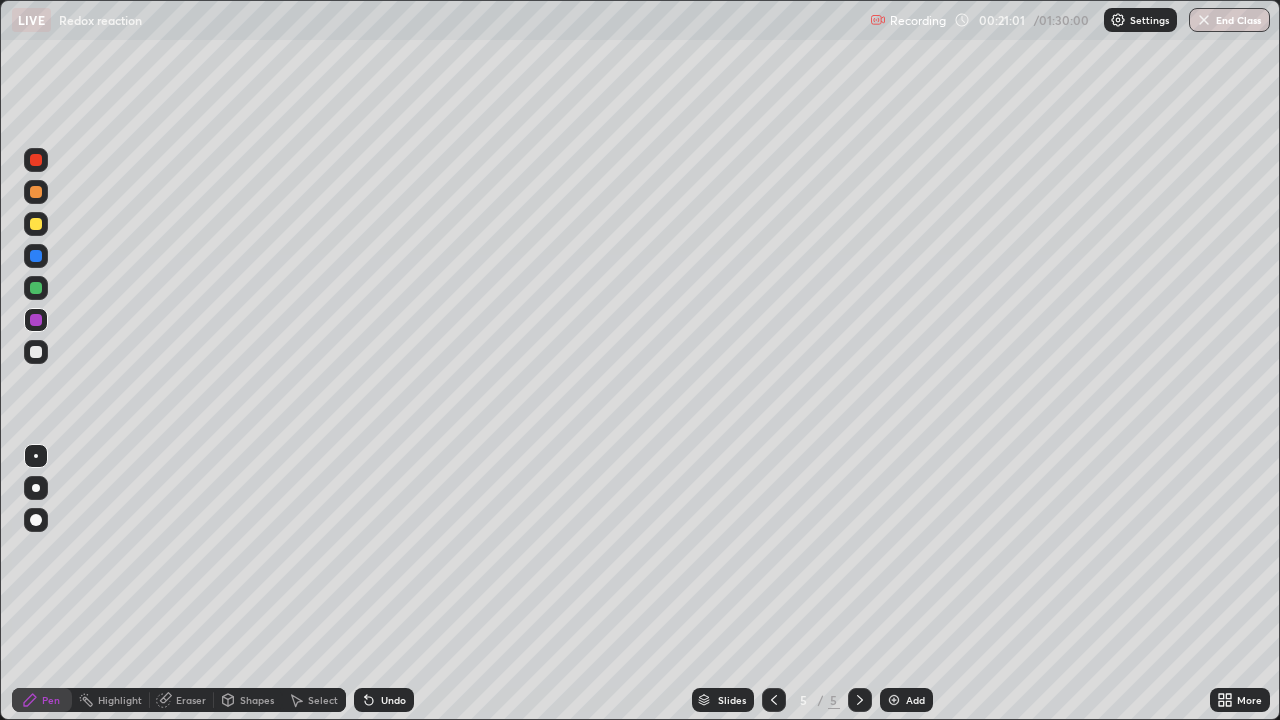 click at bounding box center [36, 192] 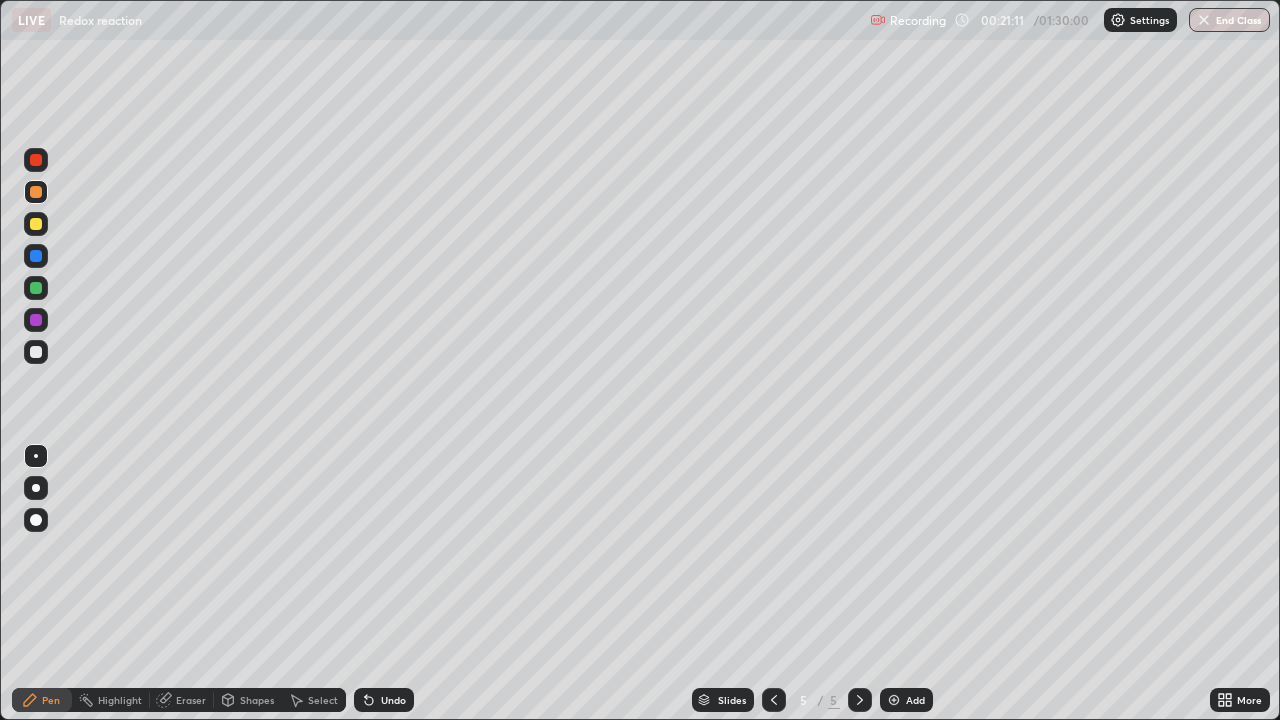 click at bounding box center (36, 352) 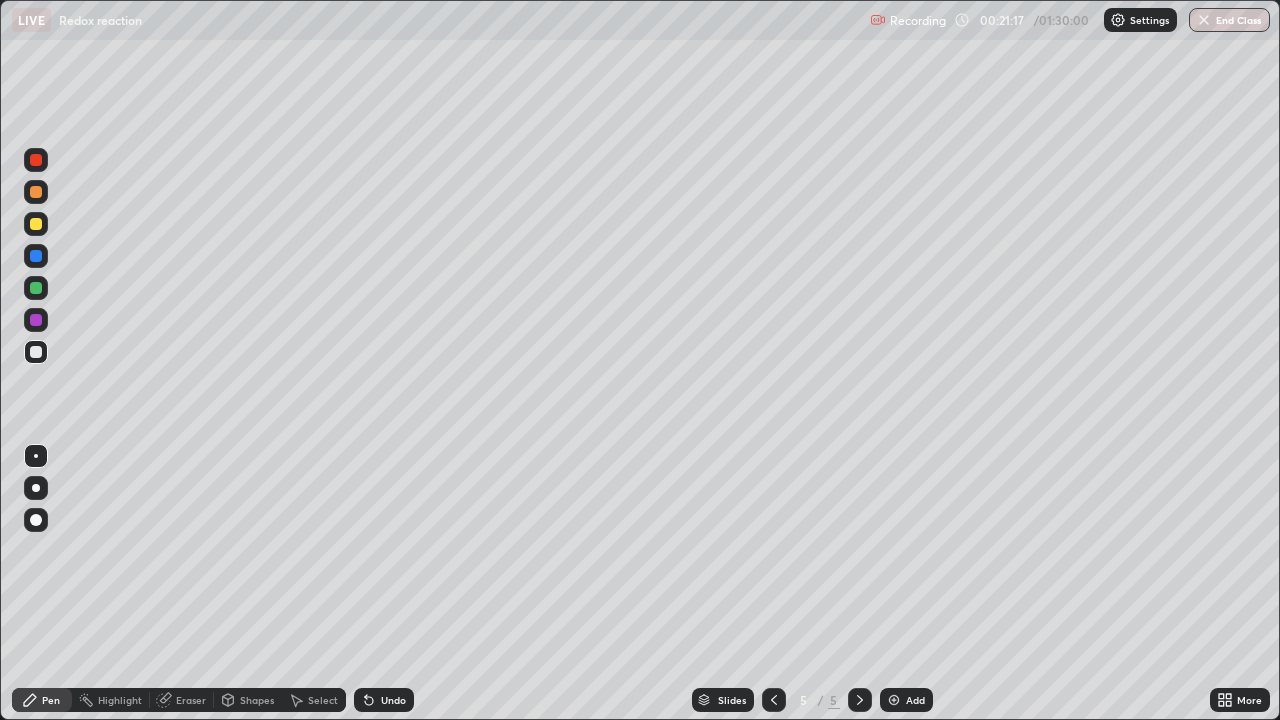 click at bounding box center (36, 320) 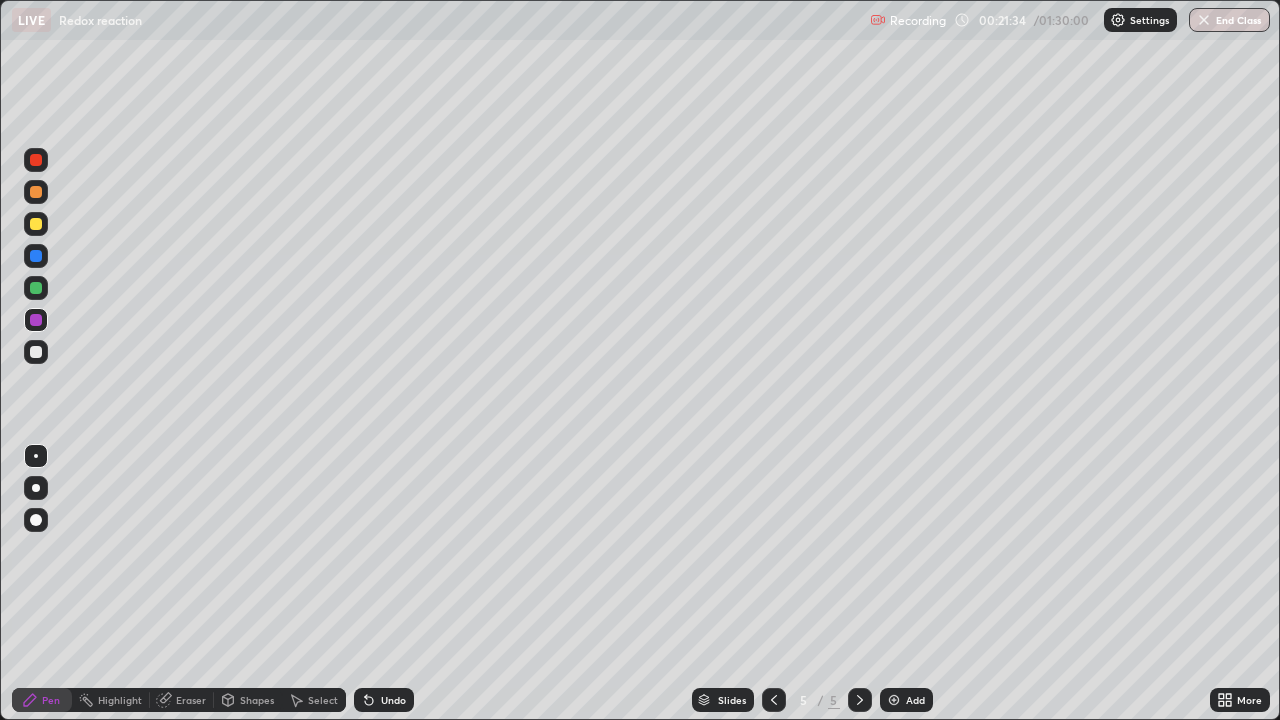 click at bounding box center (36, 352) 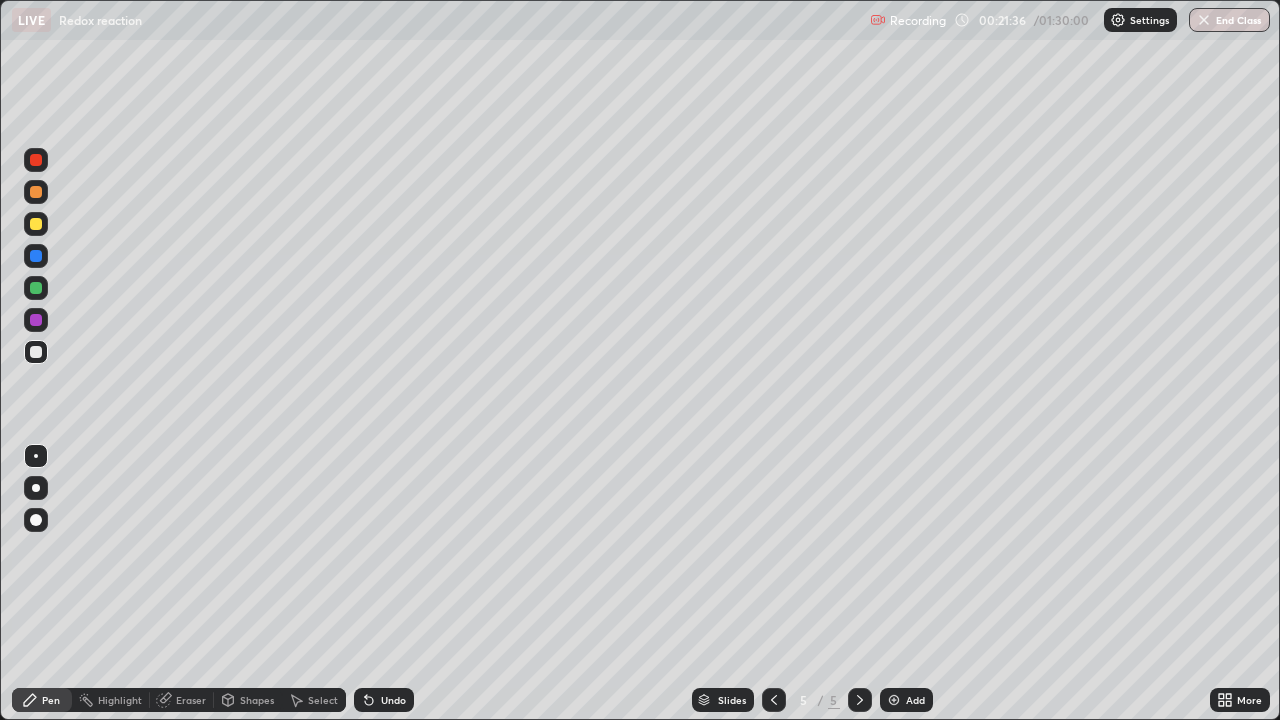 click at bounding box center [36, 224] 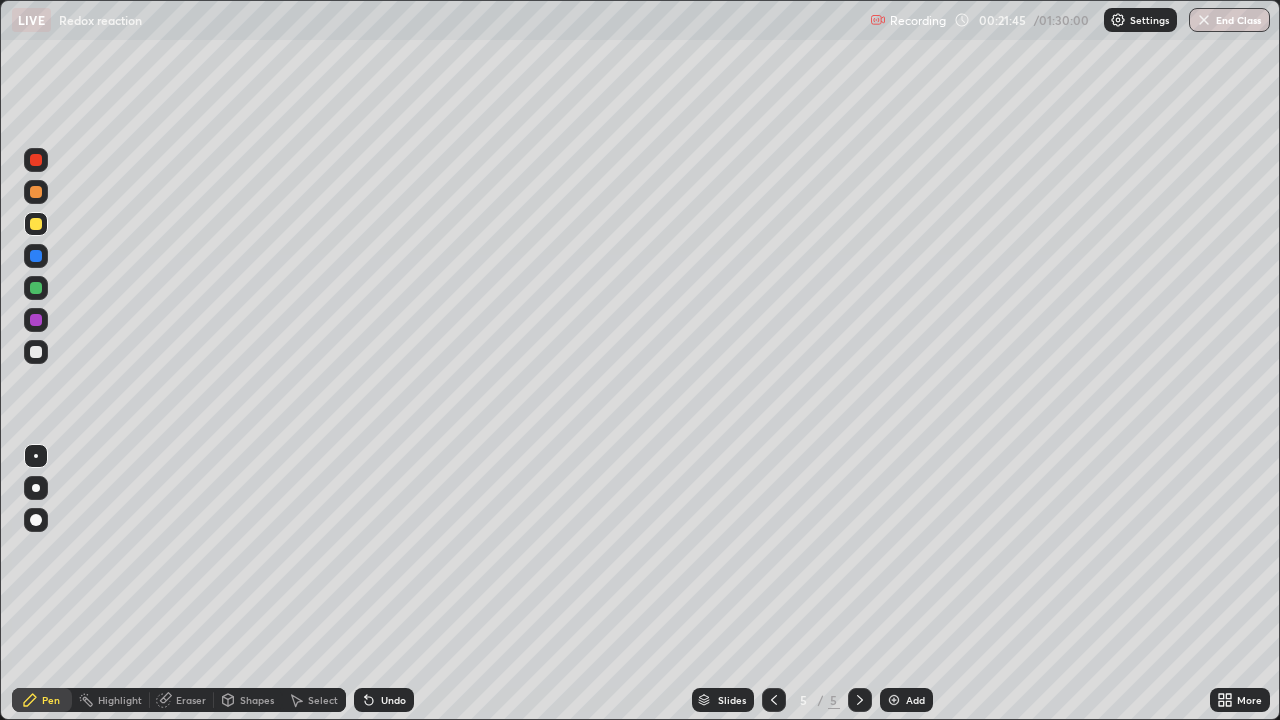 click at bounding box center [36, 352] 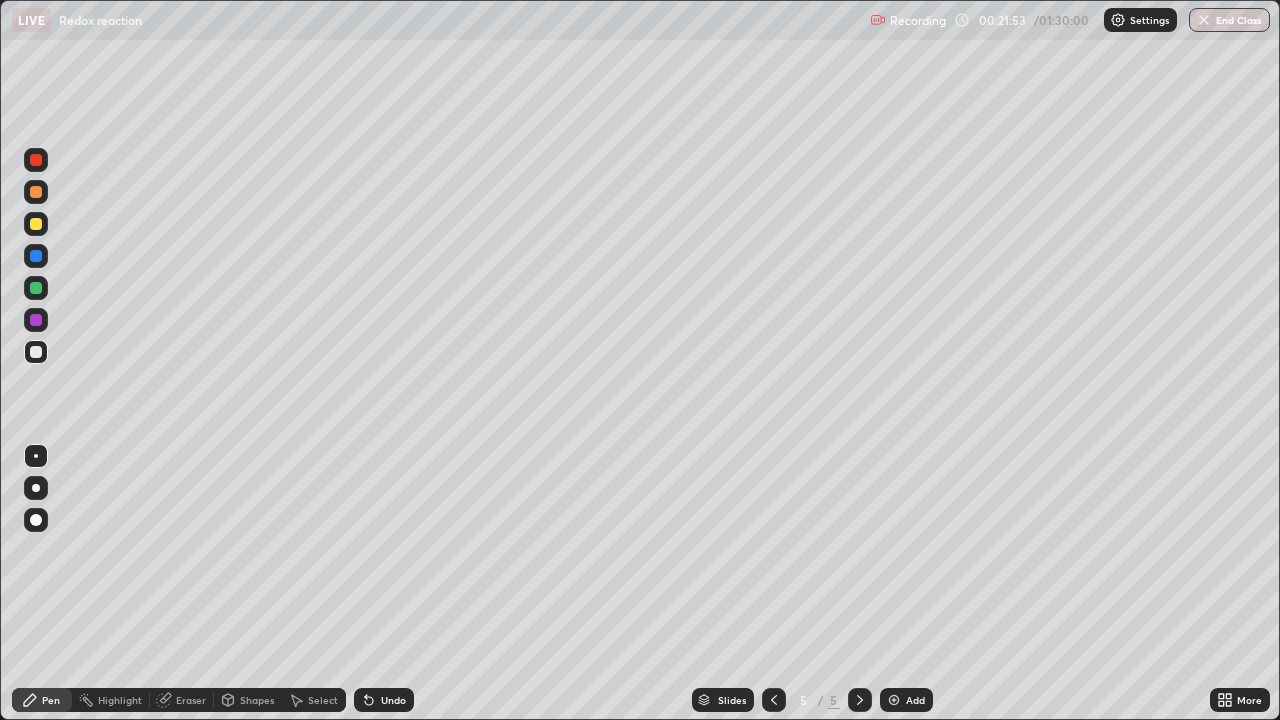click at bounding box center (36, 352) 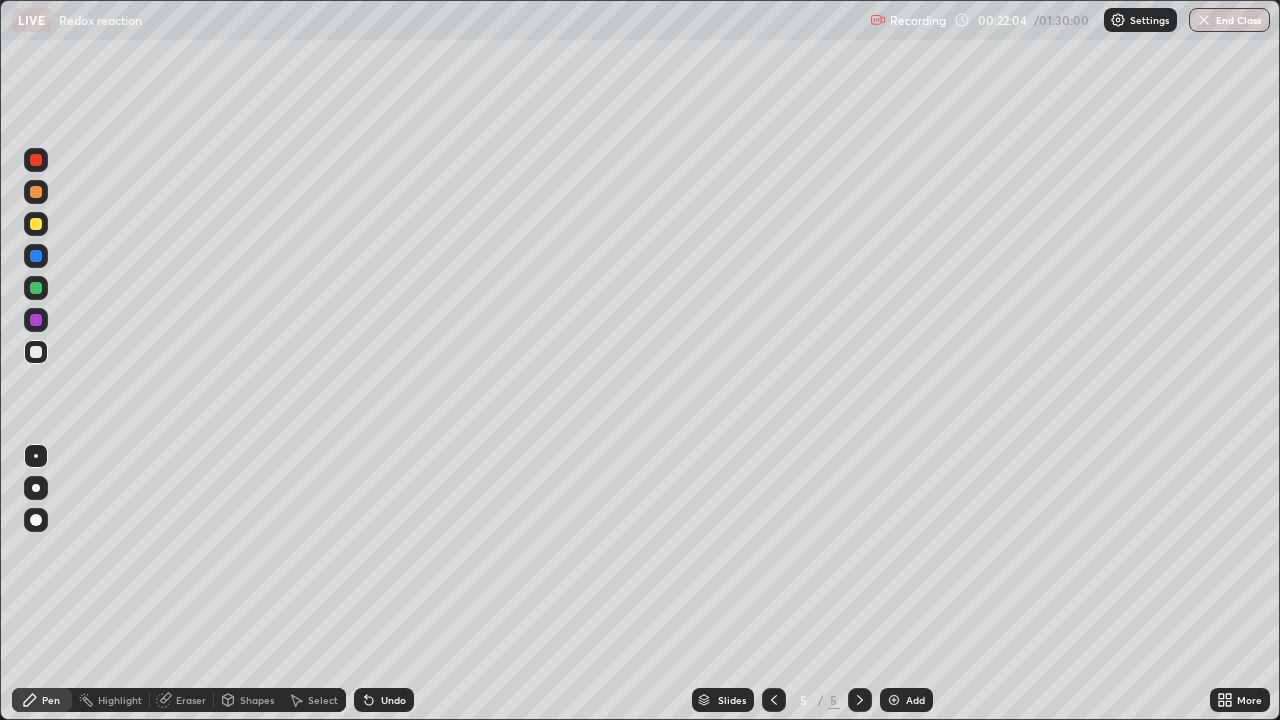 click at bounding box center (36, 320) 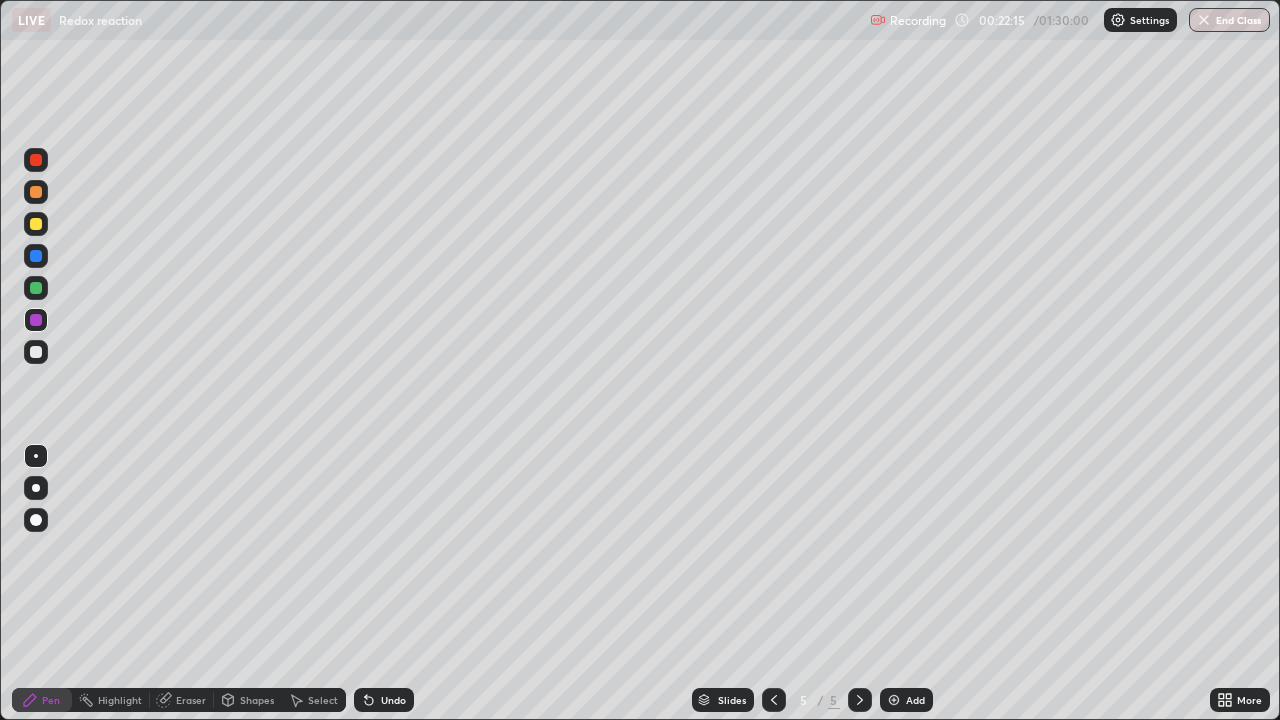click at bounding box center (36, 352) 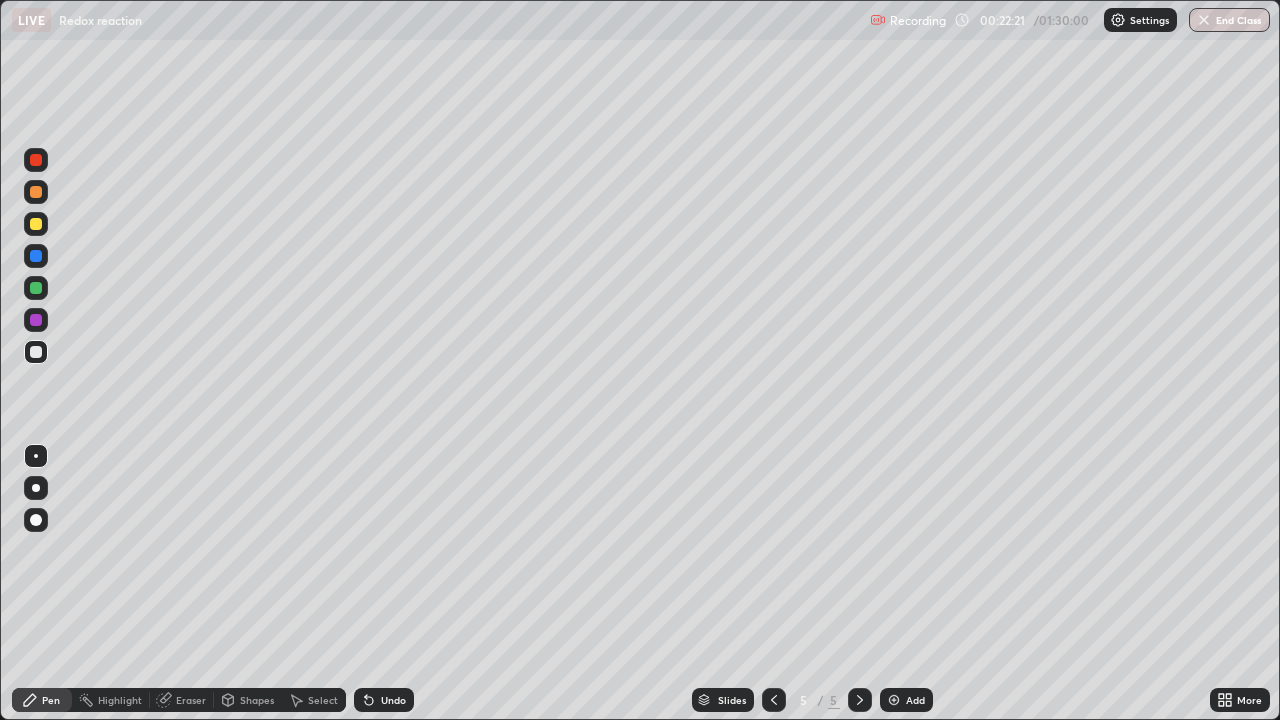 click at bounding box center [36, 224] 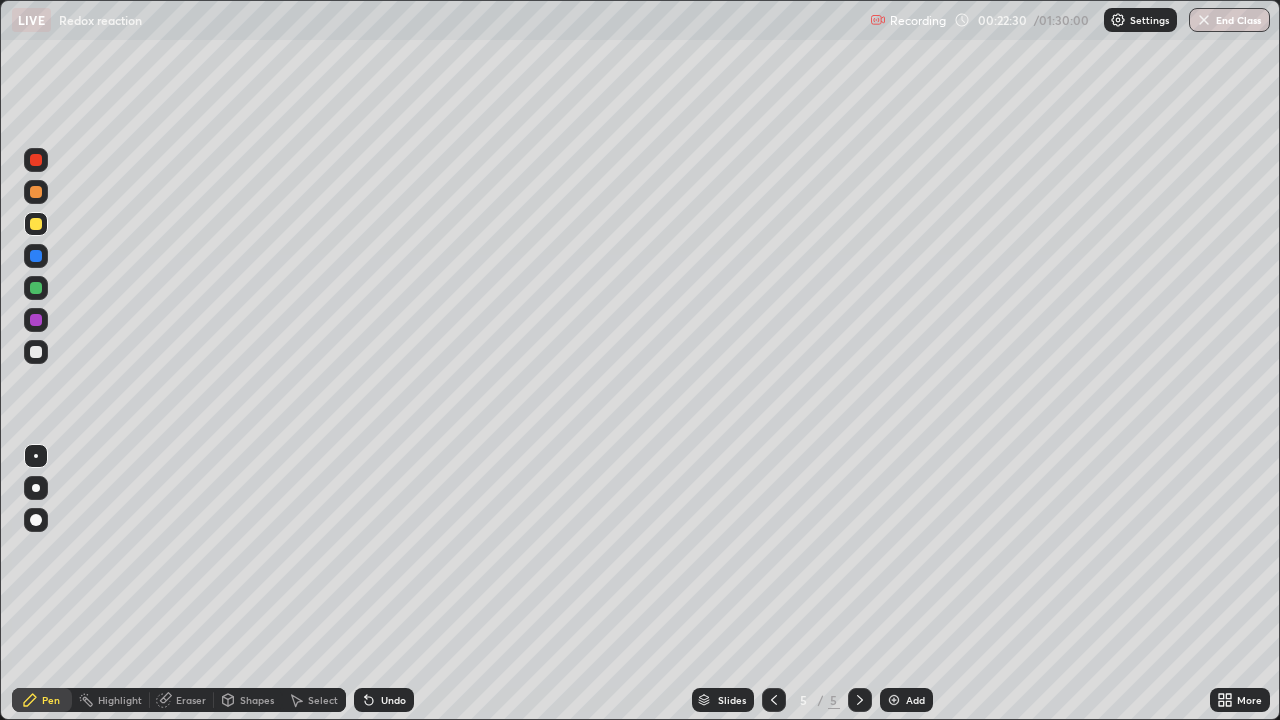 click at bounding box center [36, 352] 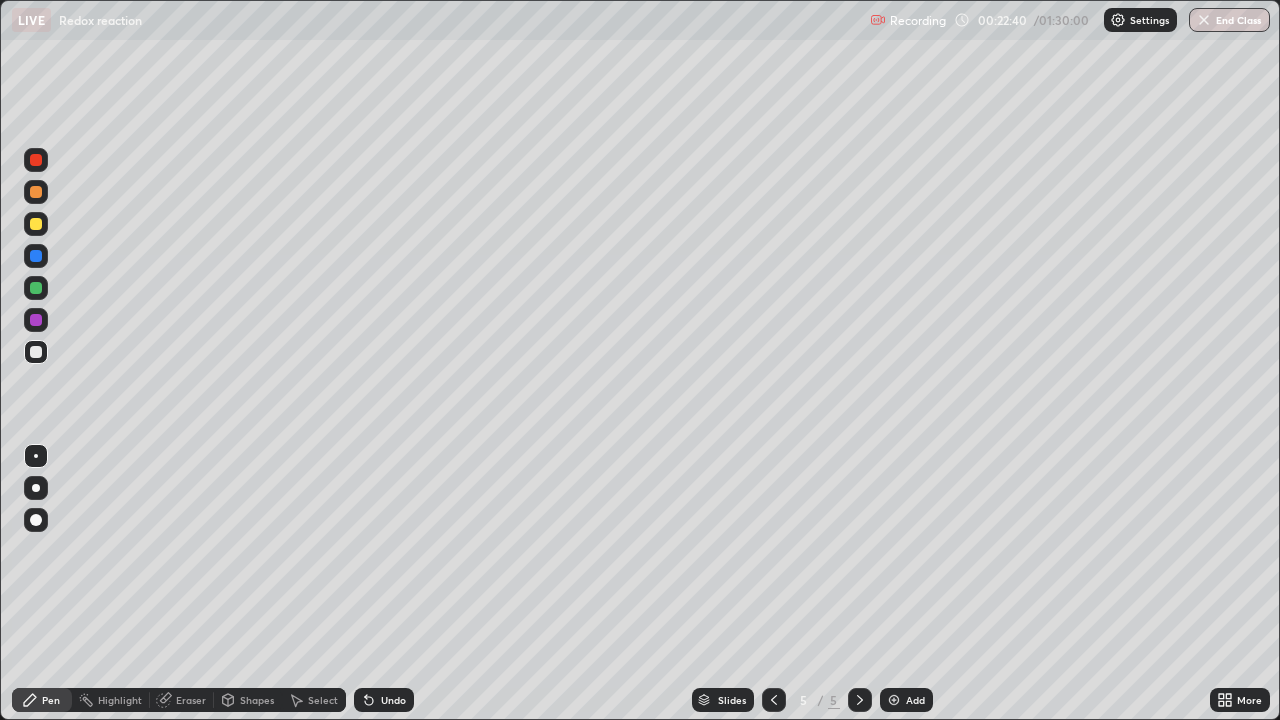 click at bounding box center [36, 320] 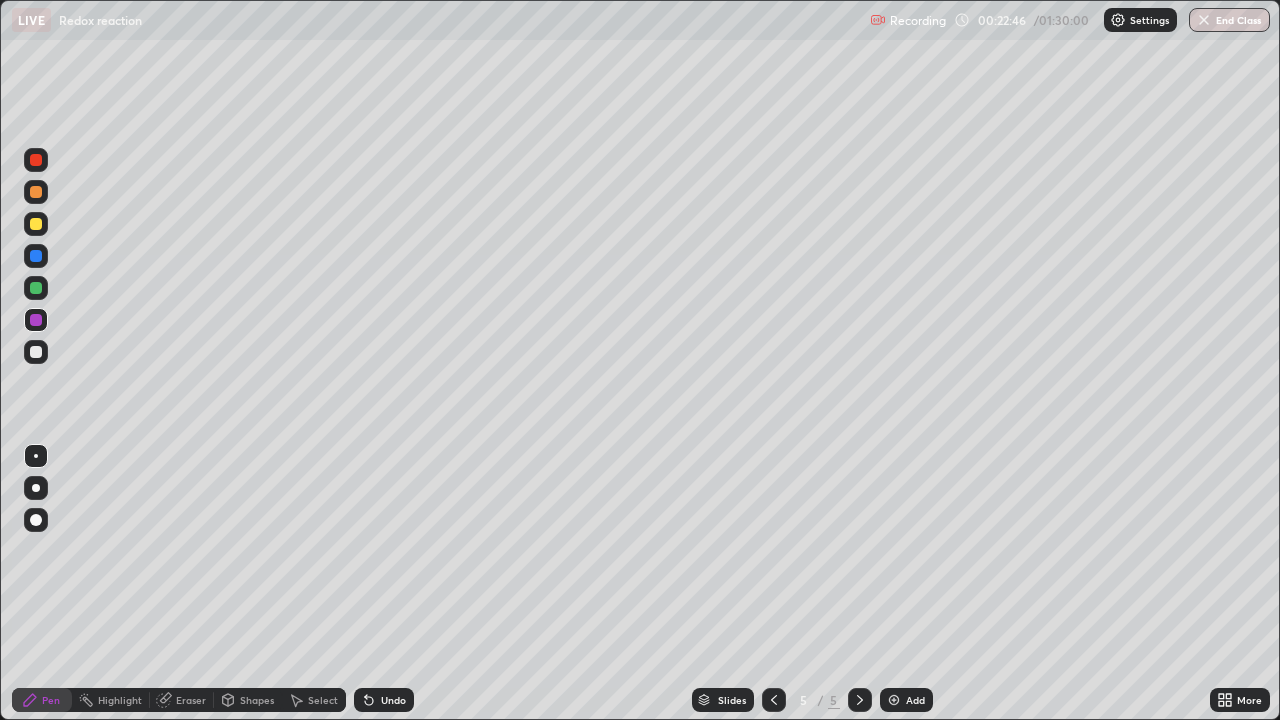 click on "Eraser" at bounding box center (191, 700) 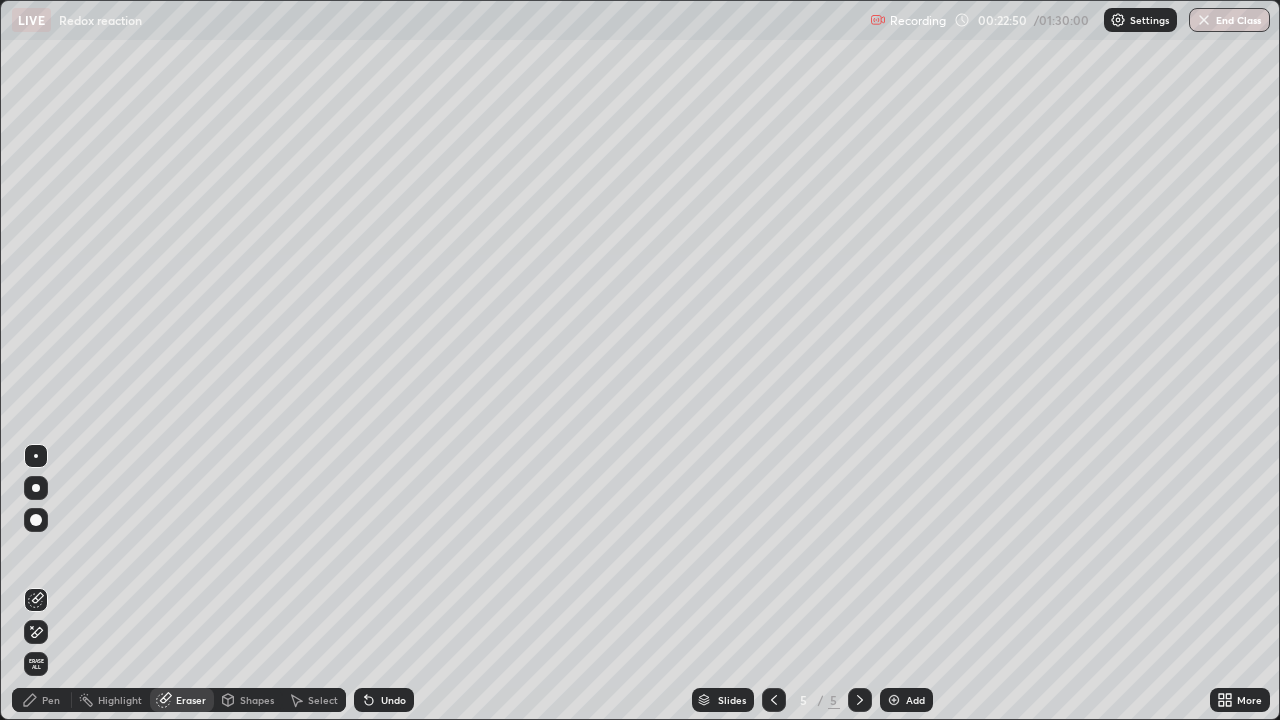 click on "Pen" at bounding box center [42, 700] 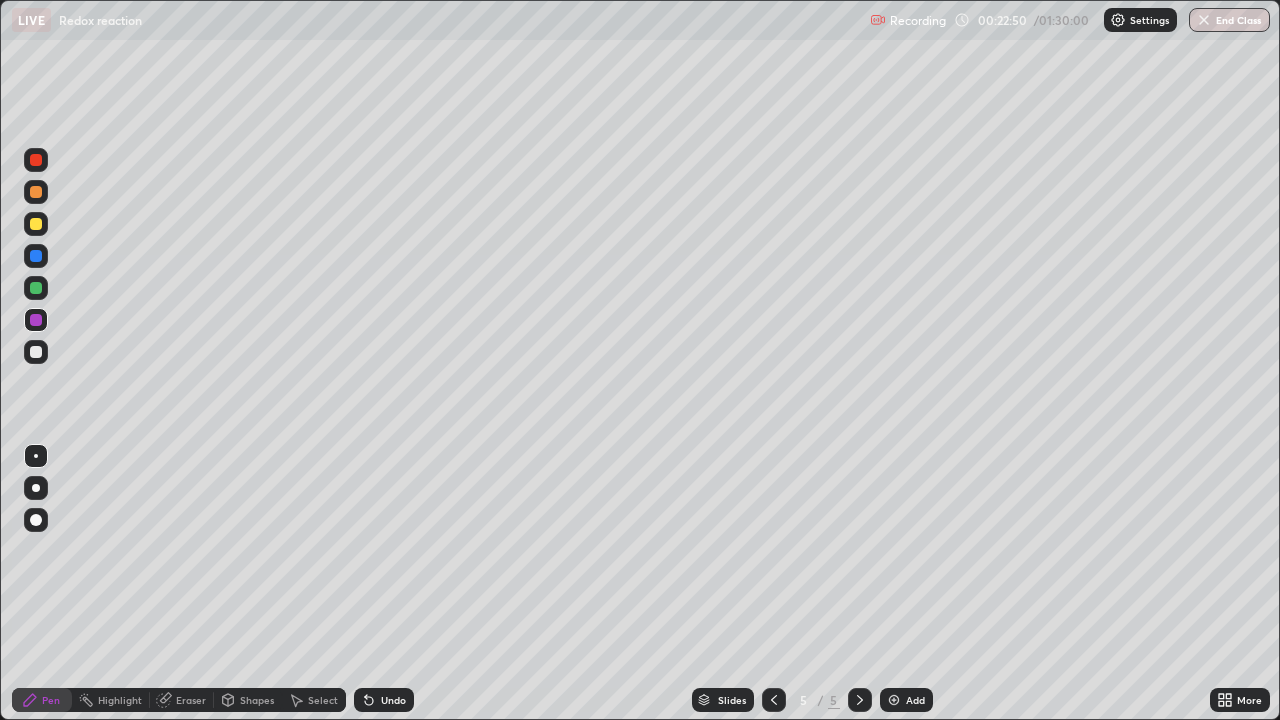 click at bounding box center (36, 352) 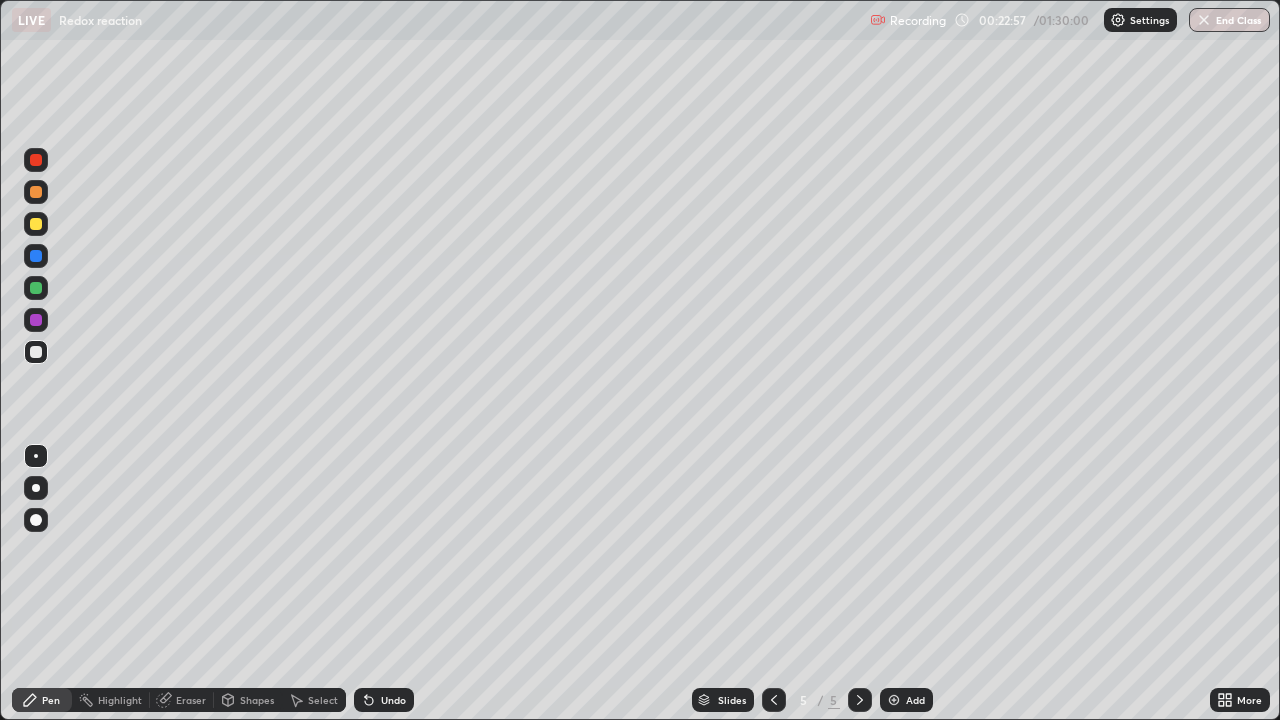 click at bounding box center (36, 320) 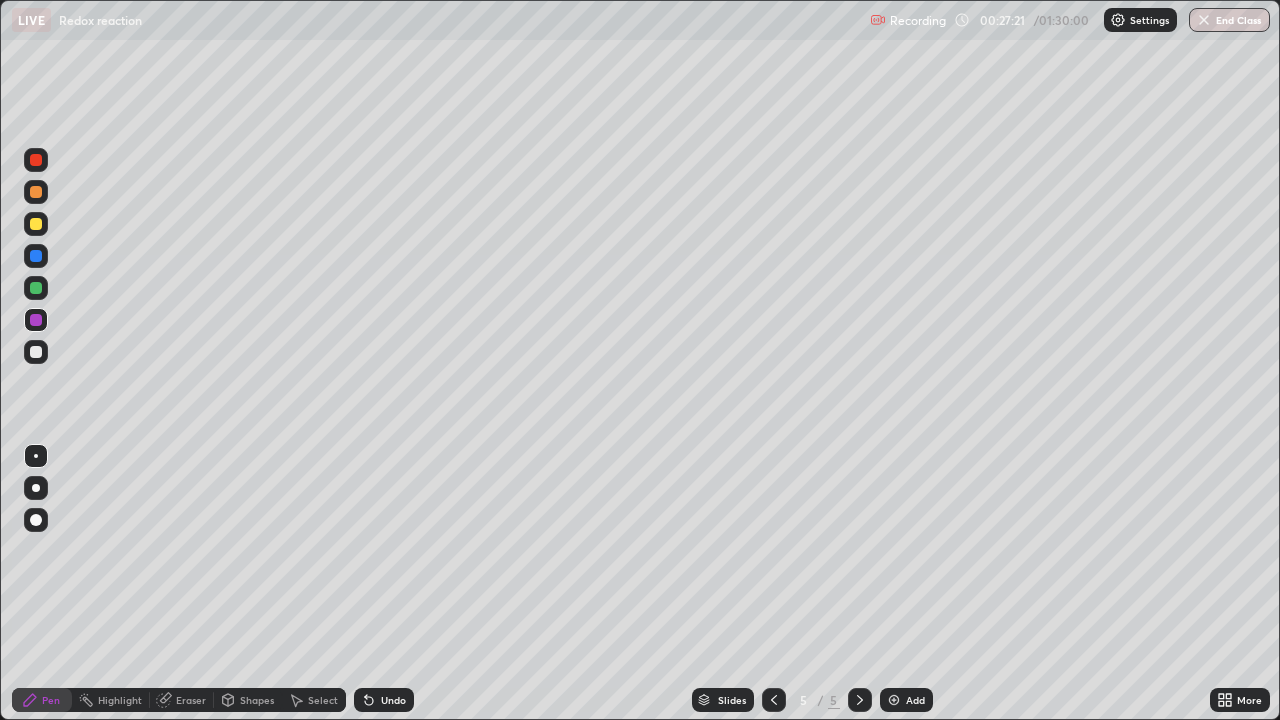 click at bounding box center (894, 700) 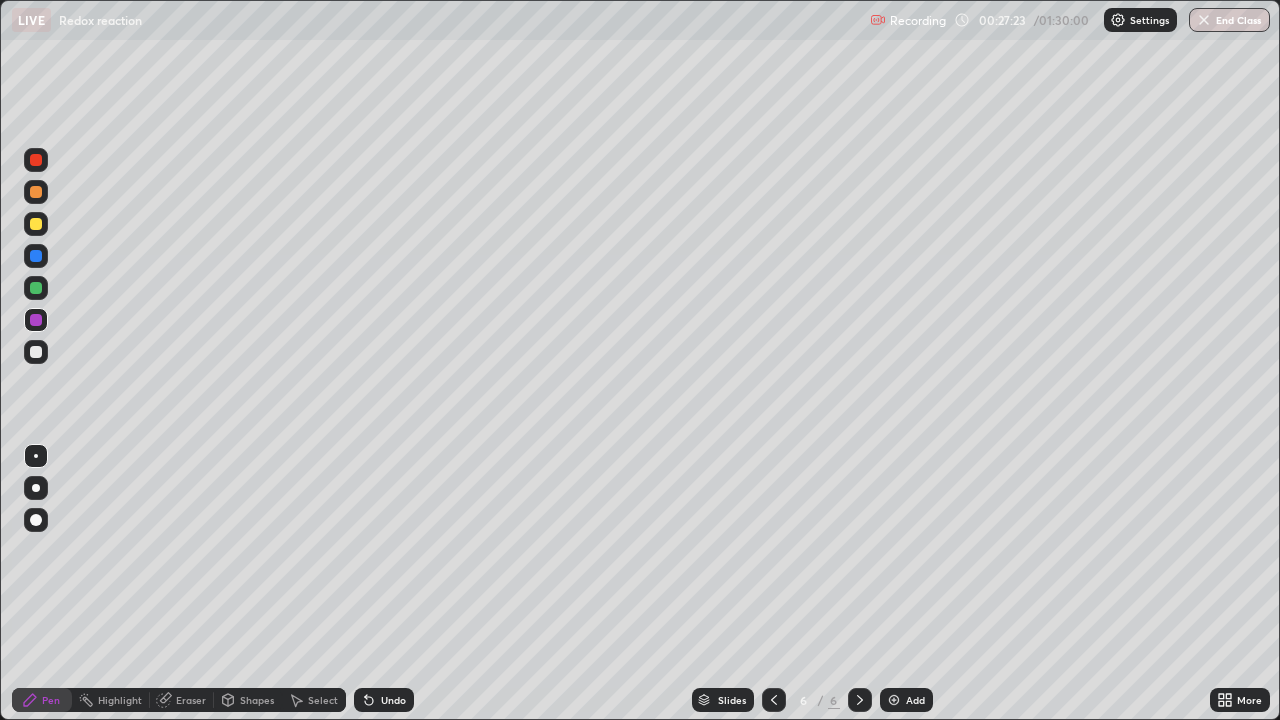 click at bounding box center [36, 352] 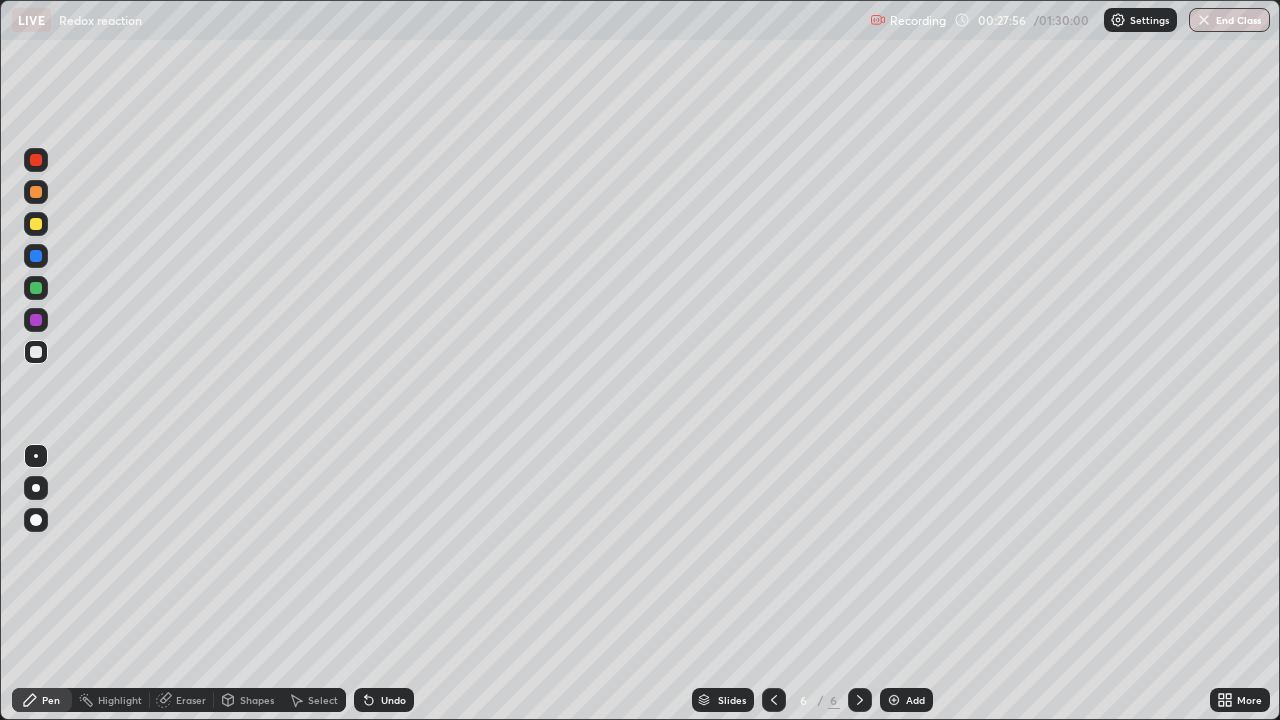 click at bounding box center [36, 160] 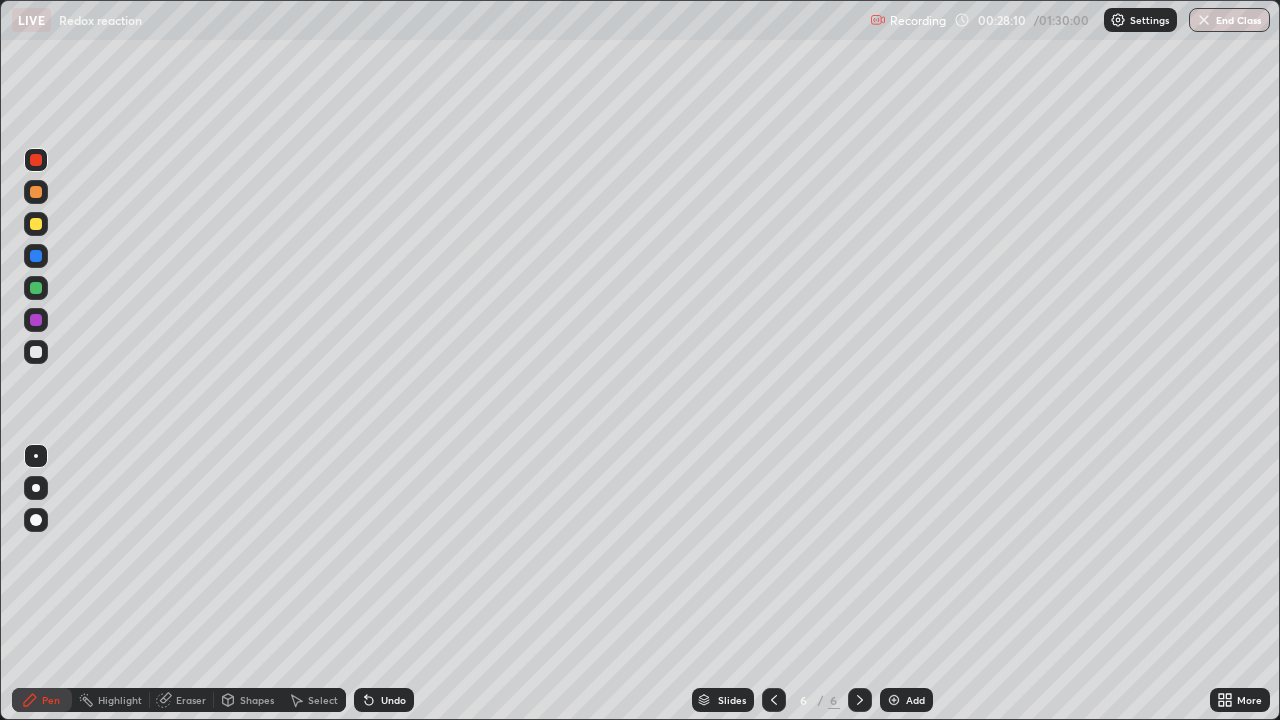 click at bounding box center [36, 352] 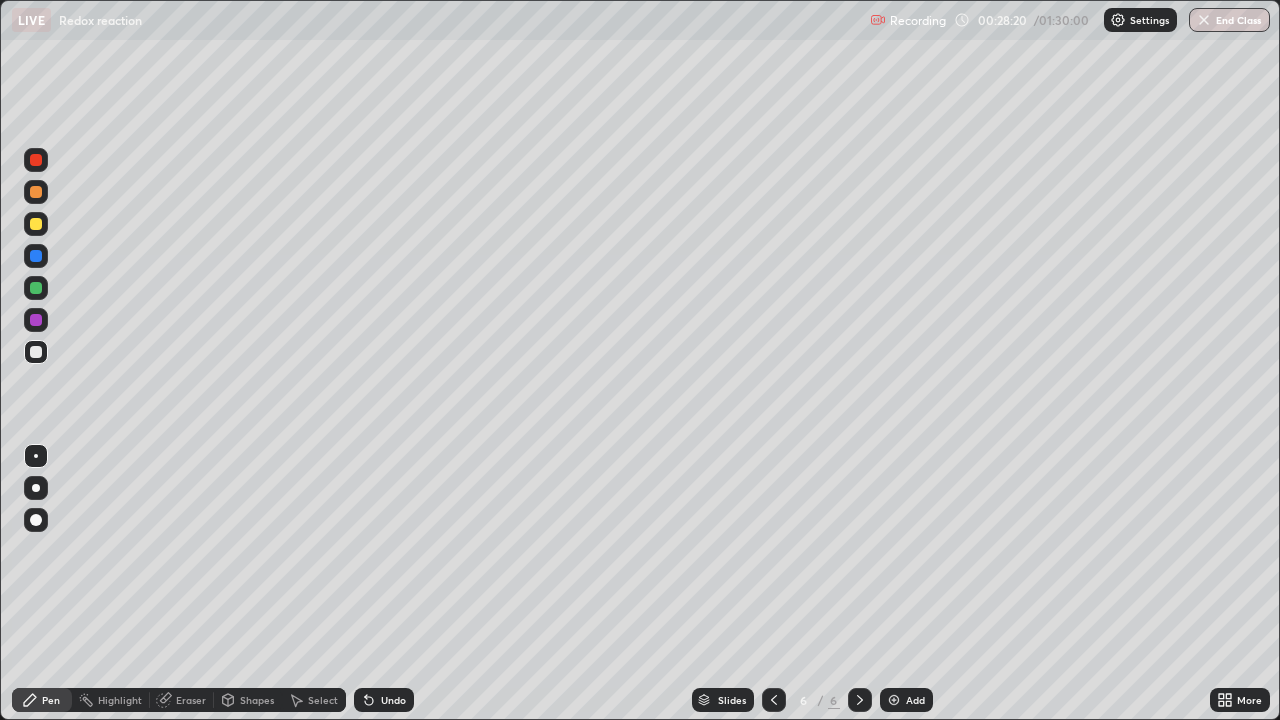 click 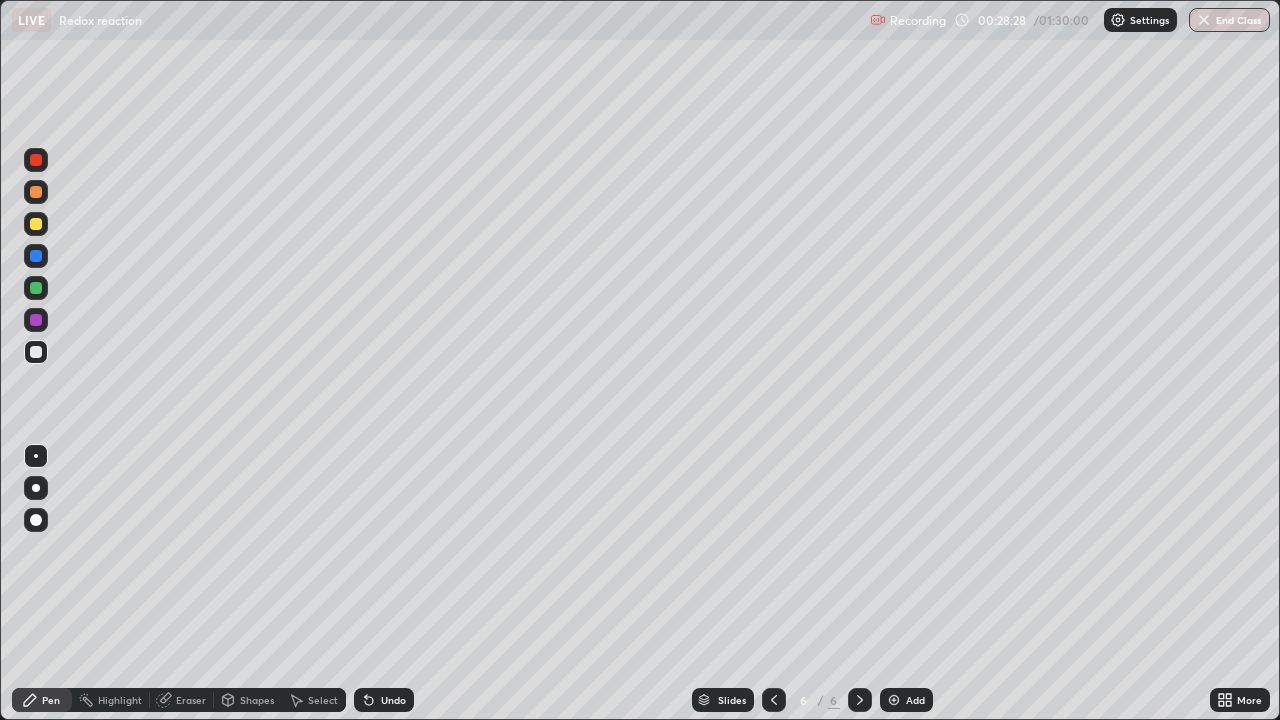 click at bounding box center [36, 320] 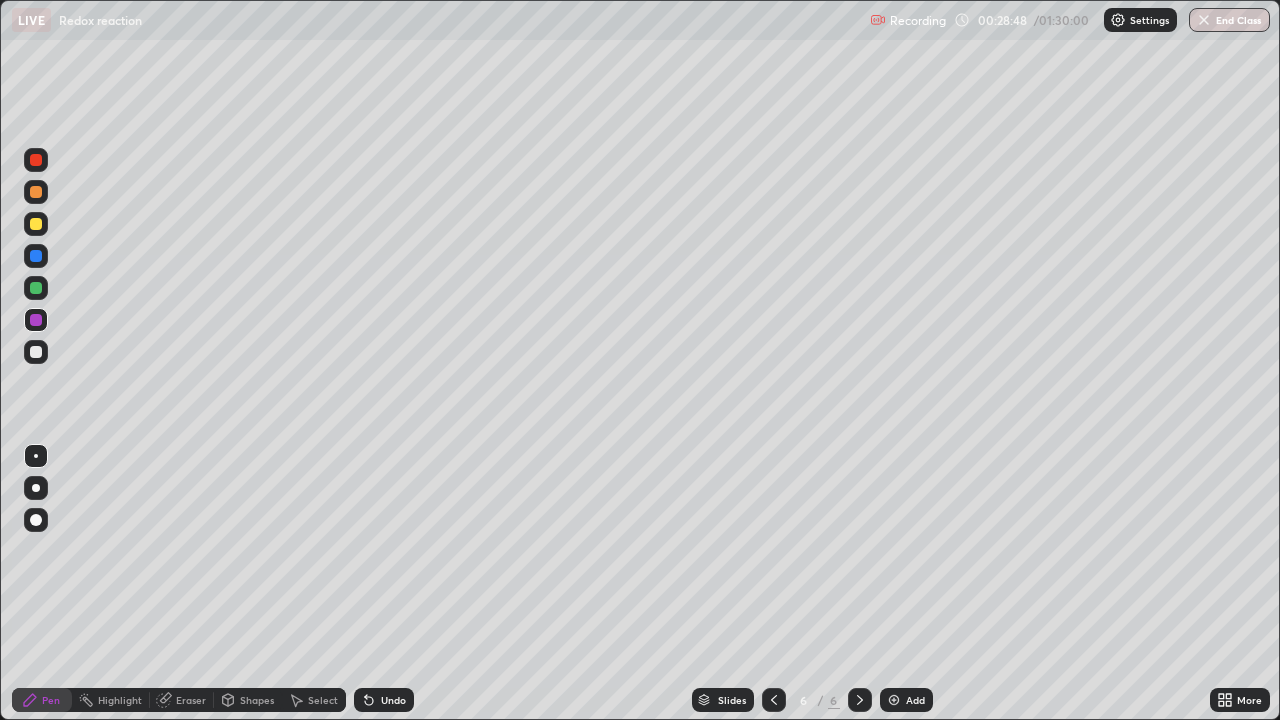click at bounding box center (36, 352) 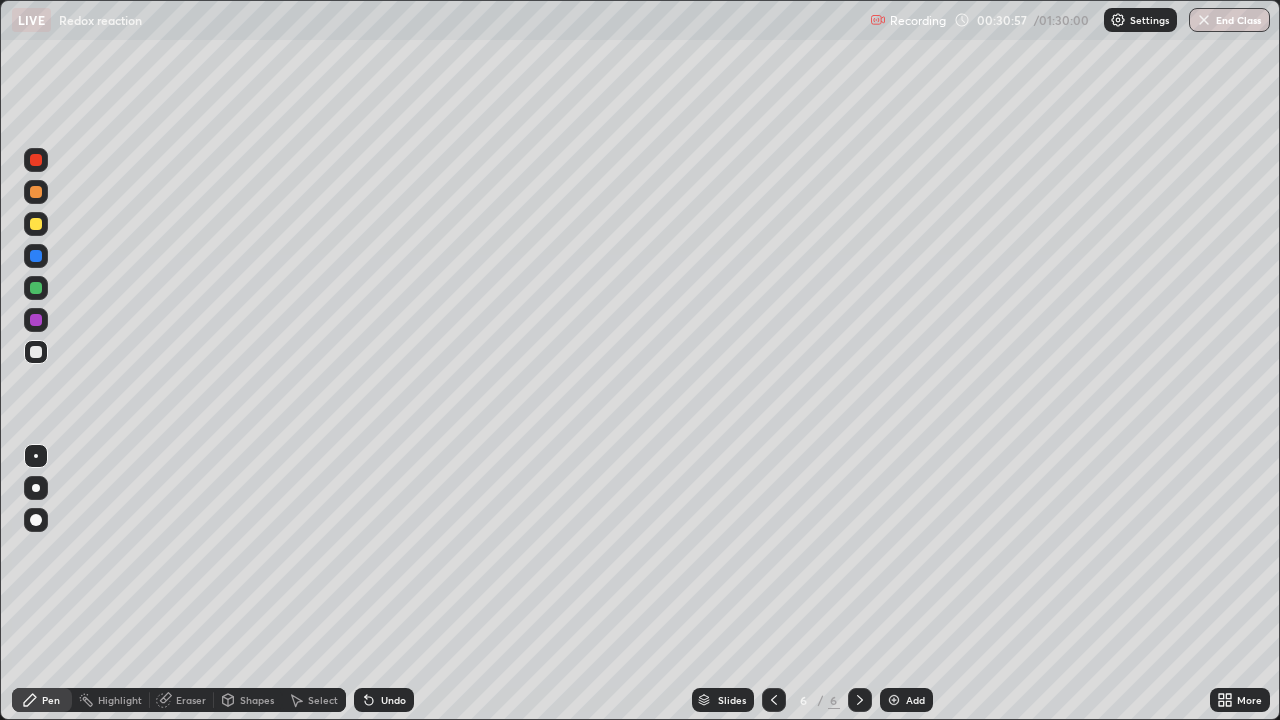 click at bounding box center [36, 160] 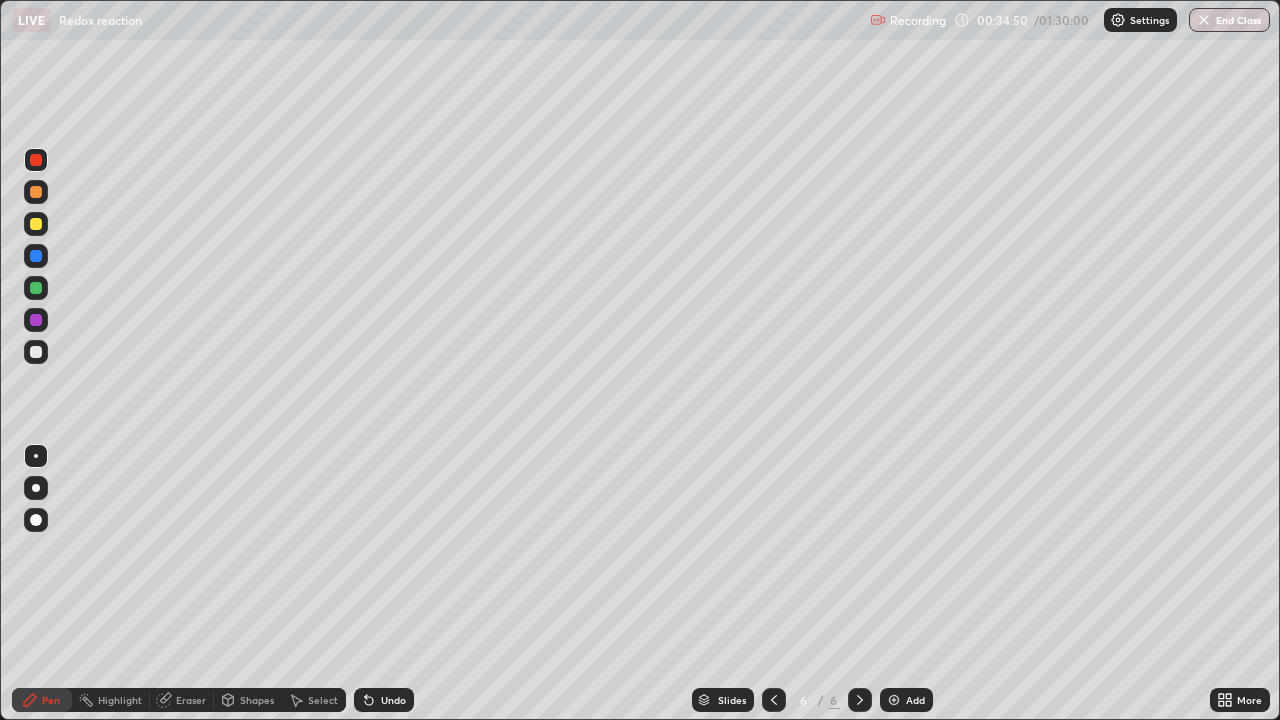 click at bounding box center (894, 700) 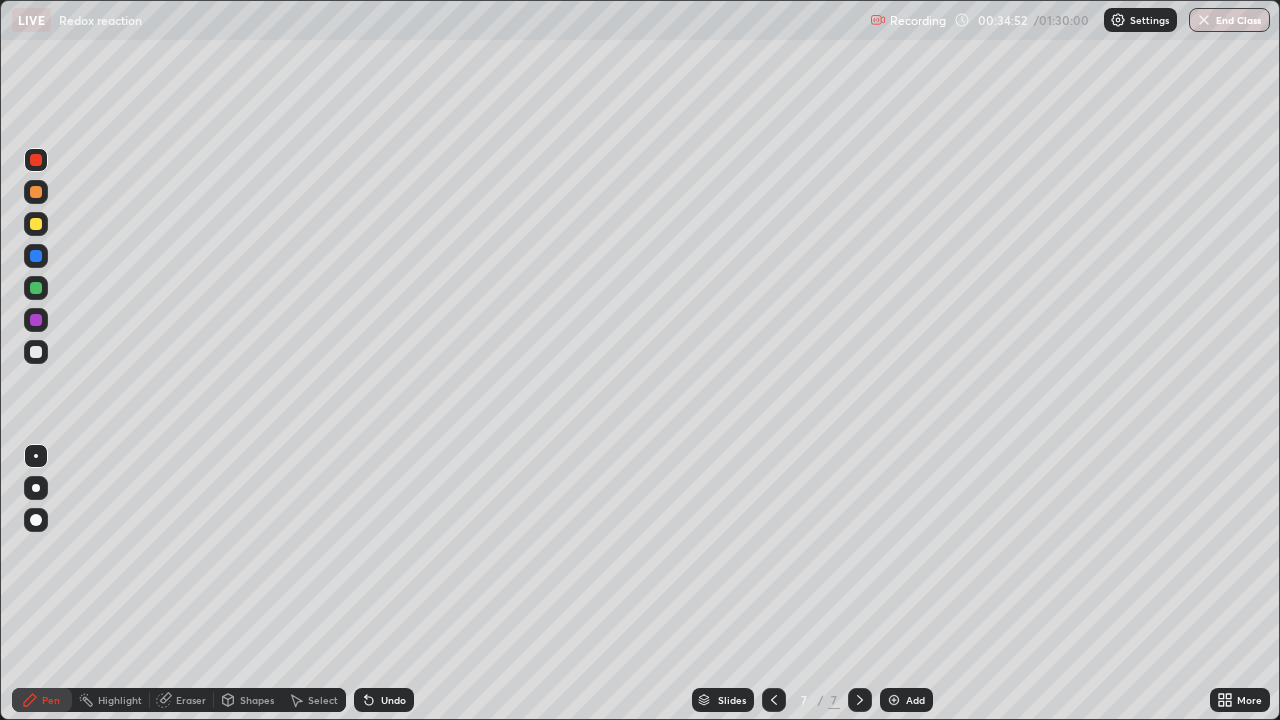 click 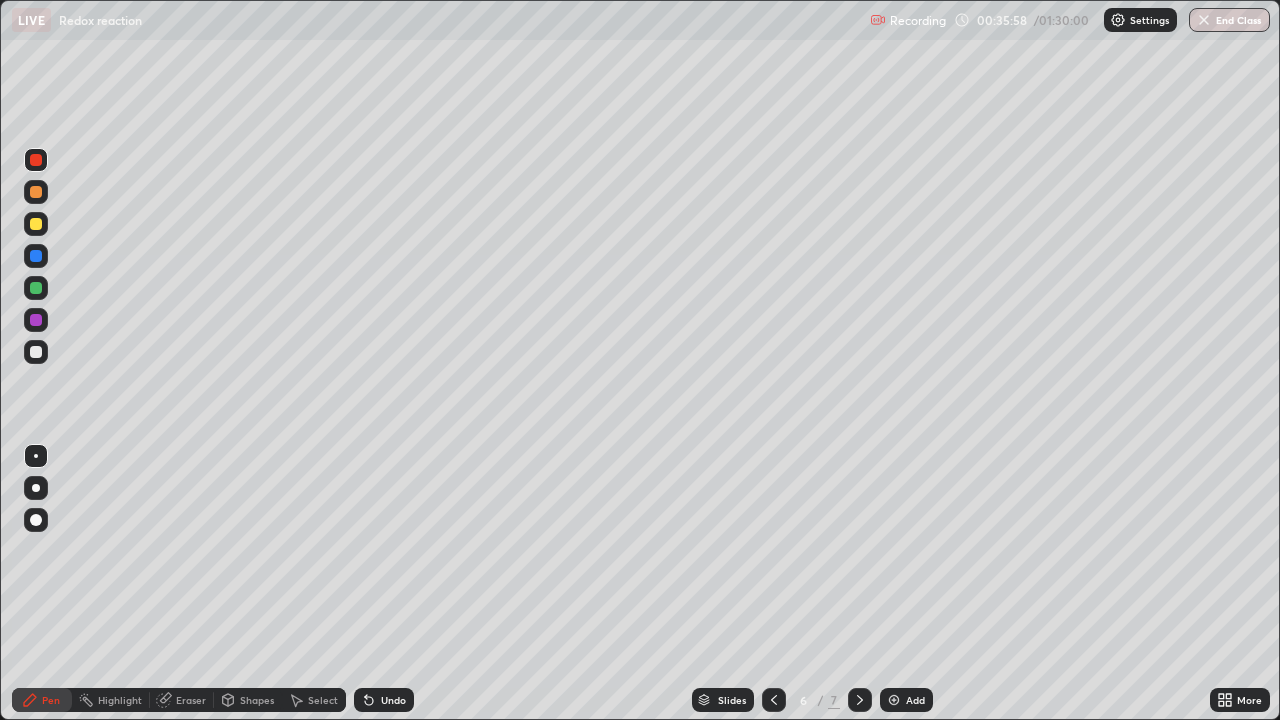 click 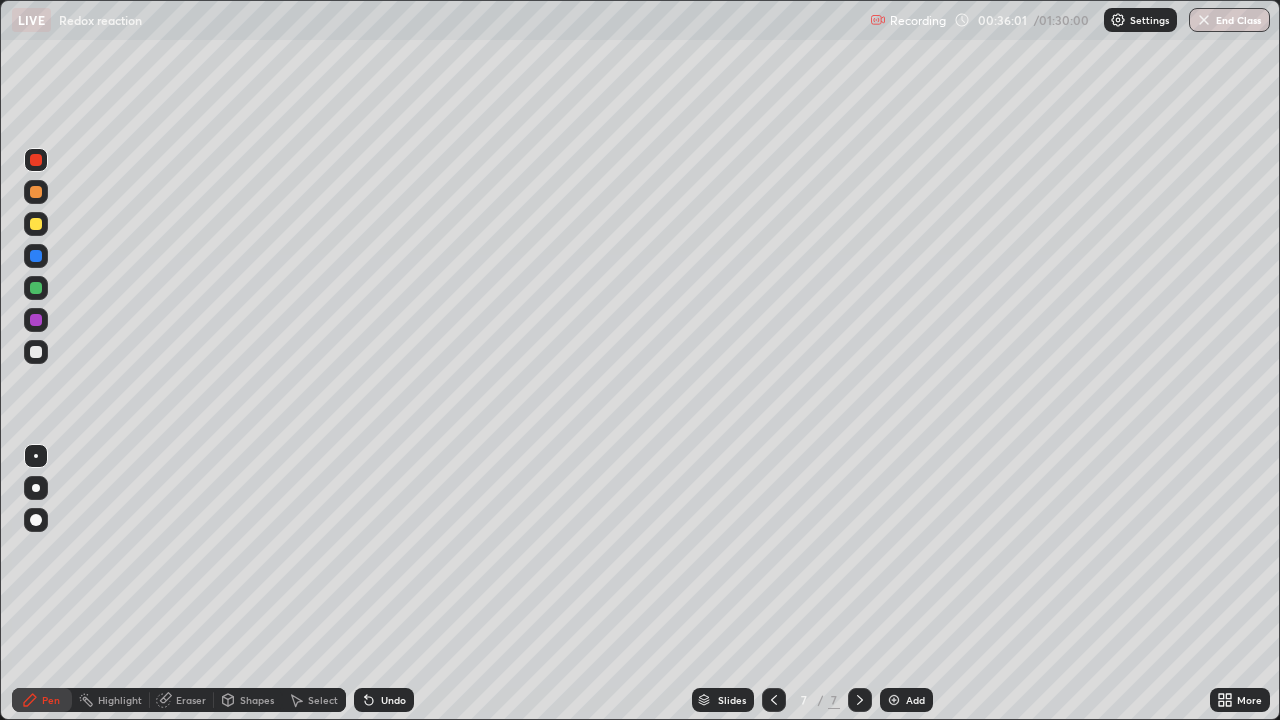 click at bounding box center [36, 352] 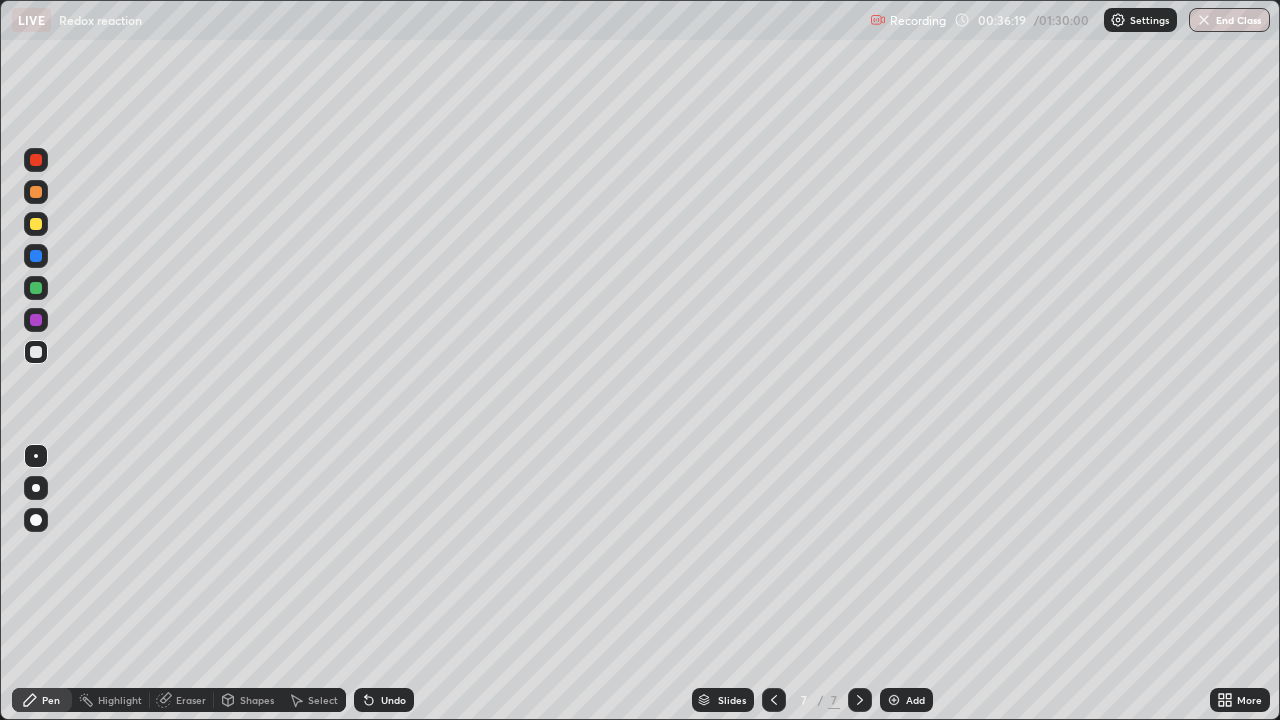 click at bounding box center (36, 320) 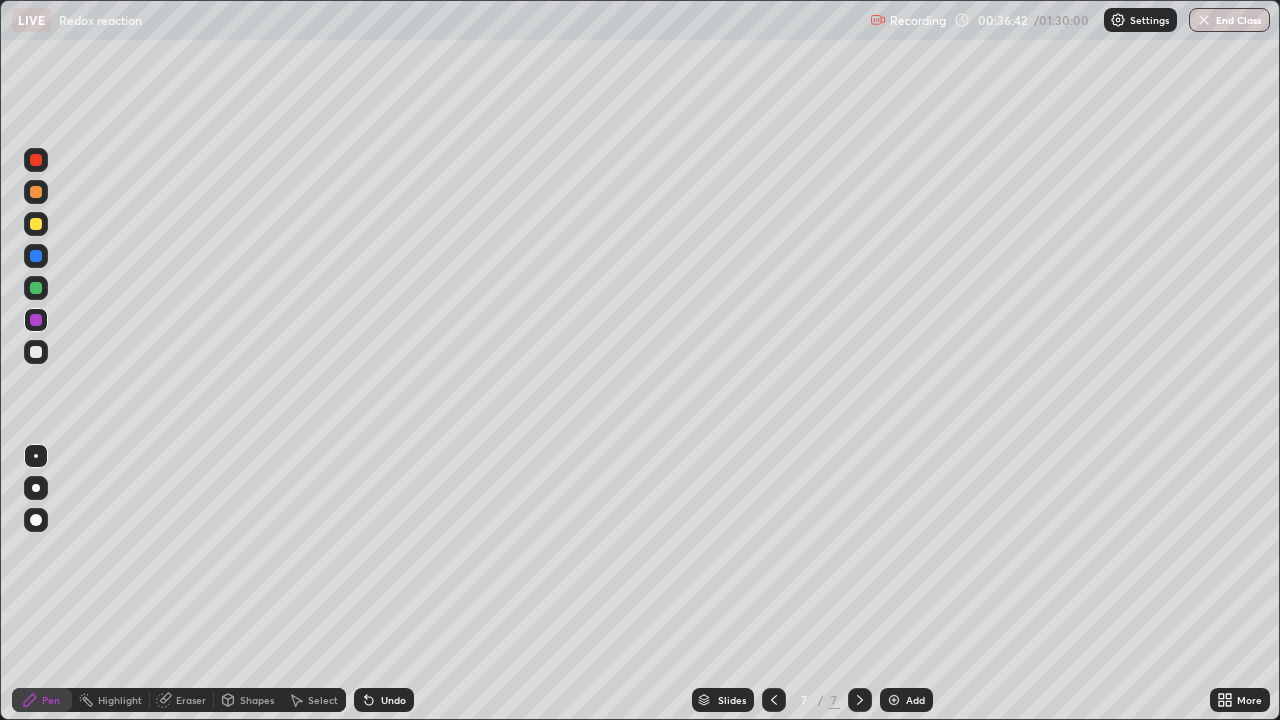 click at bounding box center (36, 352) 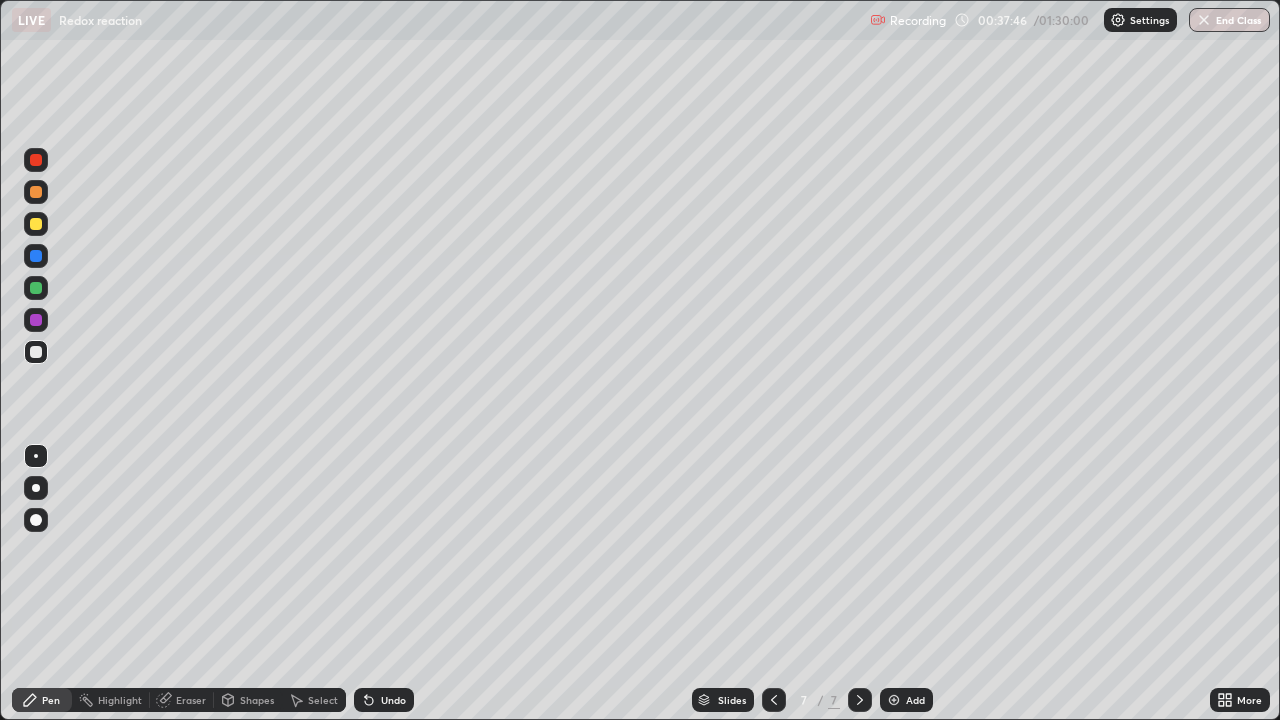 click at bounding box center [36, 256] 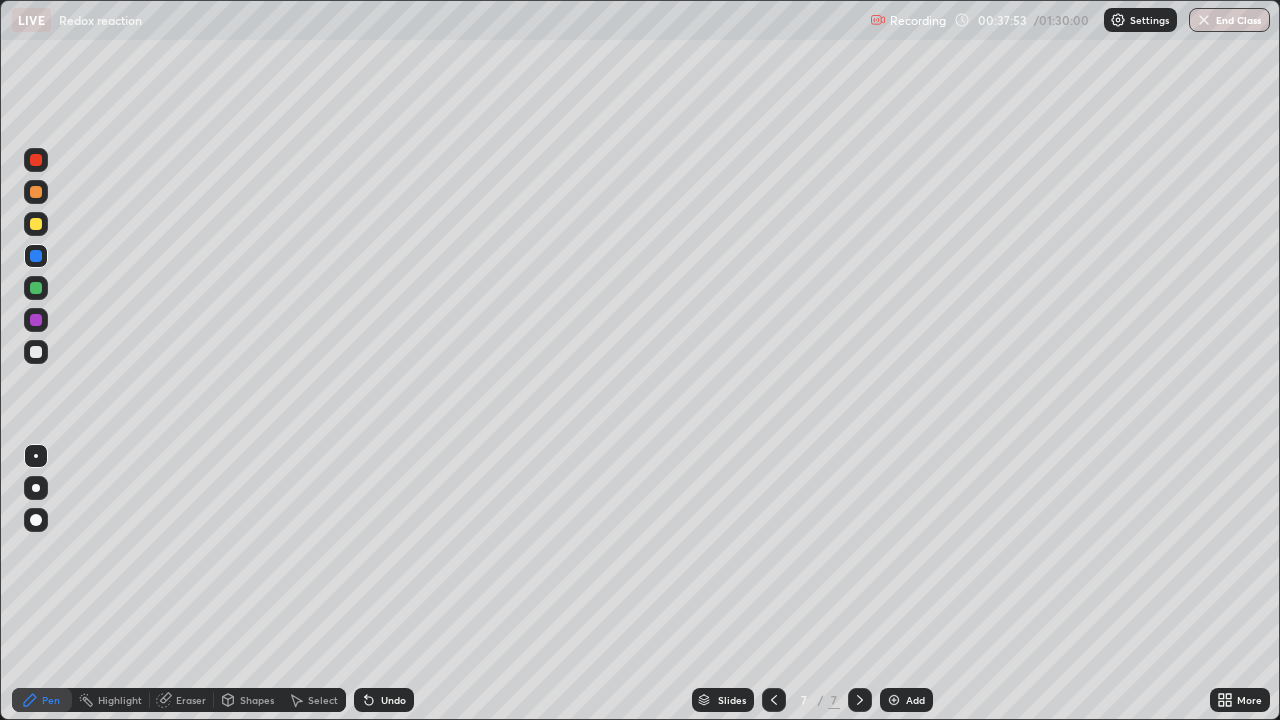 click at bounding box center (36, 352) 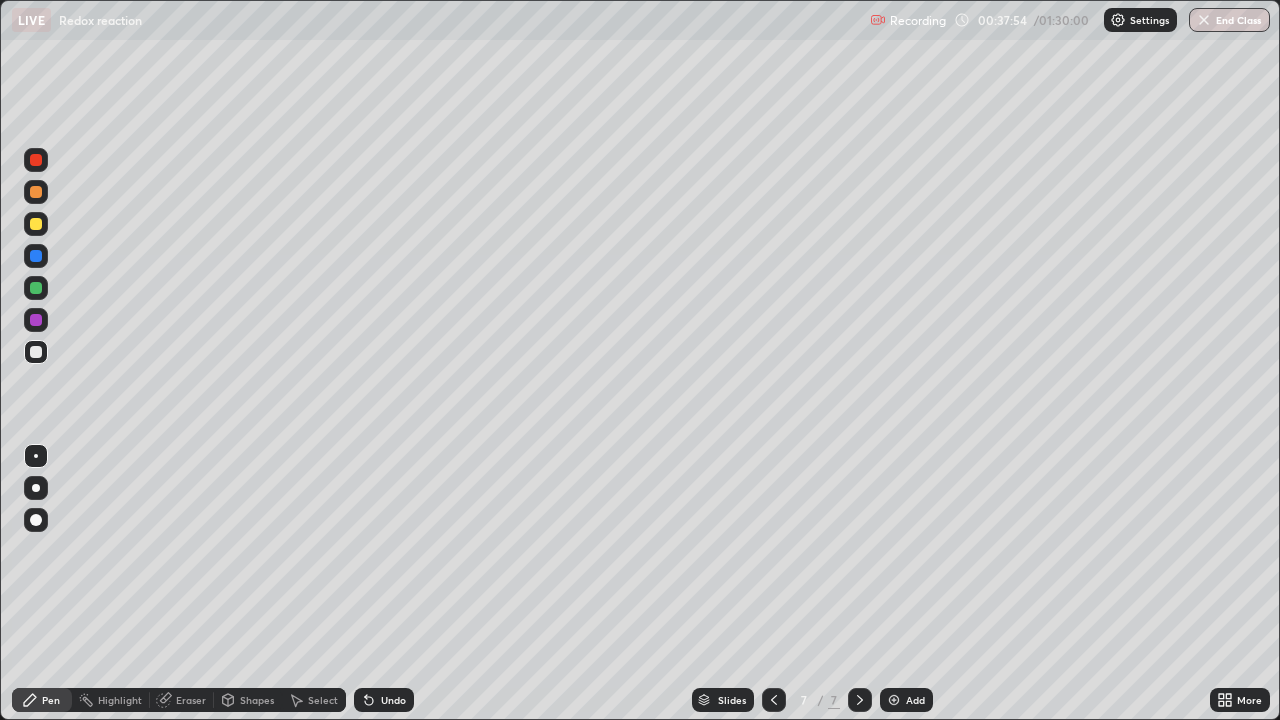 click 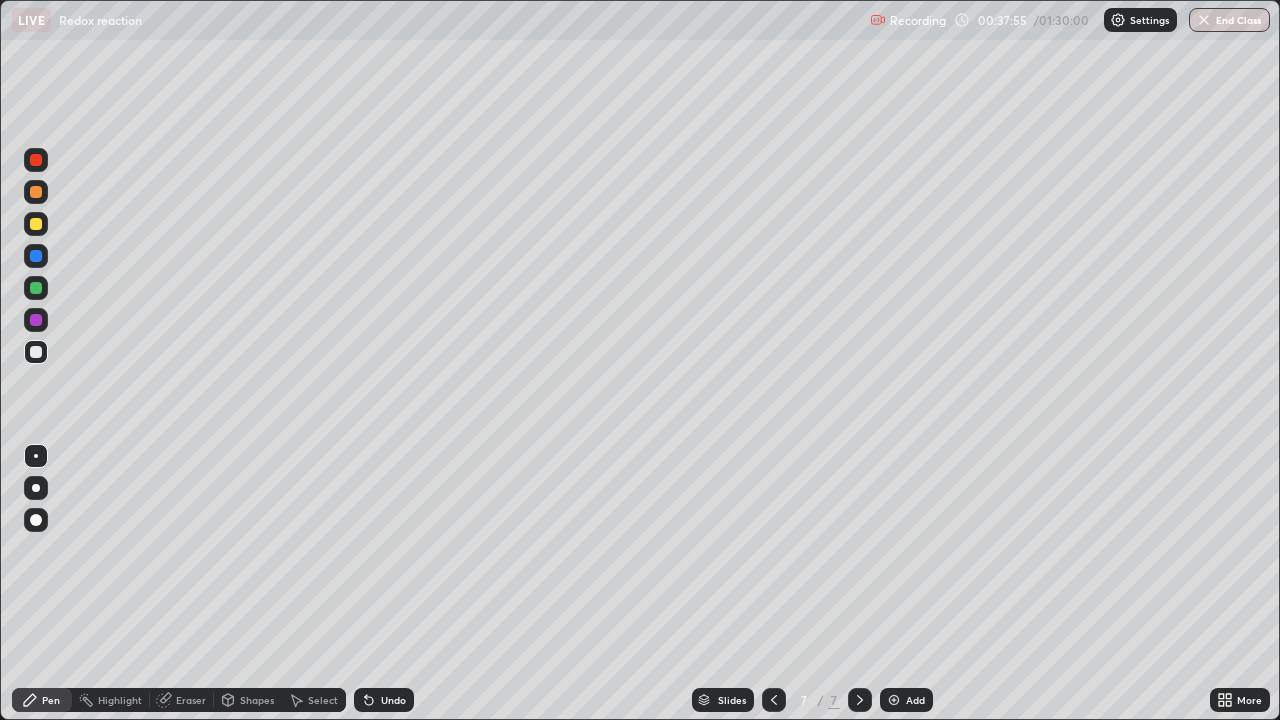 click 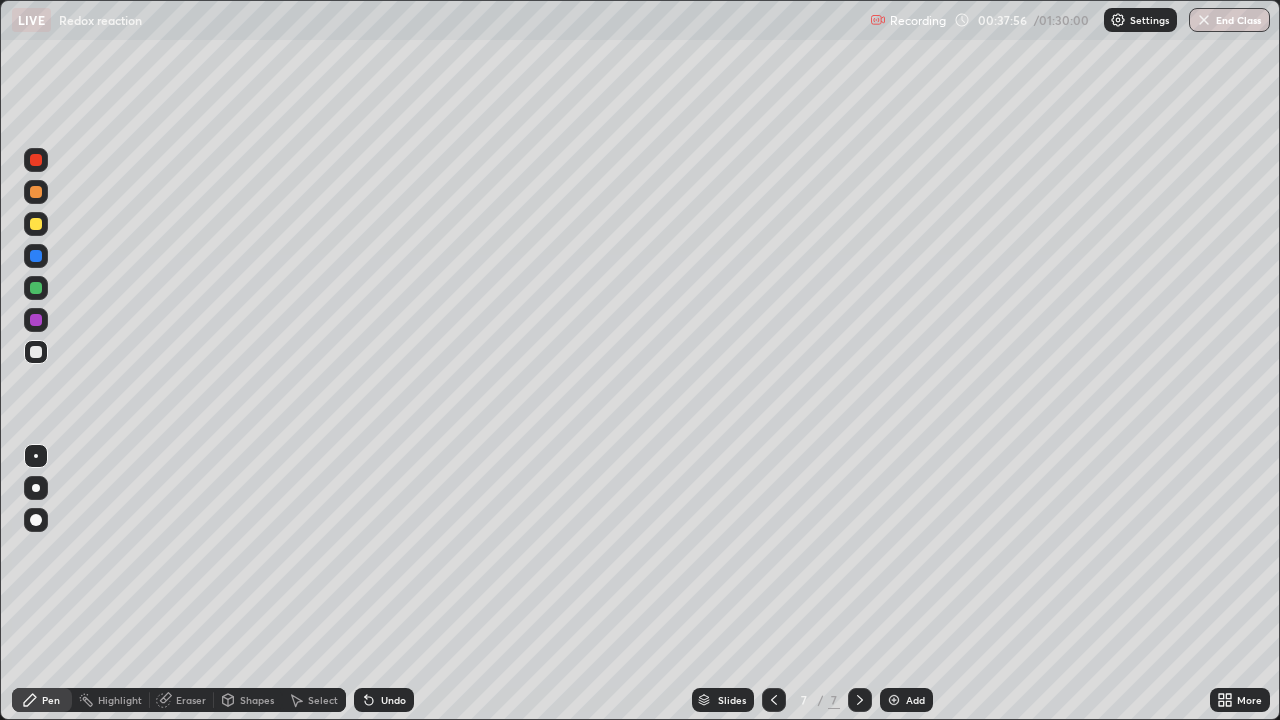 click on "Undo" at bounding box center [384, 700] 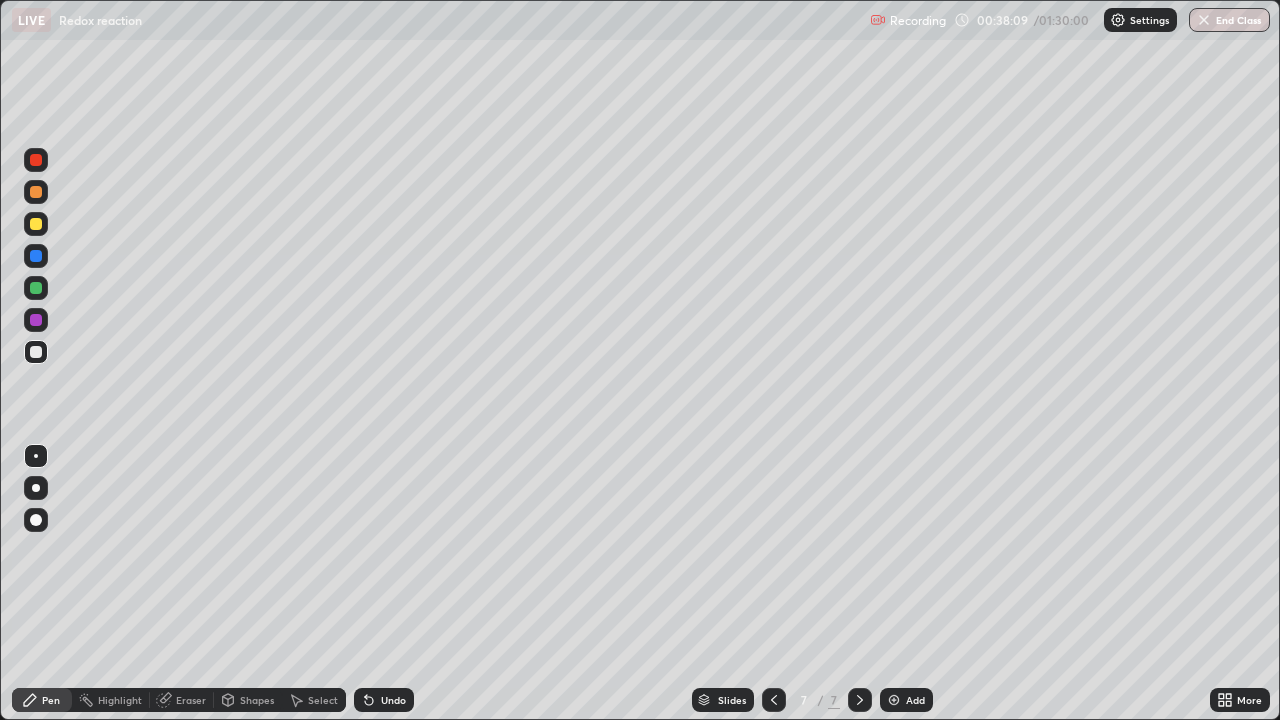 click at bounding box center [36, 320] 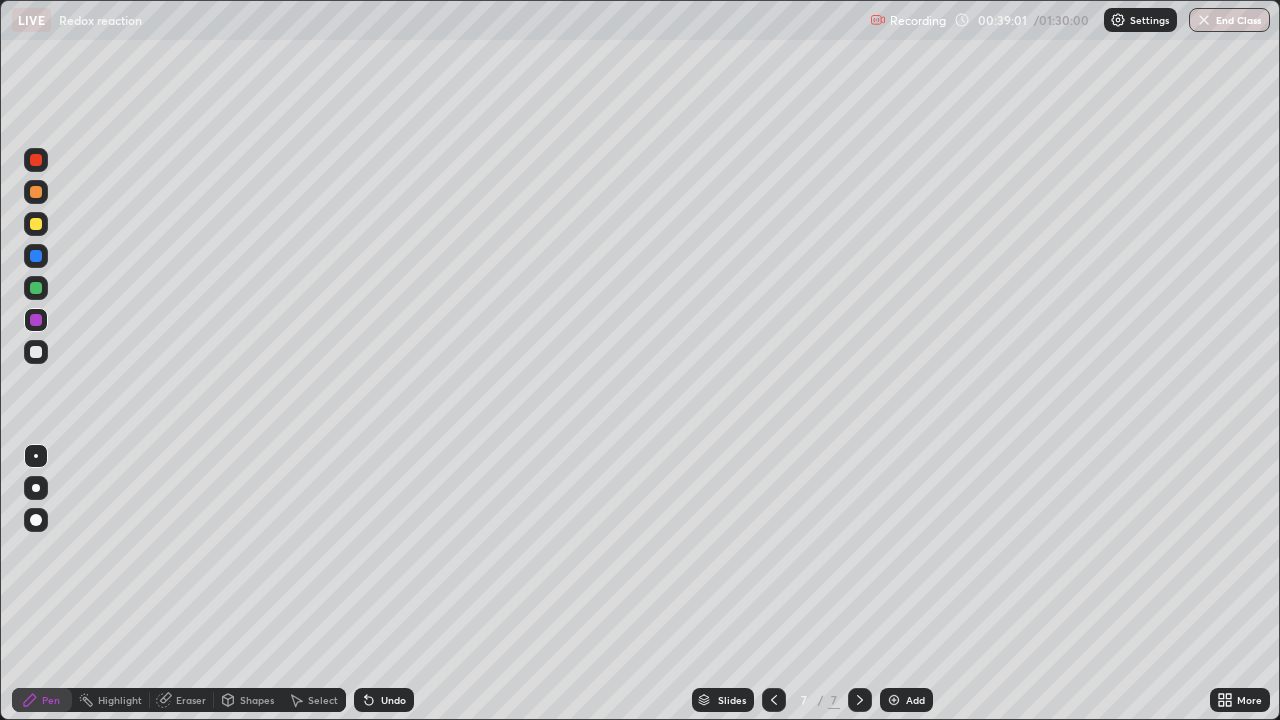 click 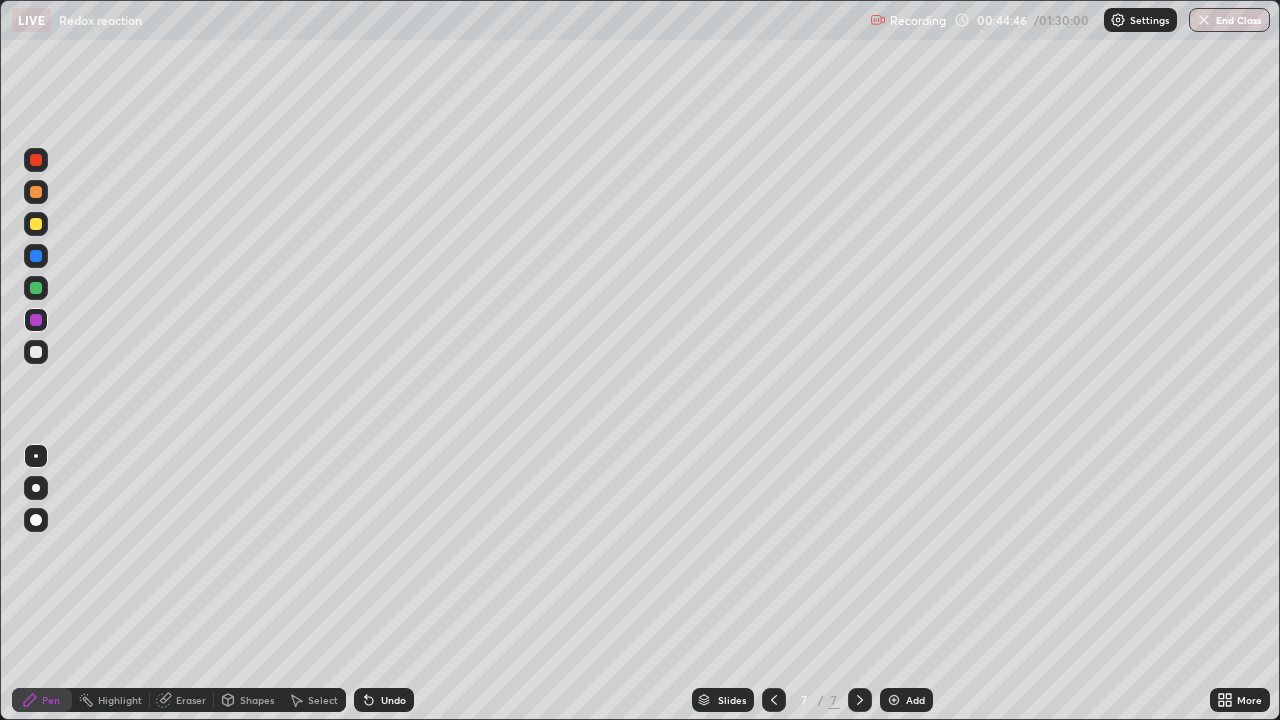 click on "Add" at bounding box center (915, 700) 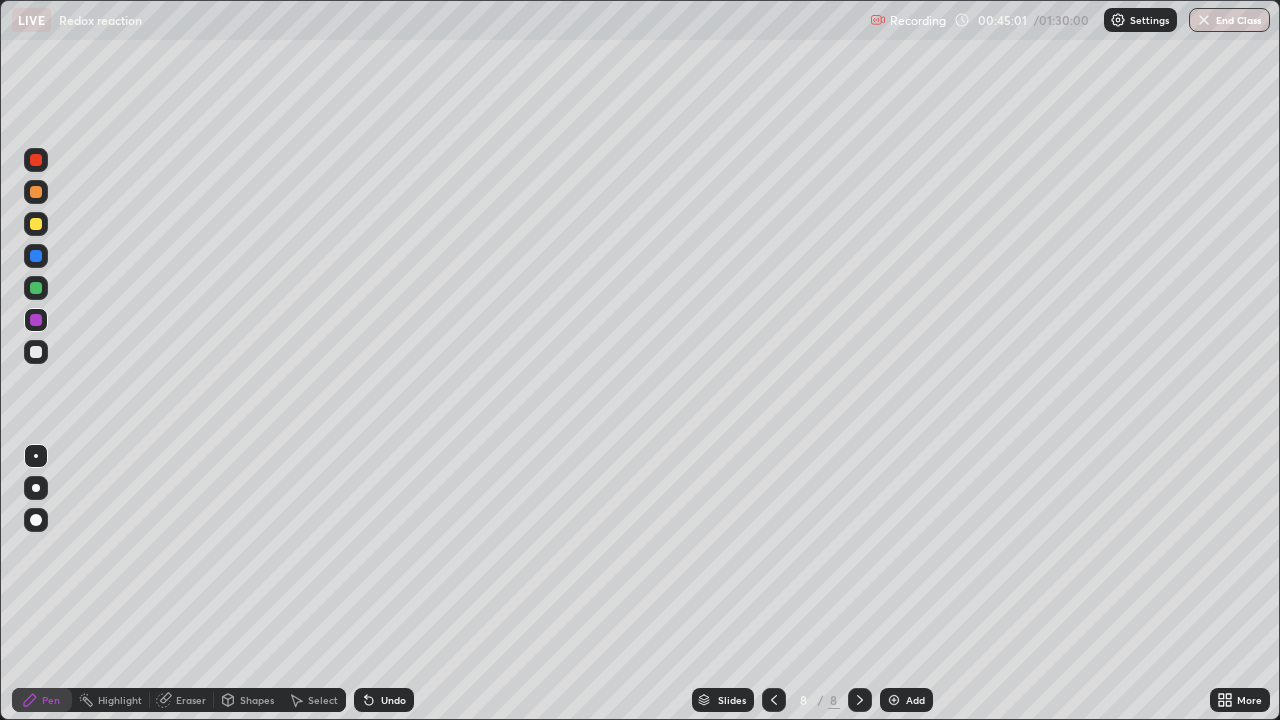click at bounding box center (36, 160) 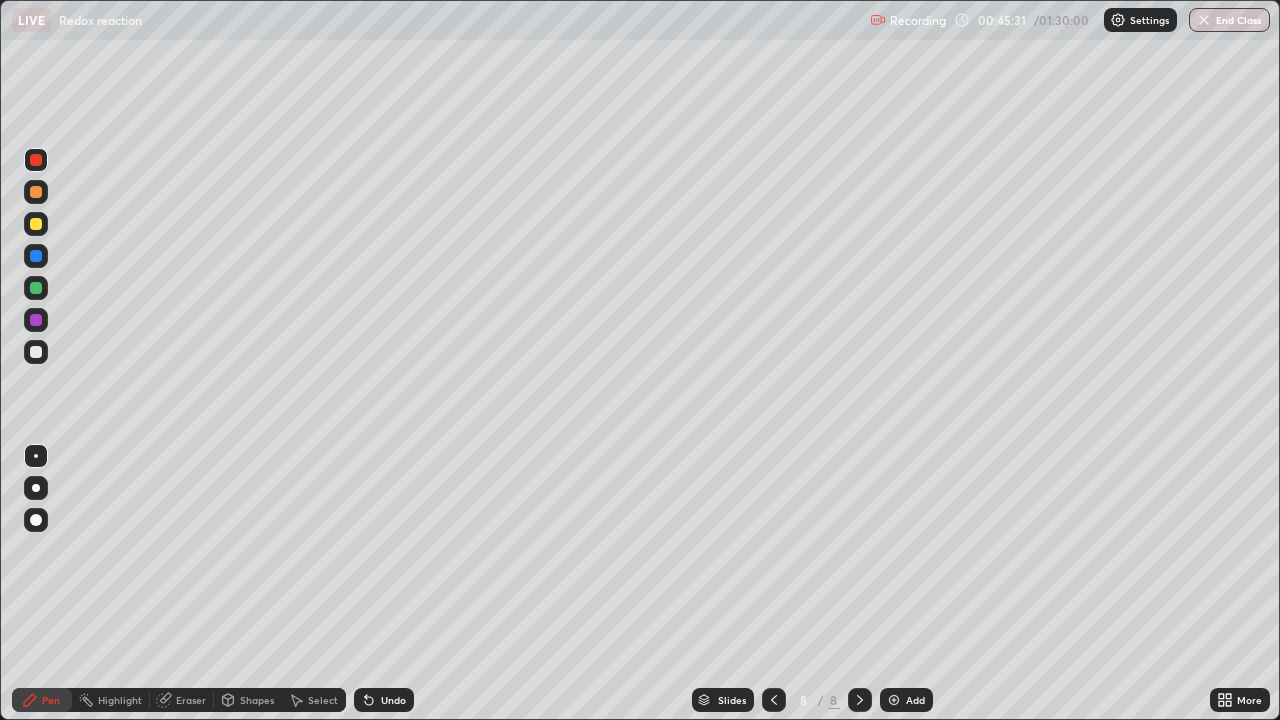 click 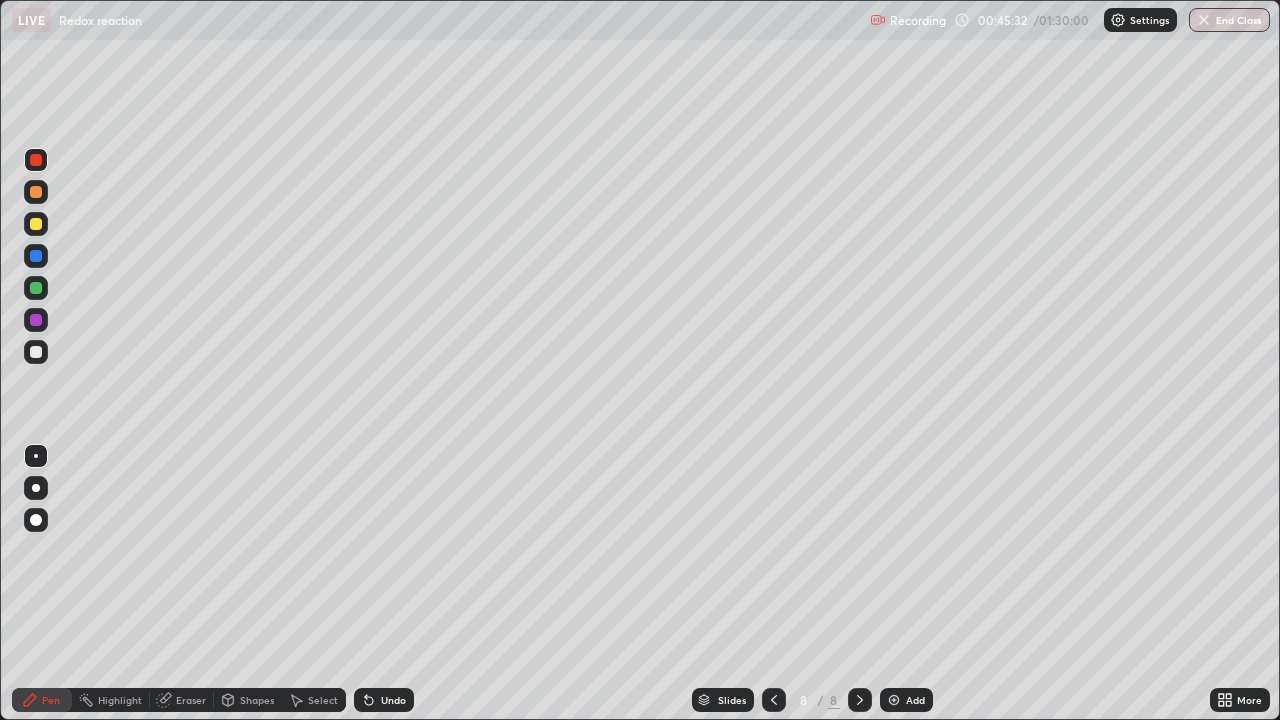 click on "Undo" at bounding box center (384, 700) 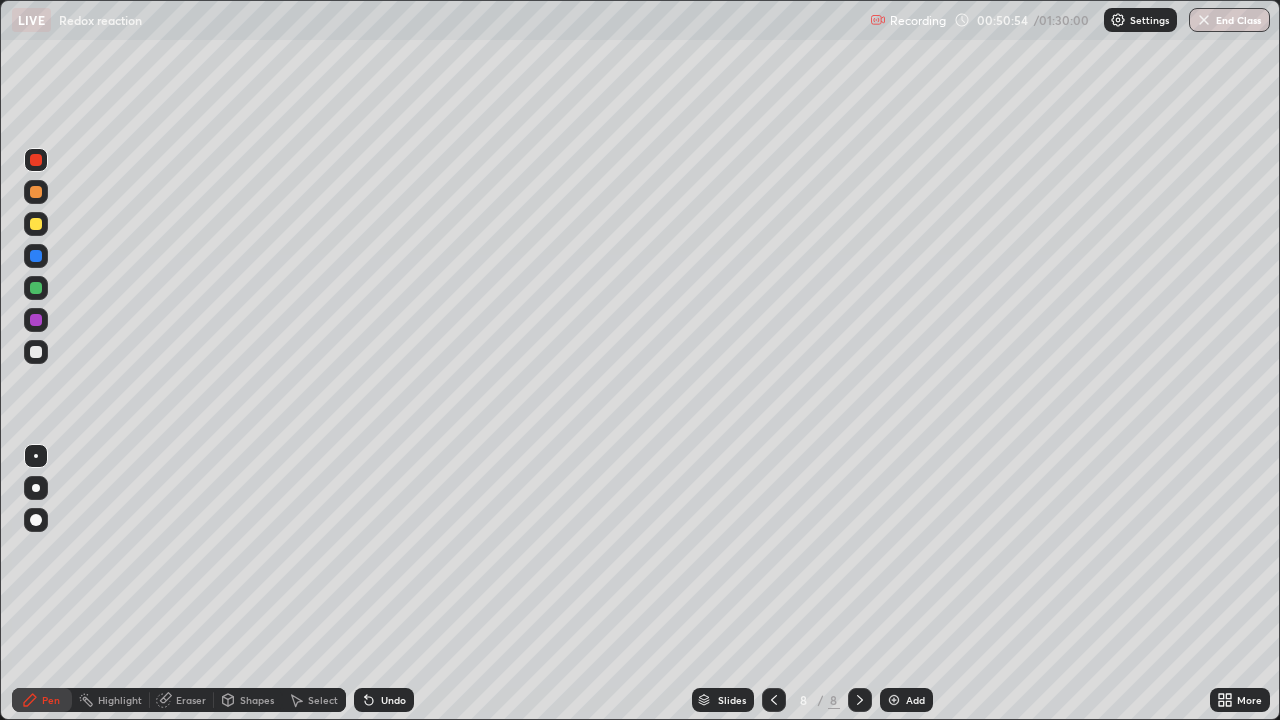 click at bounding box center (36, 352) 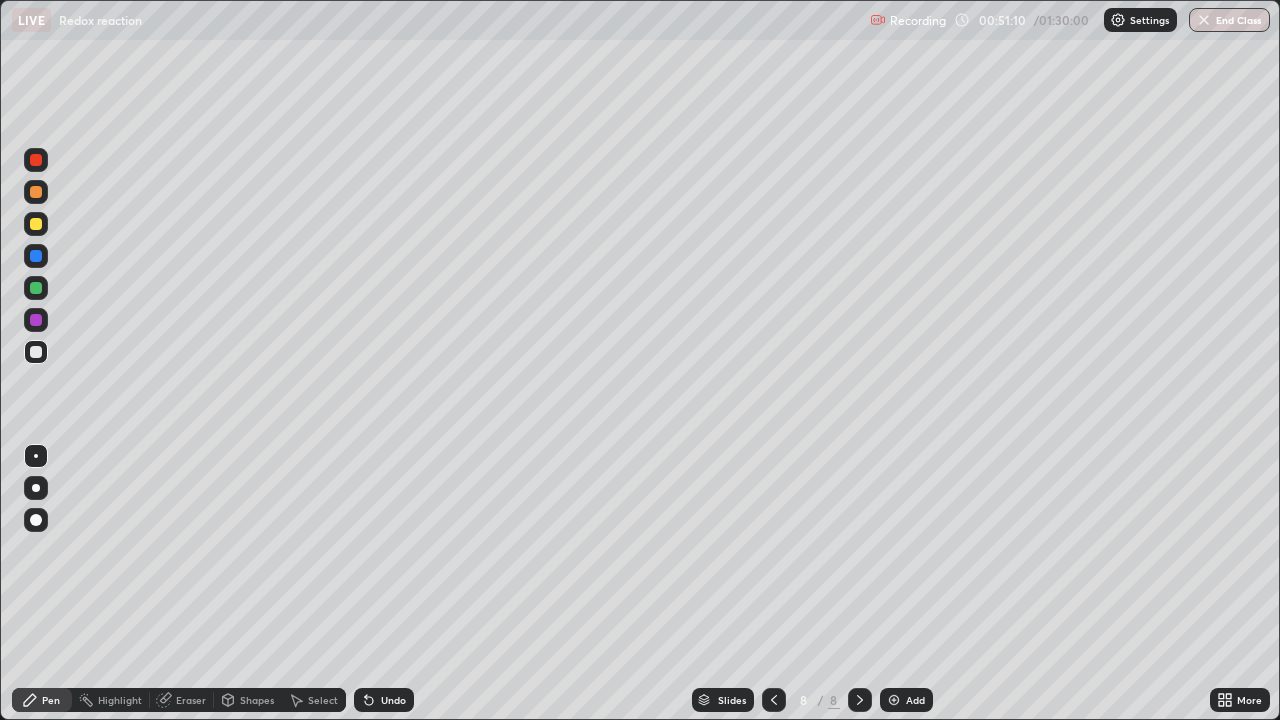 click at bounding box center (36, 320) 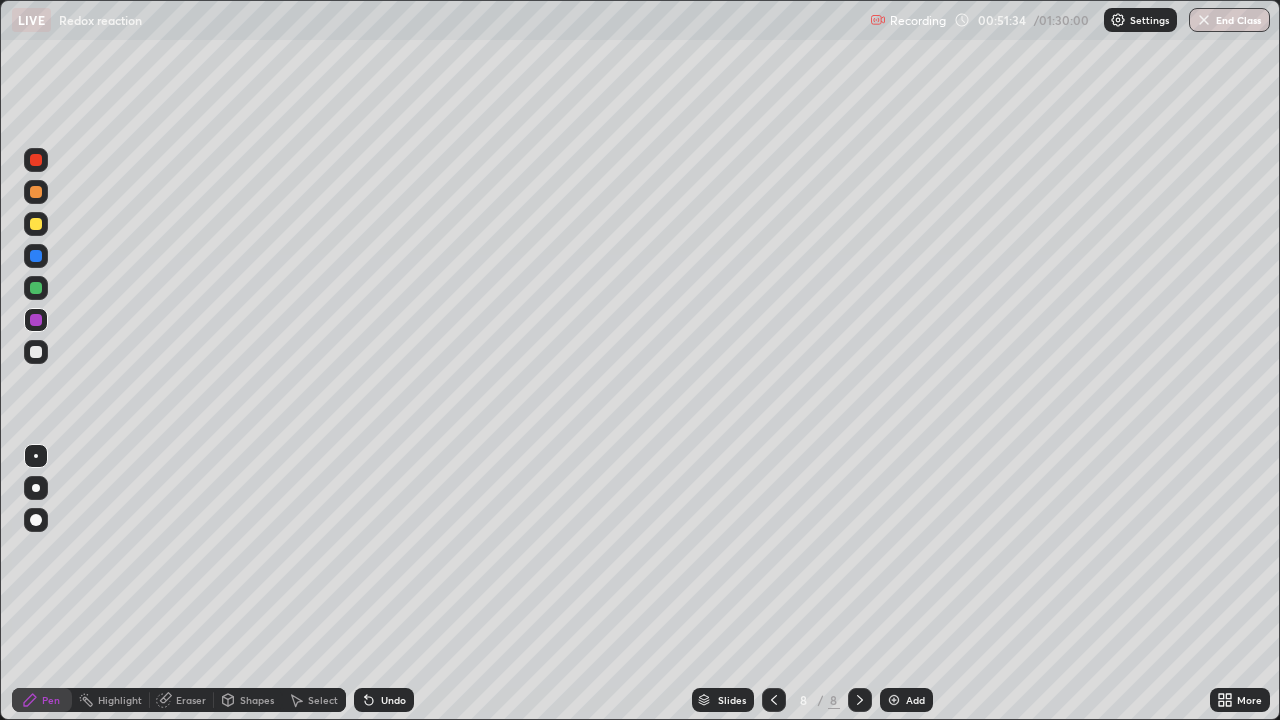click at bounding box center [36, 352] 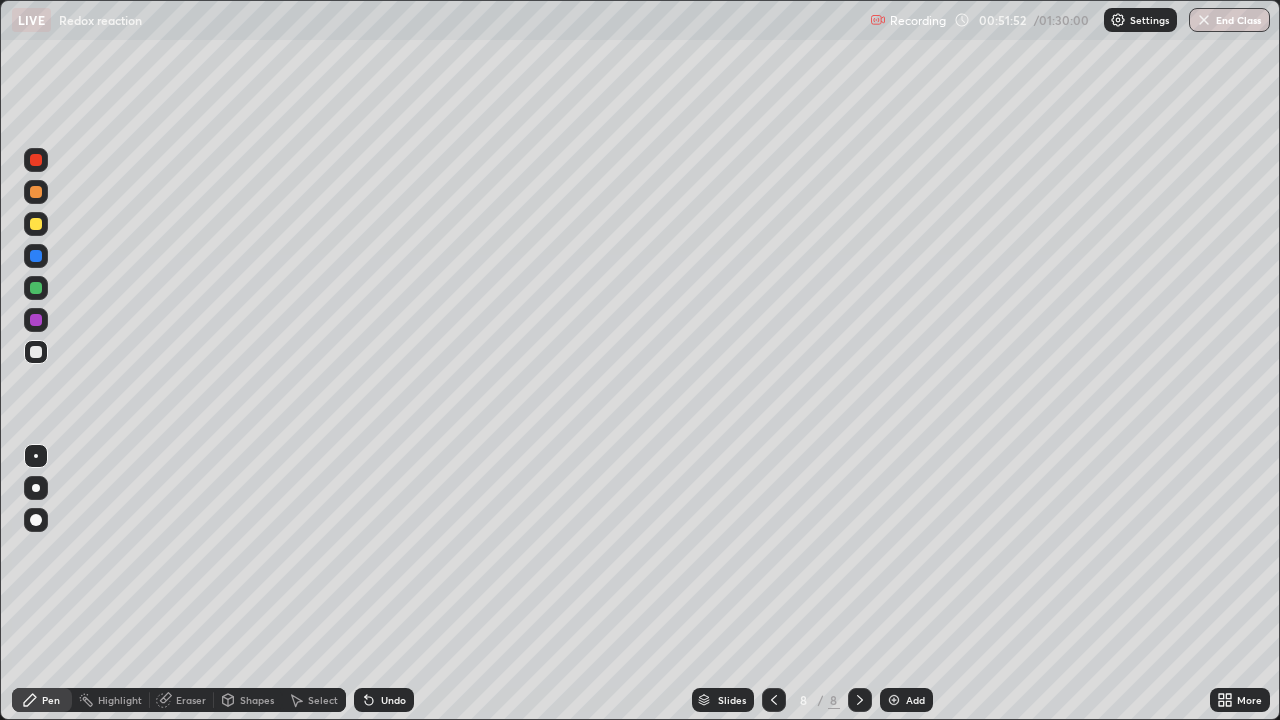 click at bounding box center (36, 320) 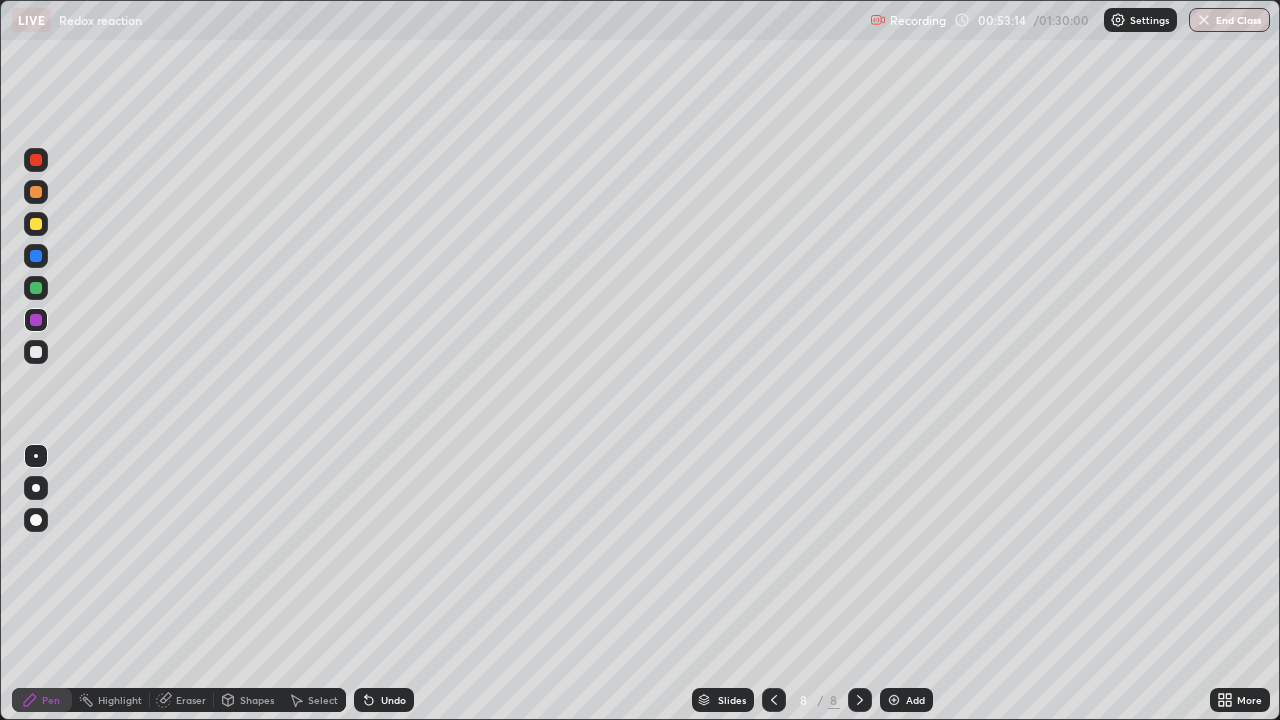 click at bounding box center (894, 700) 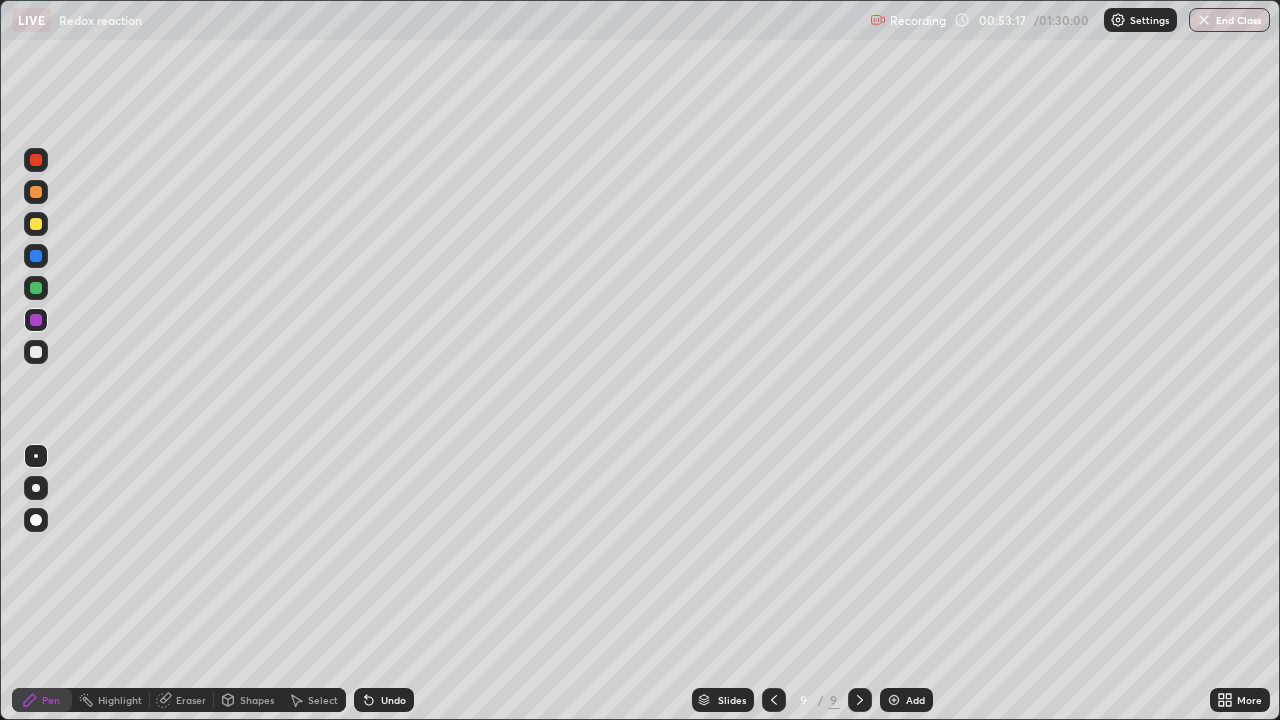 click at bounding box center (36, 352) 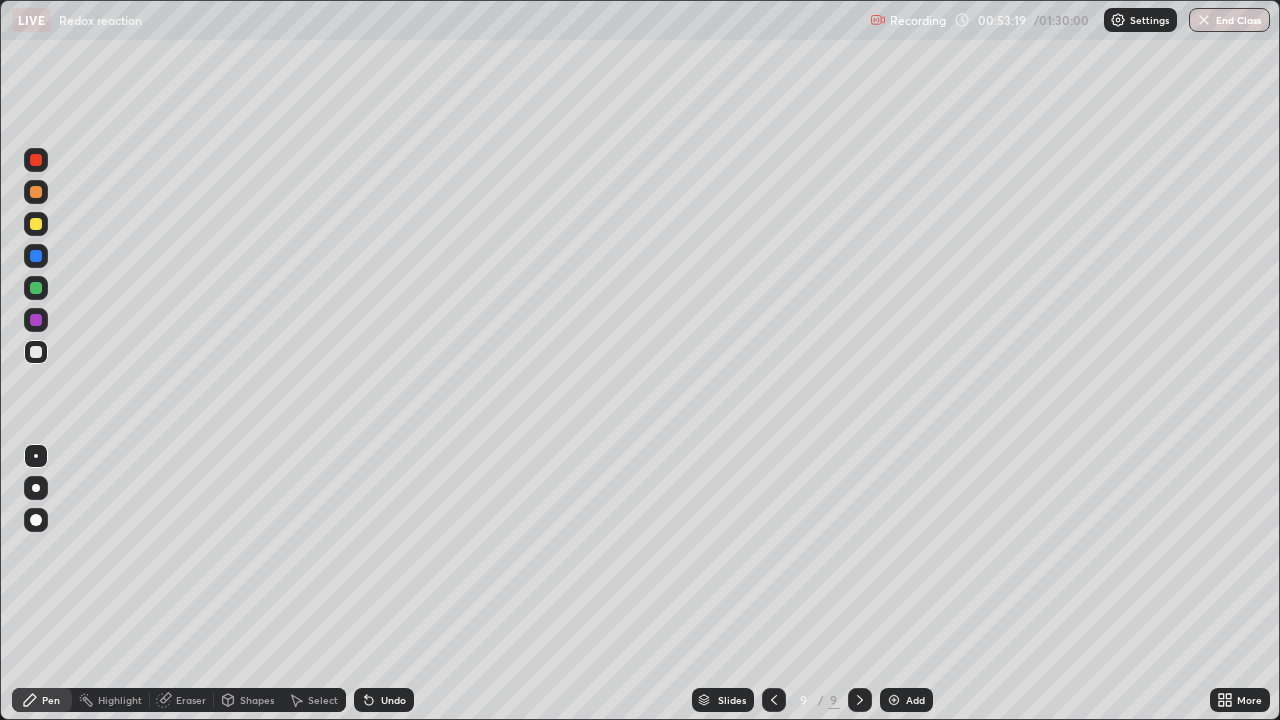 click on "Undo" at bounding box center (384, 700) 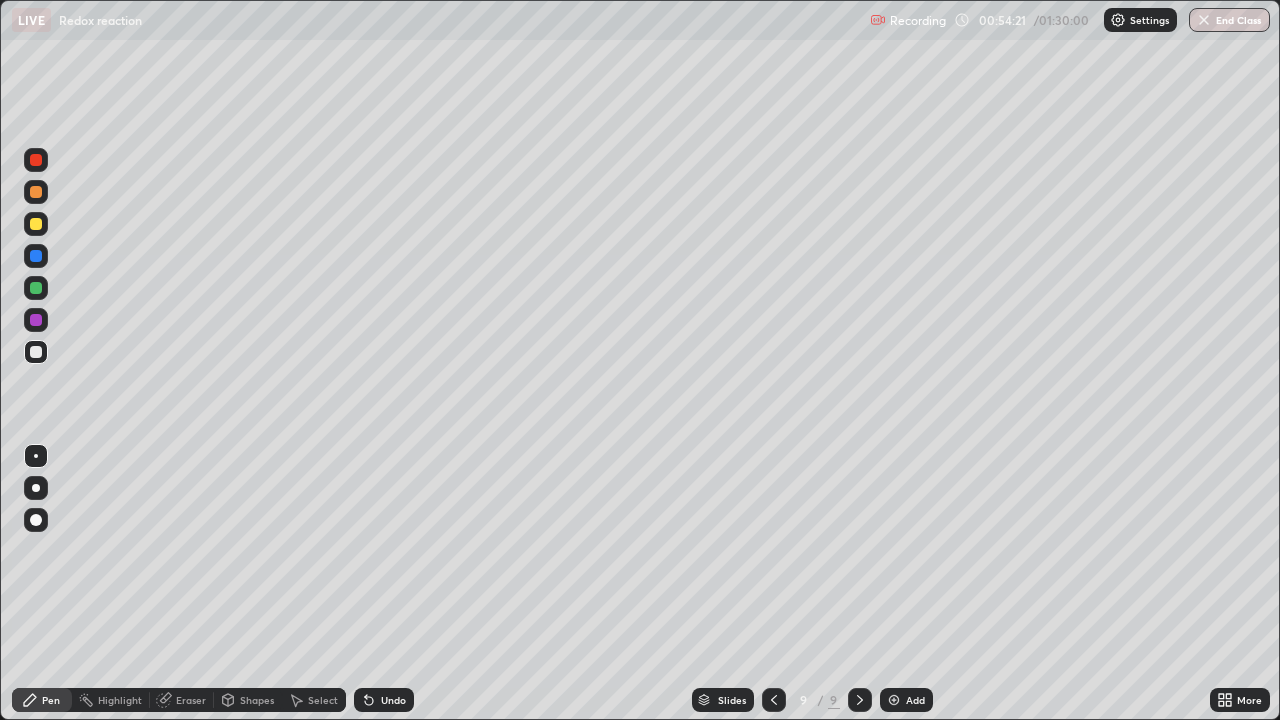 click at bounding box center [36, 320] 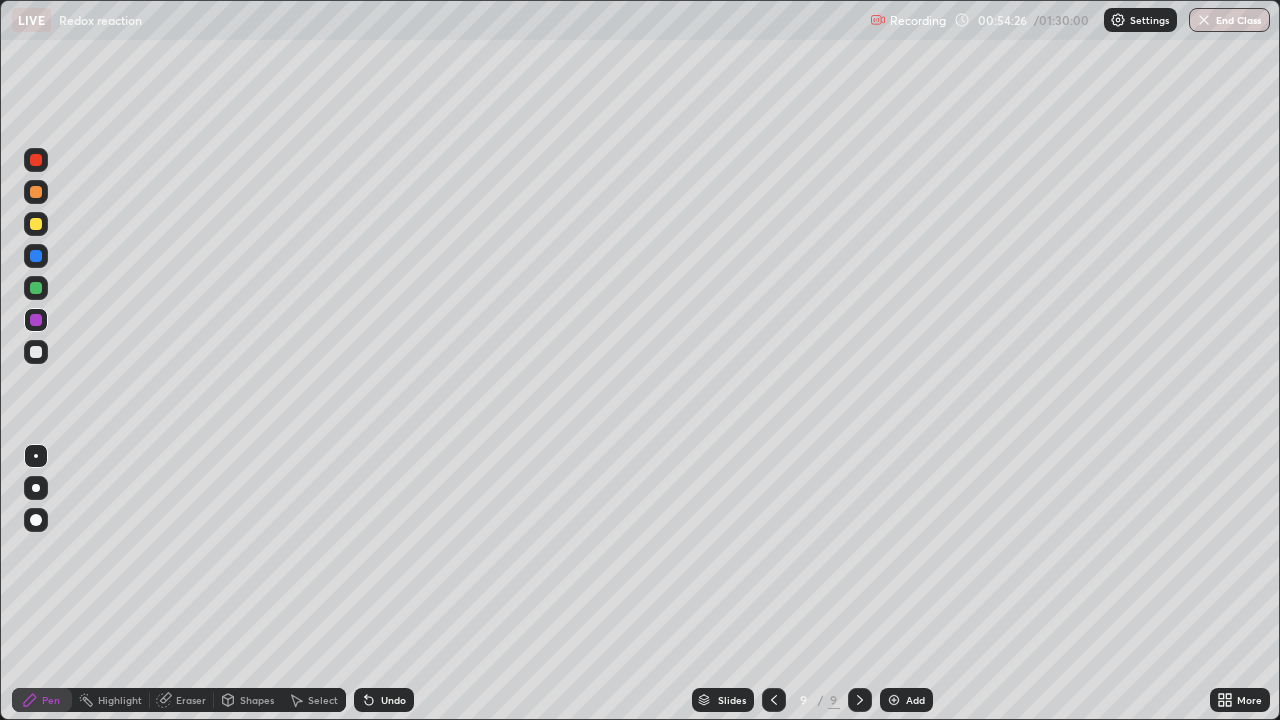 click 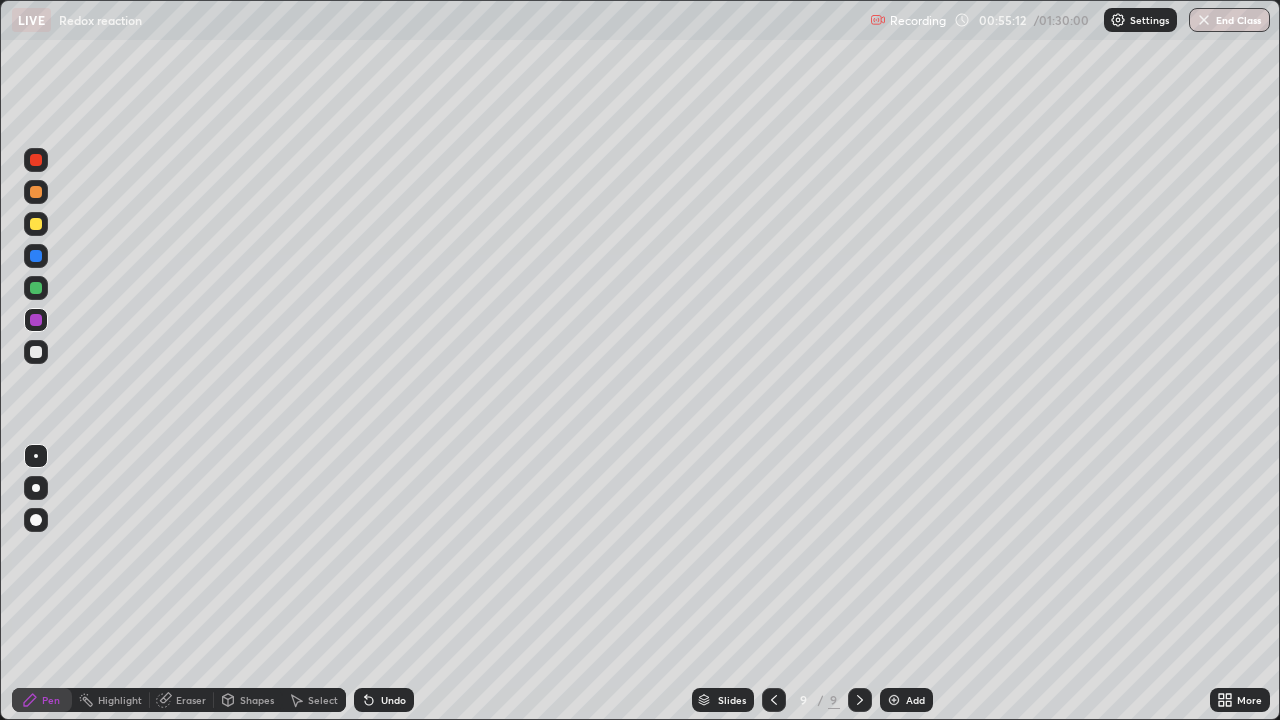 click at bounding box center (36, 256) 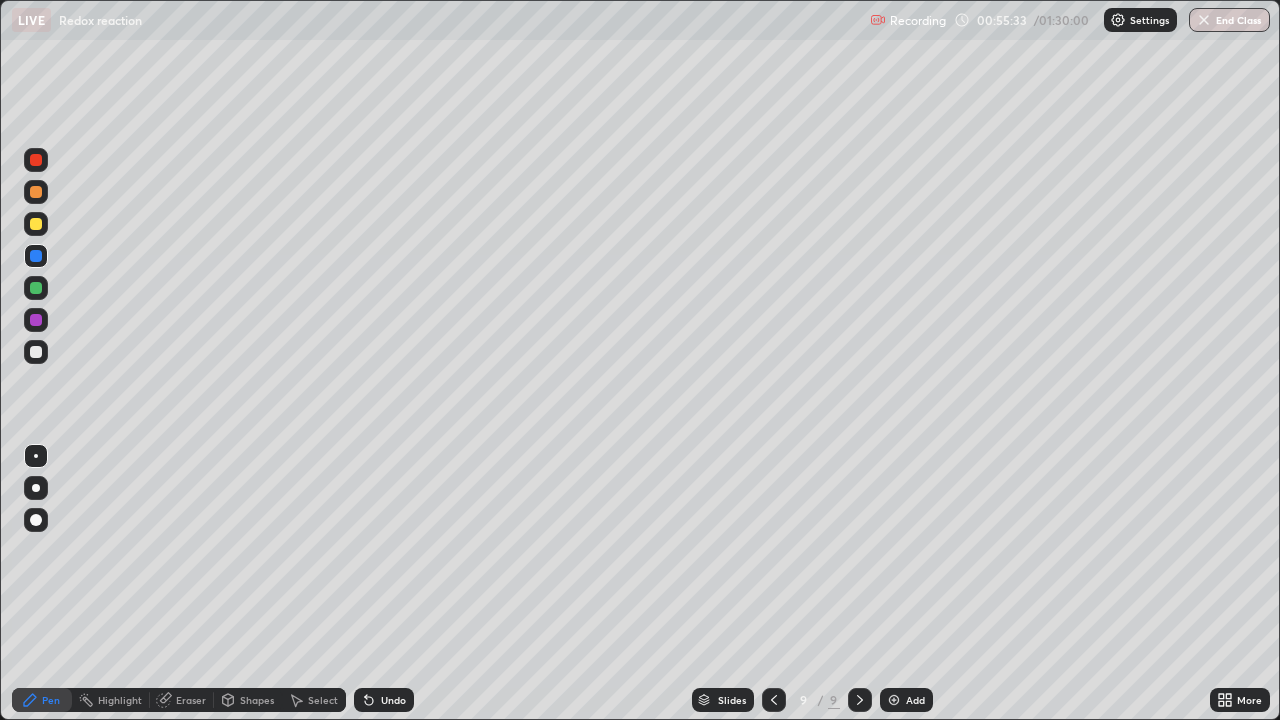 click at bounding box center (36, 224) 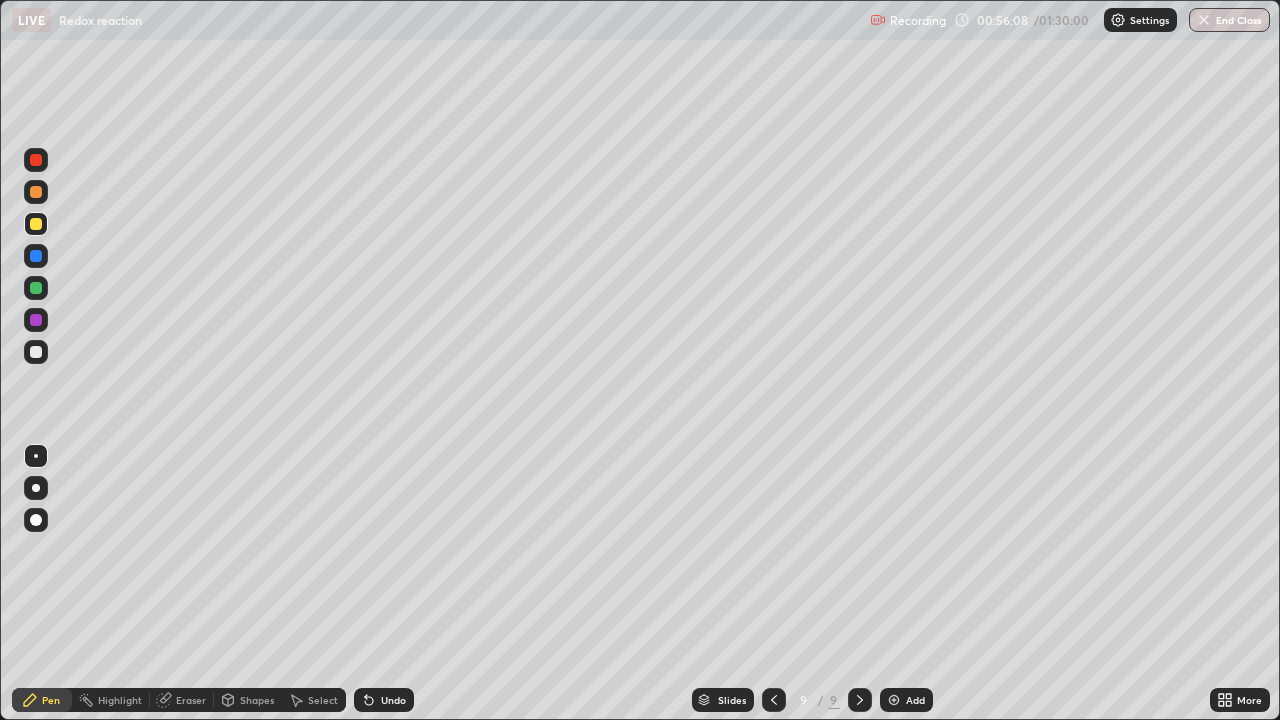 click at bounding box center (36, 288) 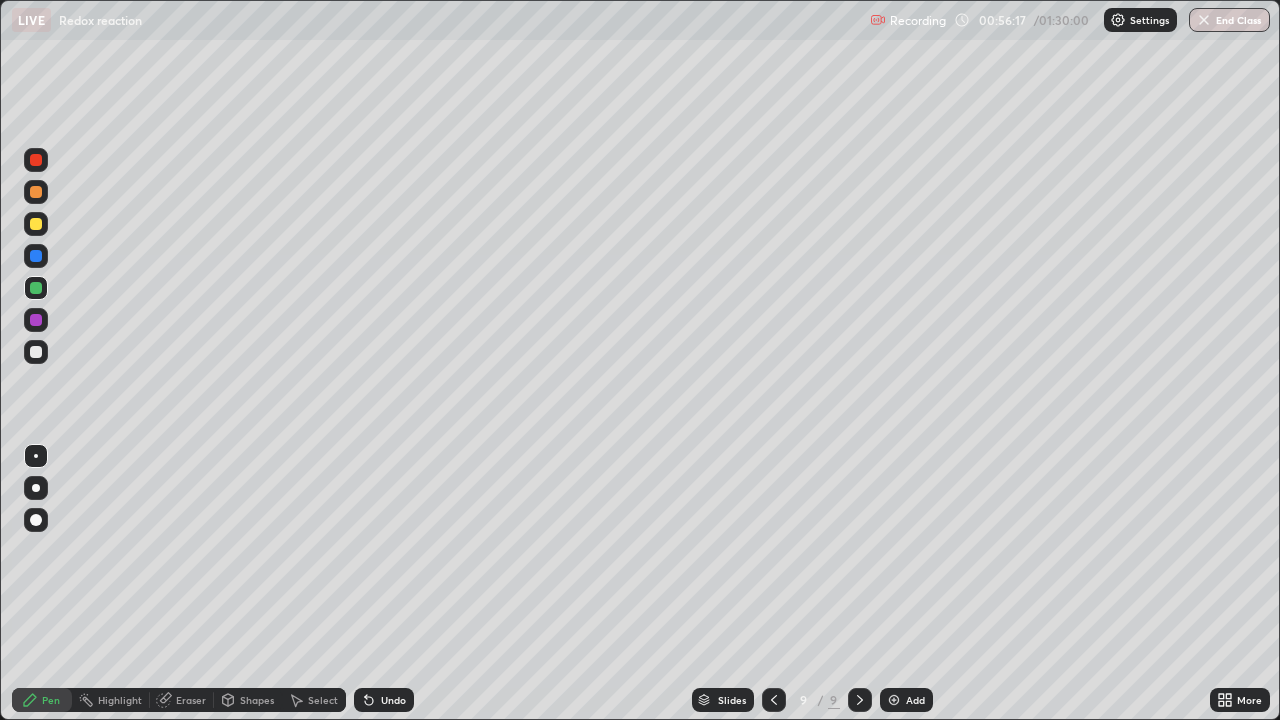 click 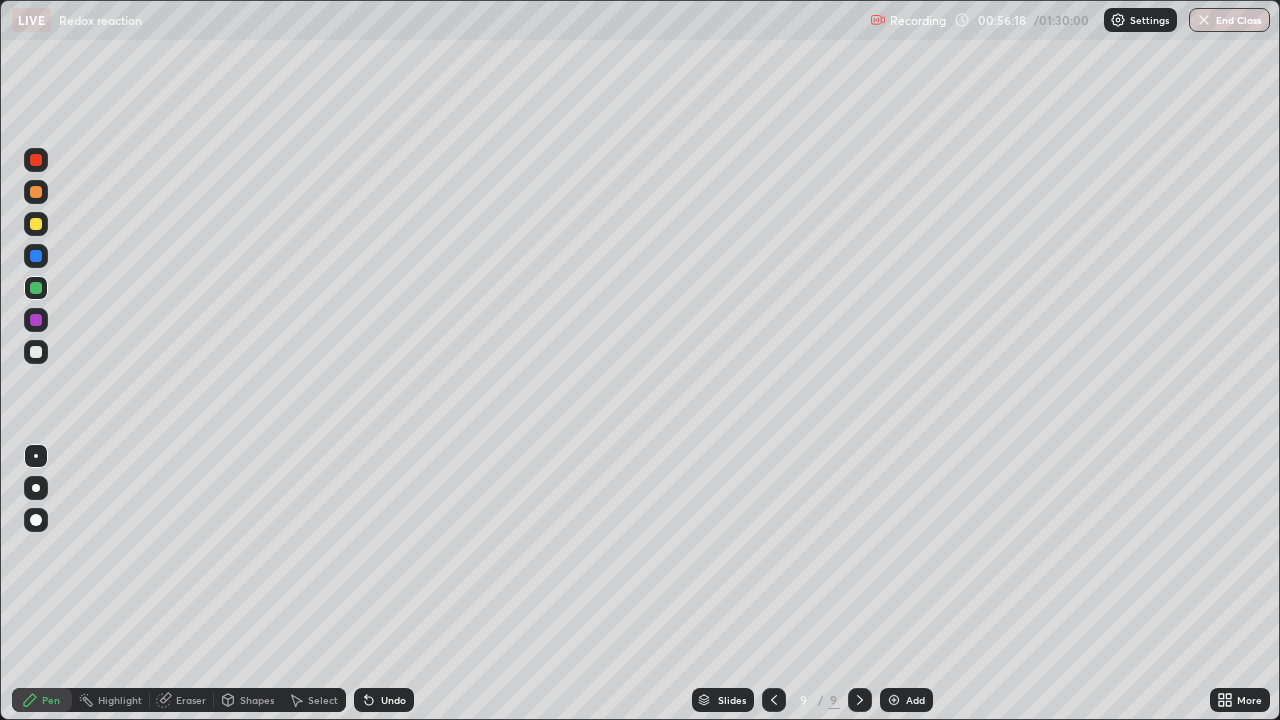 click on "Undo" at bounding box center (384, 700) 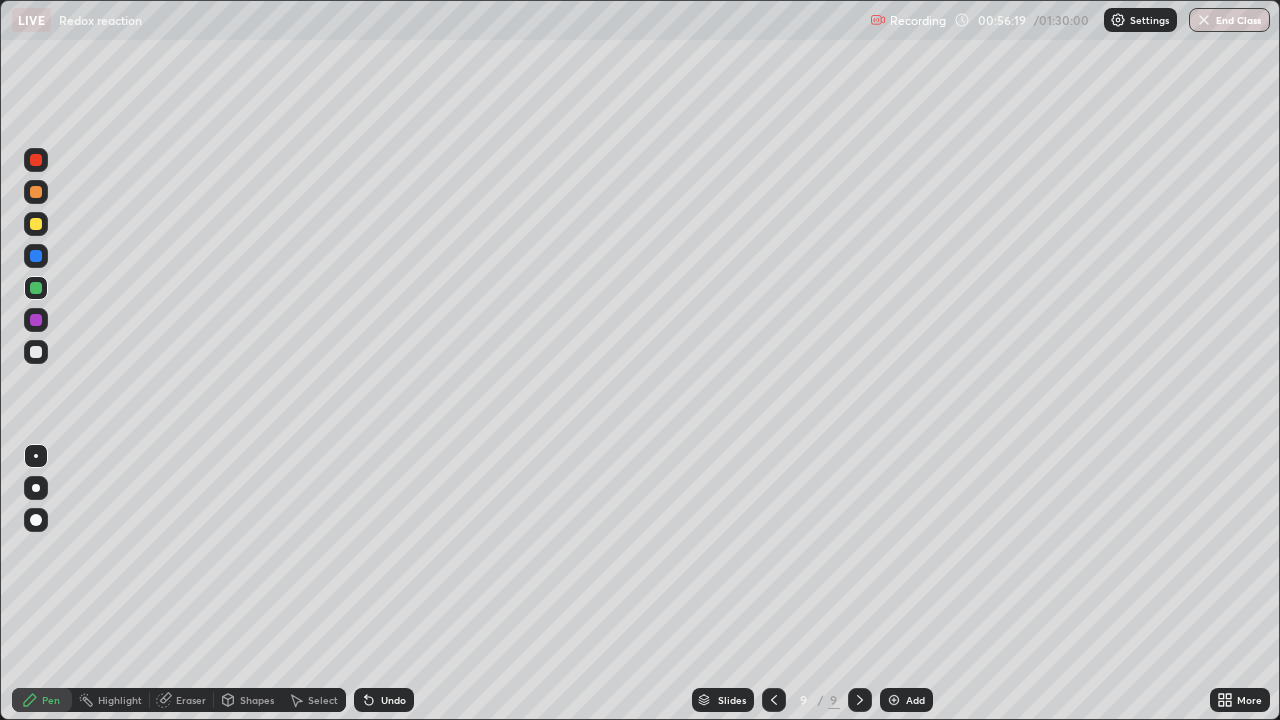 click 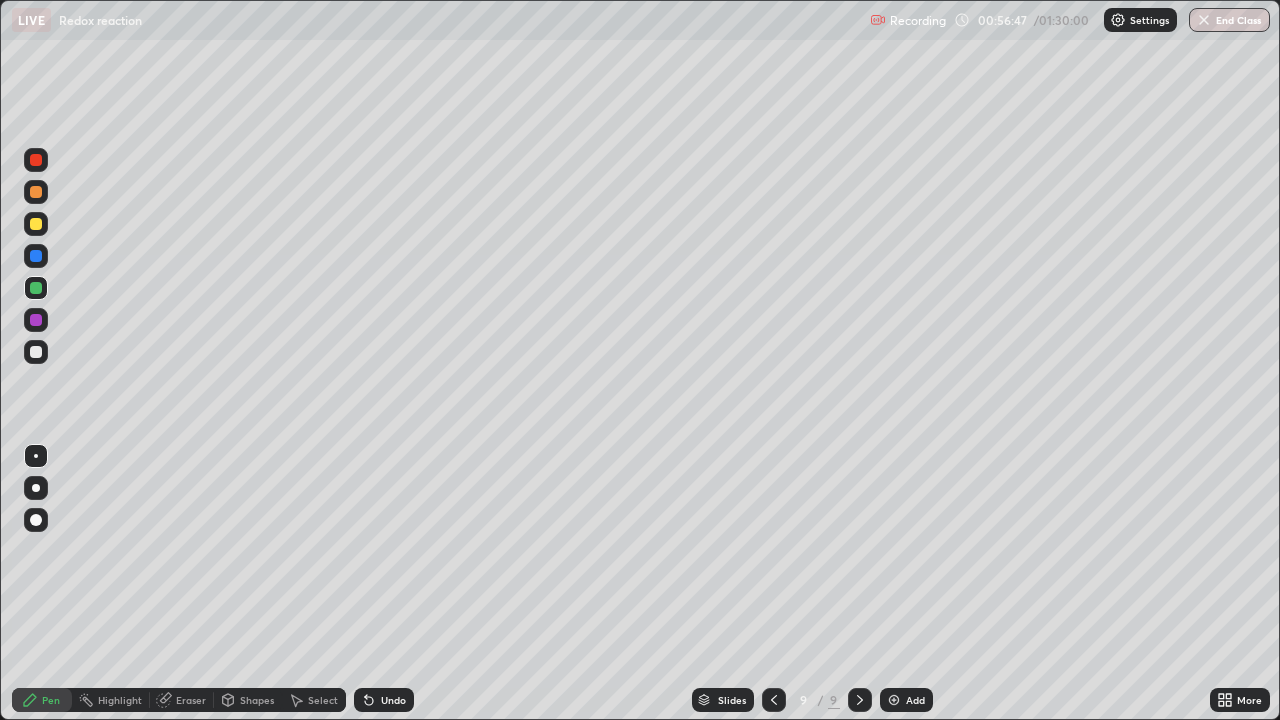 click at bounding box center [36, 320] 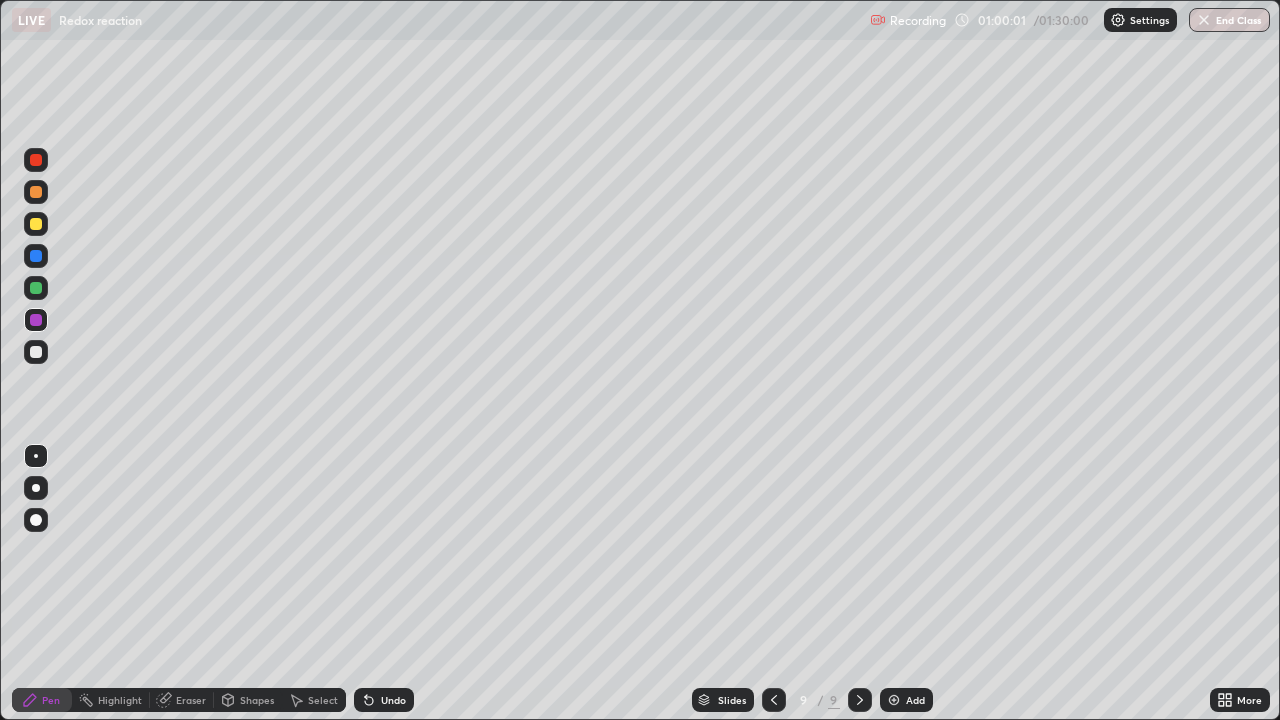 click on "Add" at bounding box center (915, 700) 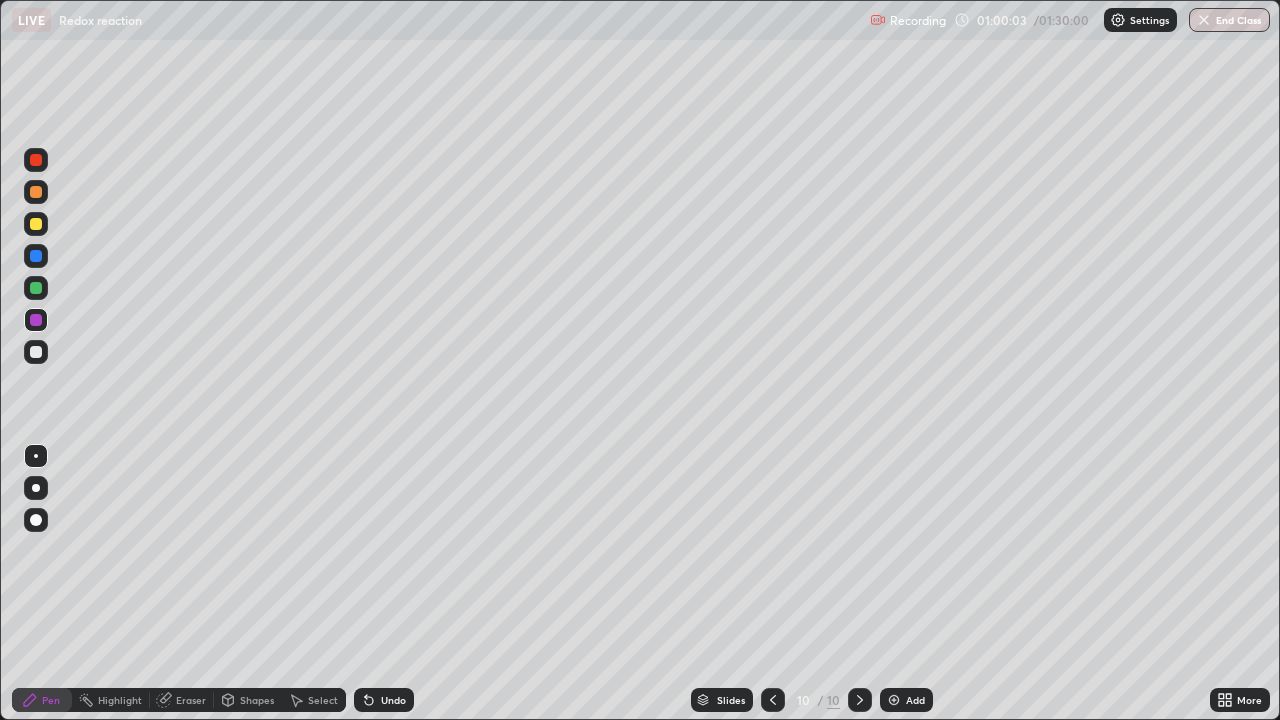 click at bounding box center (36, 352) 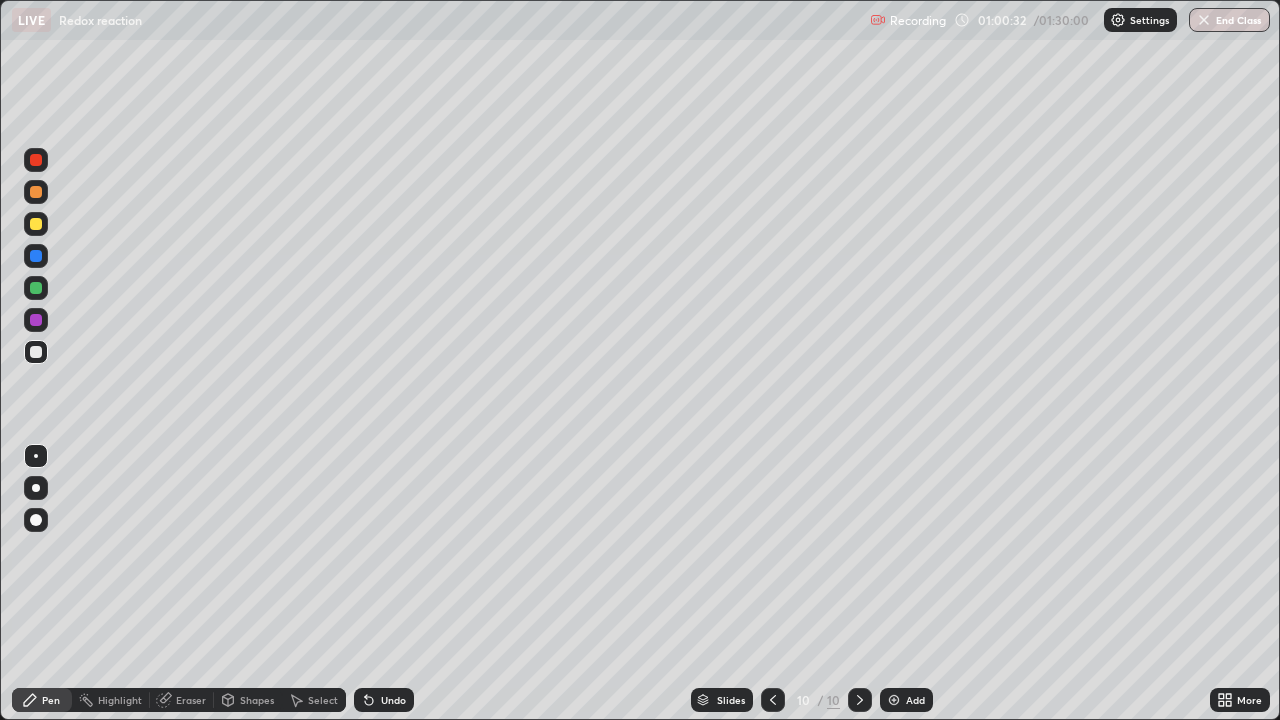 click on "Eraser" at bounding box center [191, 700] 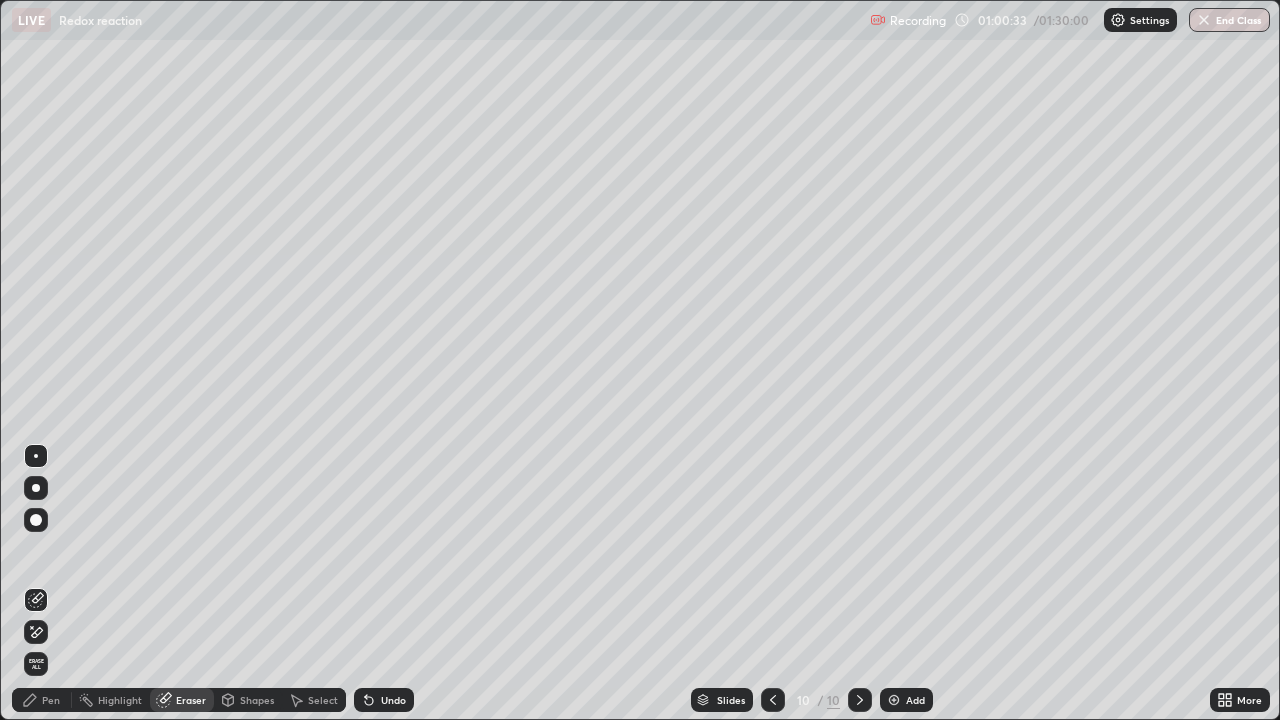 click on "Pen" at bounding box center (51, 700) 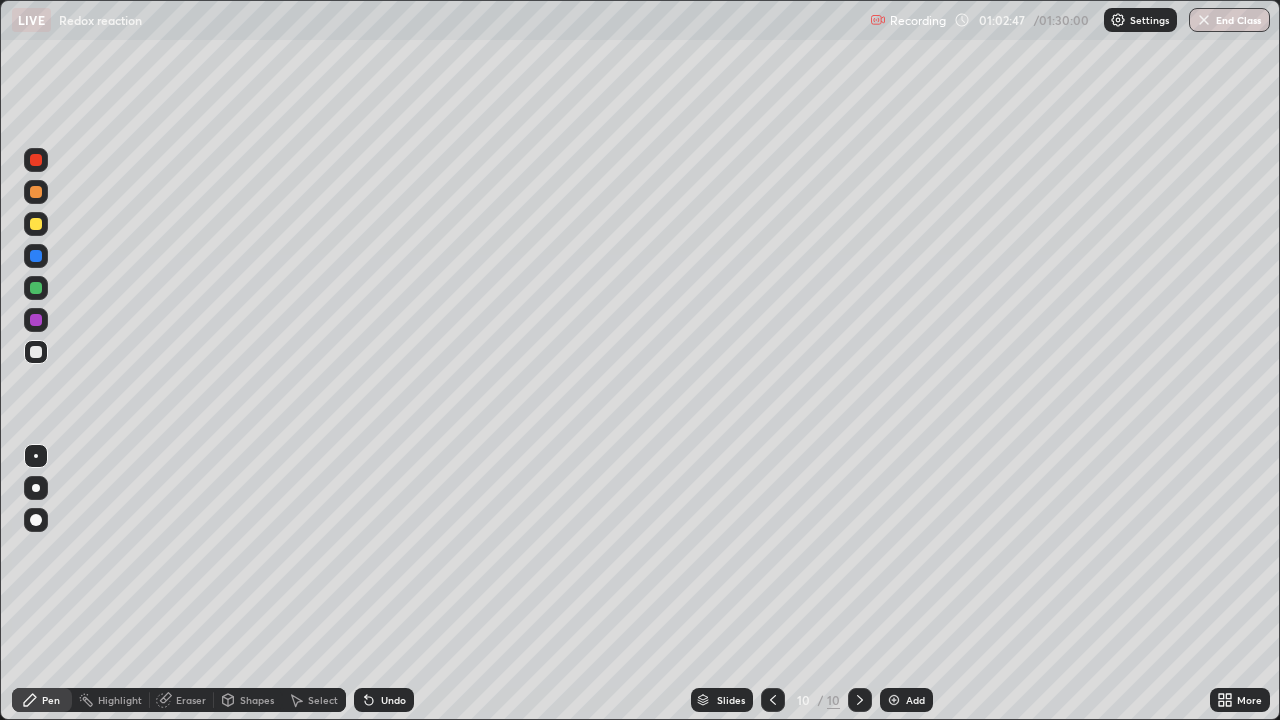 click on "Undo" at bounding box center [384, 700] 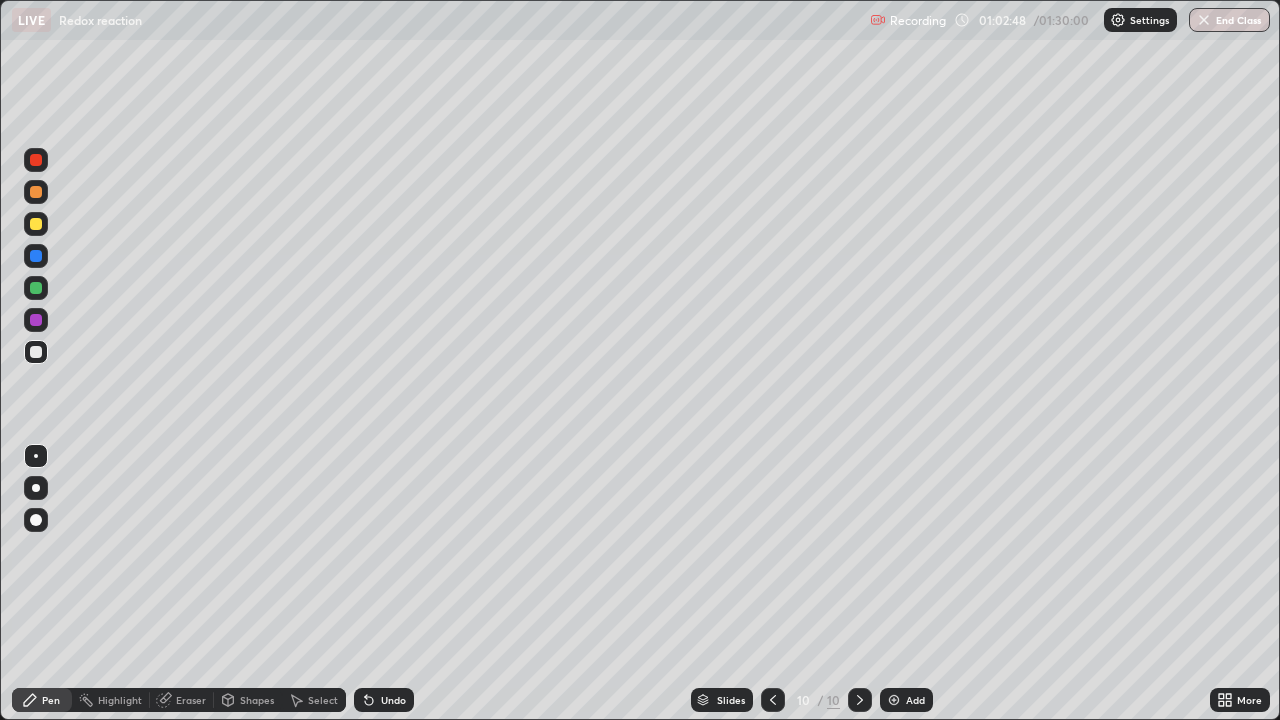 click at bounding box center (36, 160) 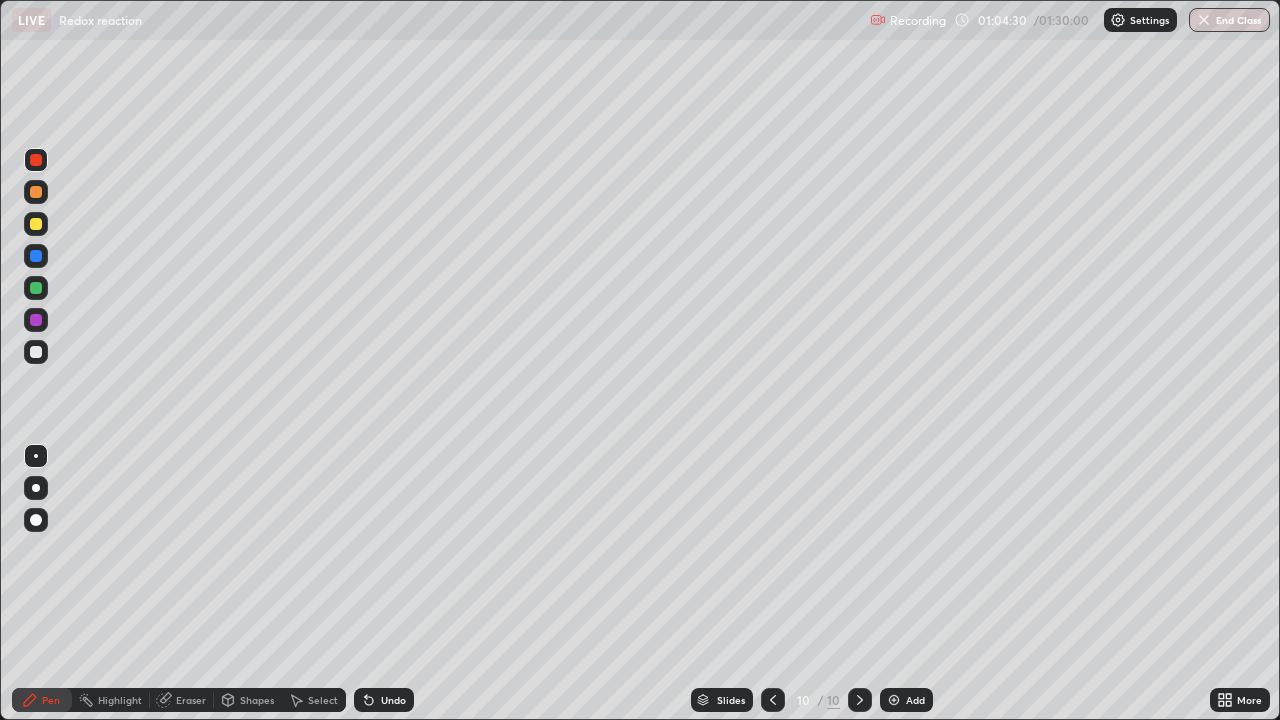 click at bounding box center (894, 700) 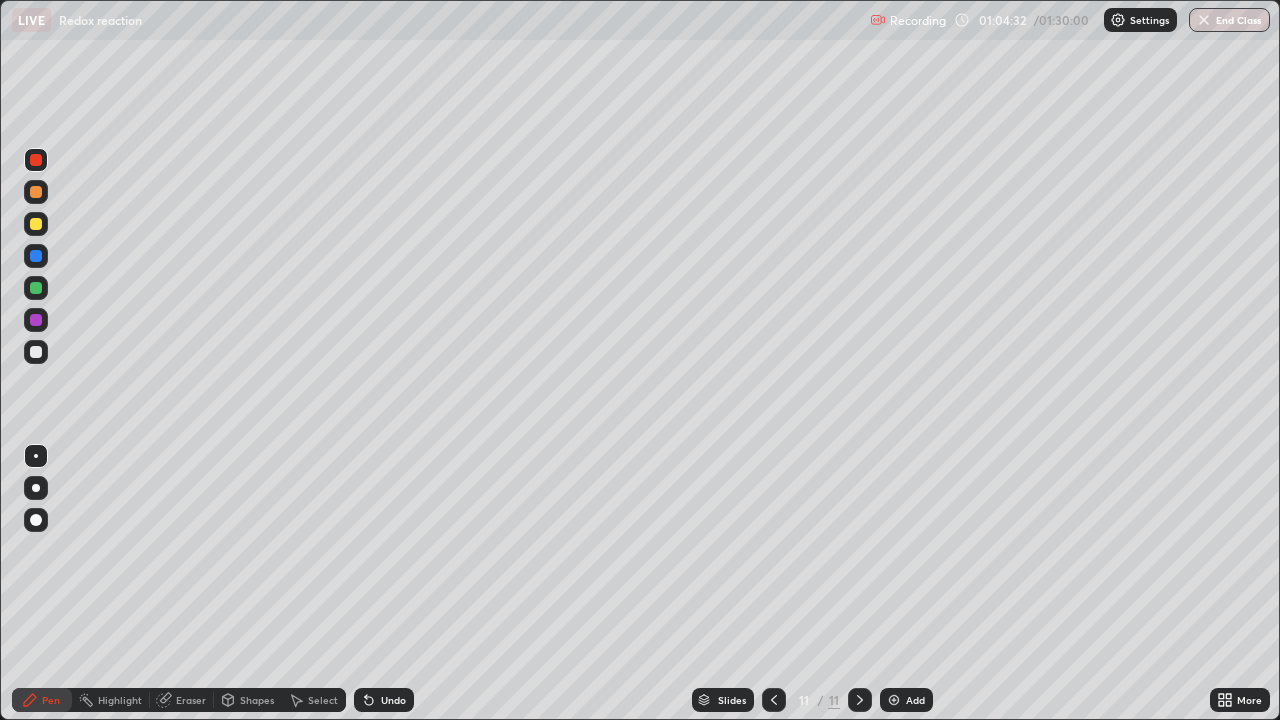 click at bounding box center [36, 224] 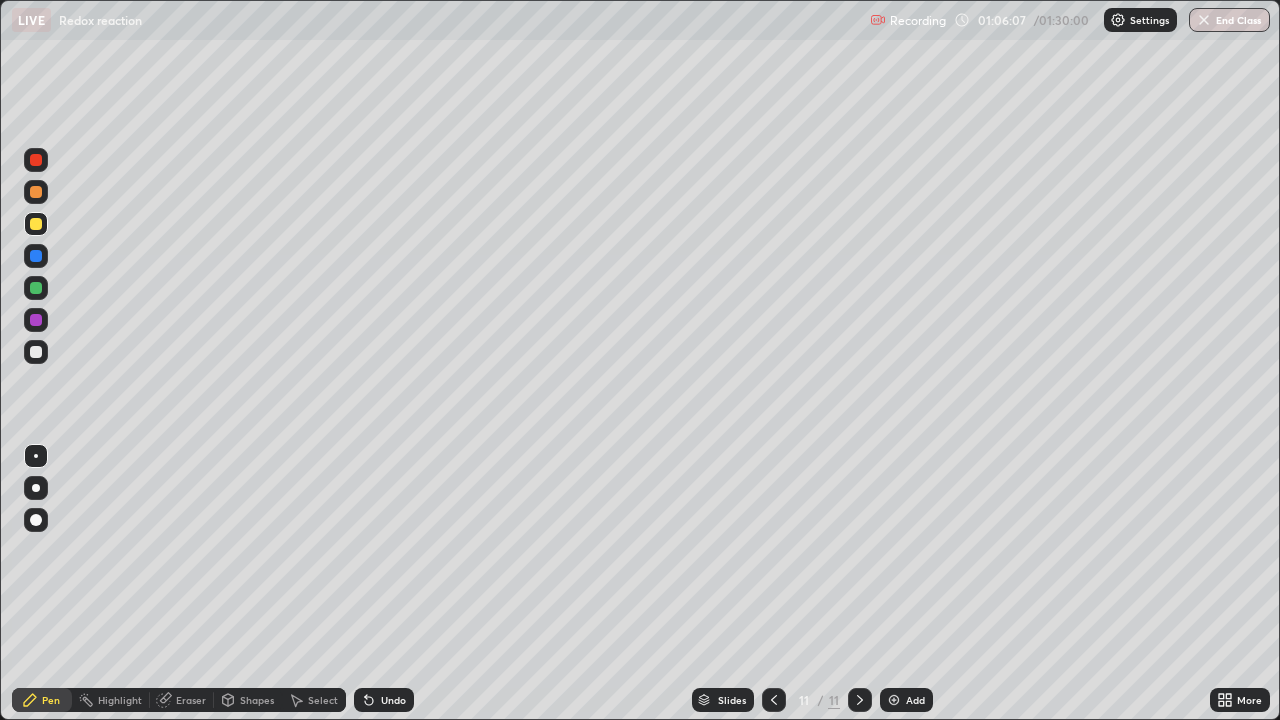 click at bounding box center [36, 352] 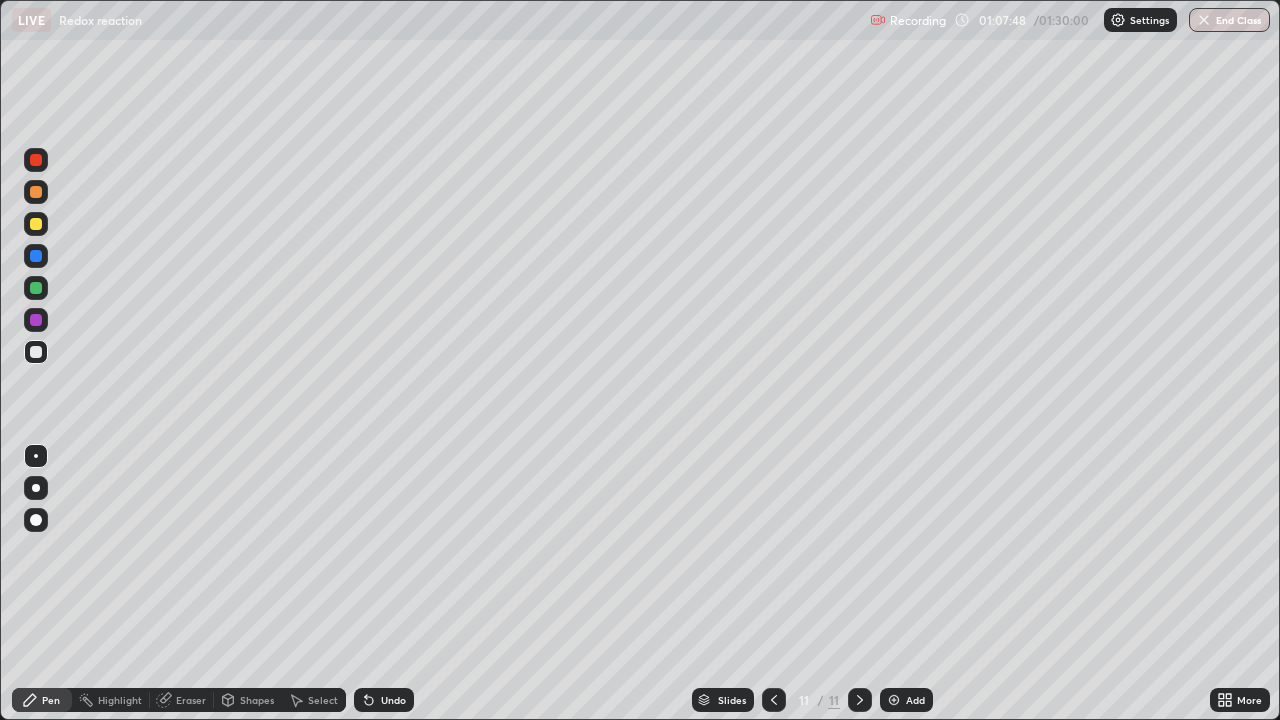 click at bounding box center (36, 320) 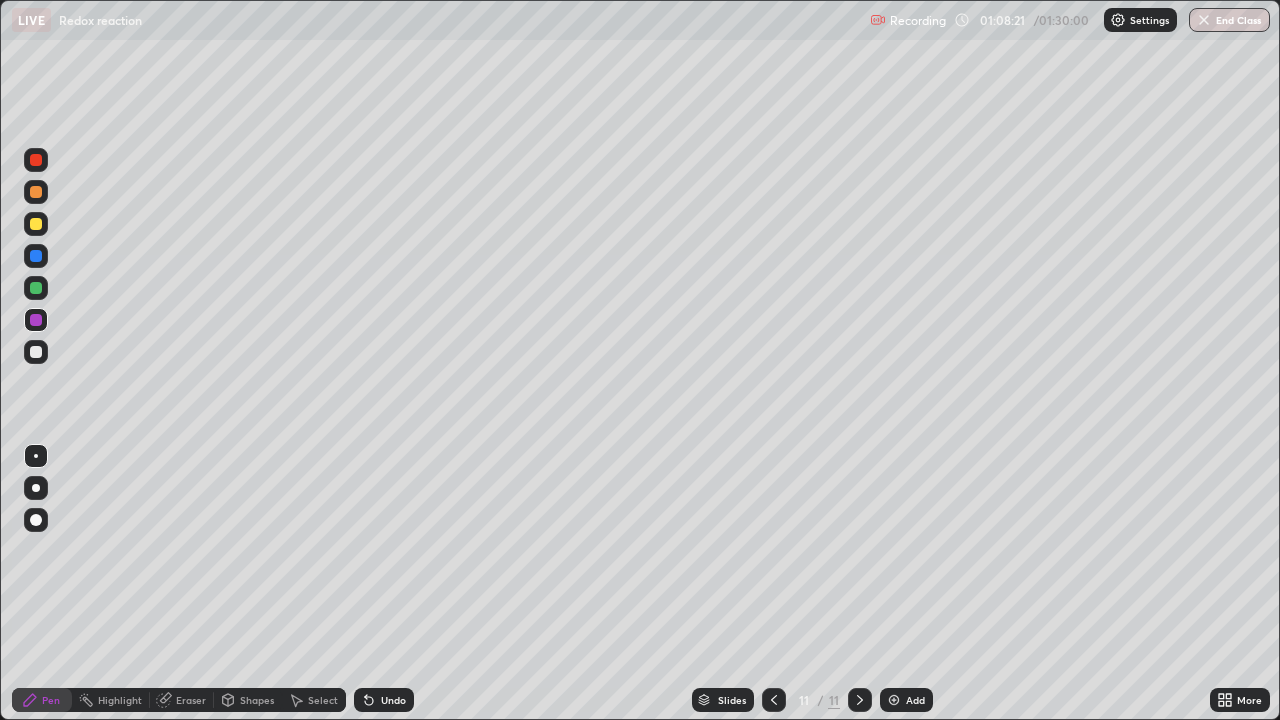 click at bounding box center (36, 352) 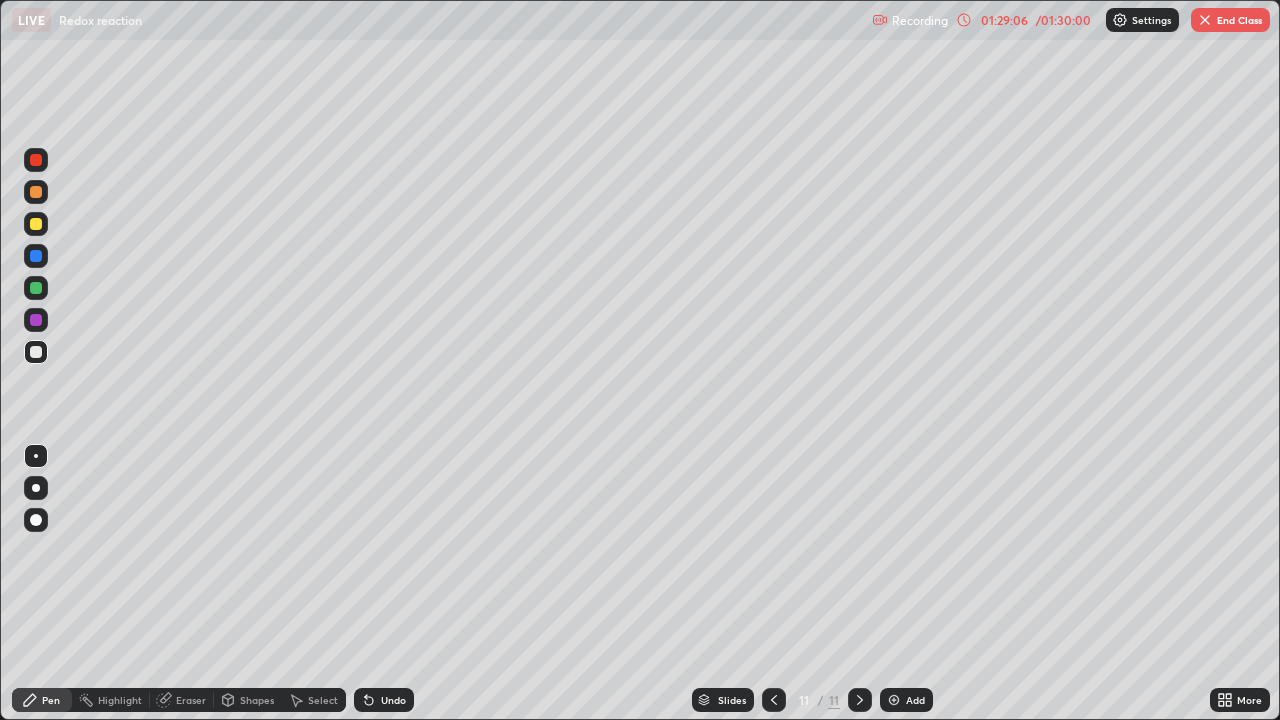 click at bounding box center [1205, 20] 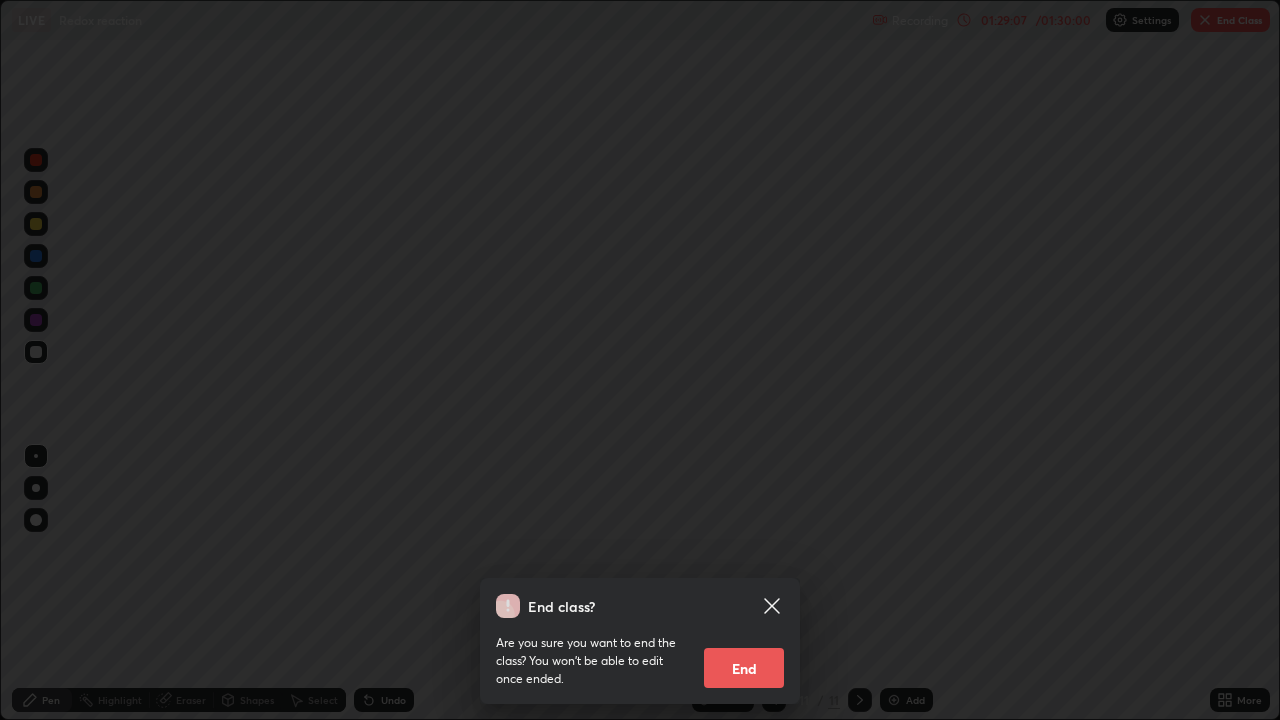 click on "End" at bounding box center (744, 668) 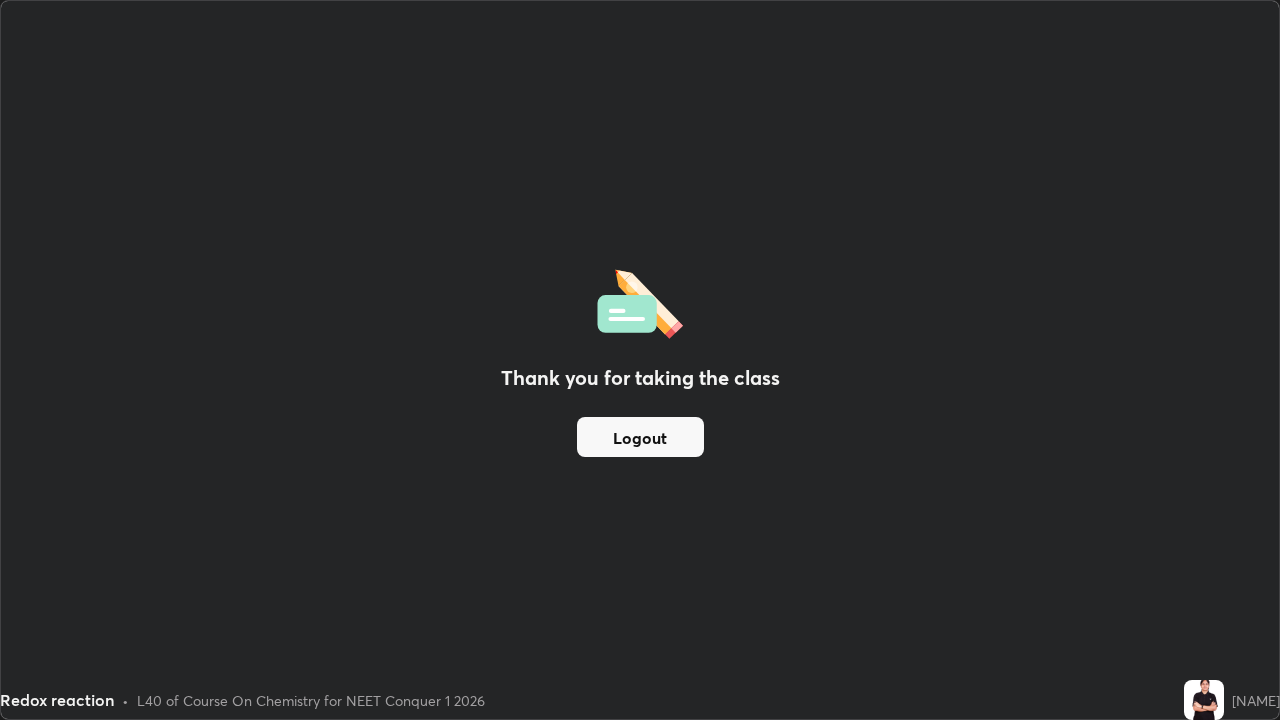 click on "Logout" at bounding box center (640, 437) 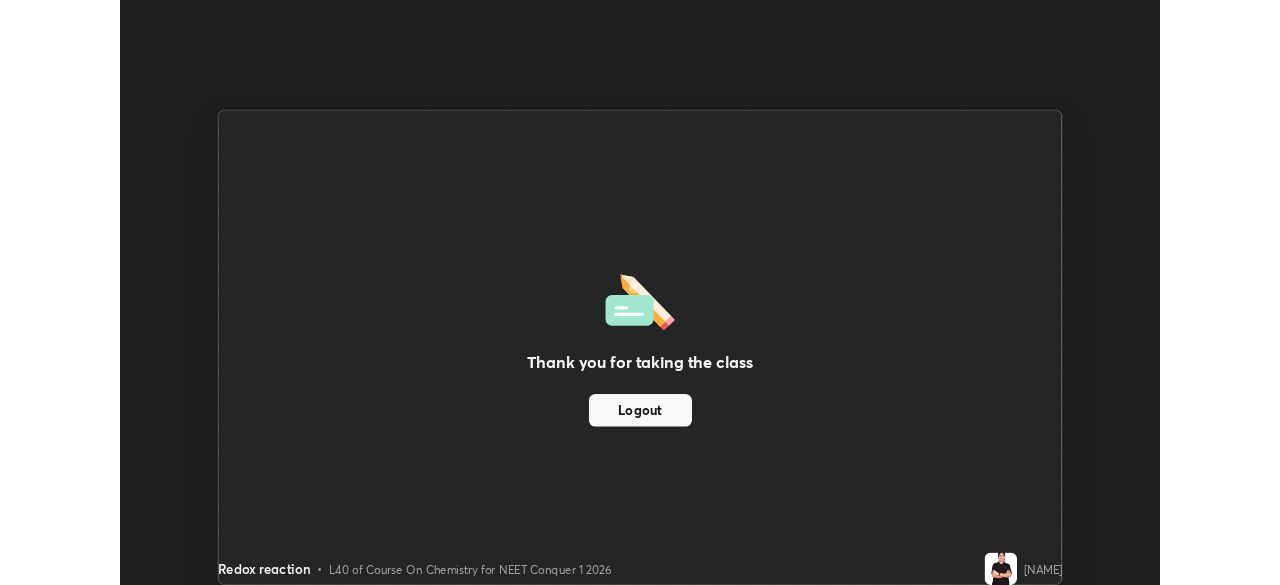 scroll, scrollTop: 585, scrollLeft: 1280, axis: both 